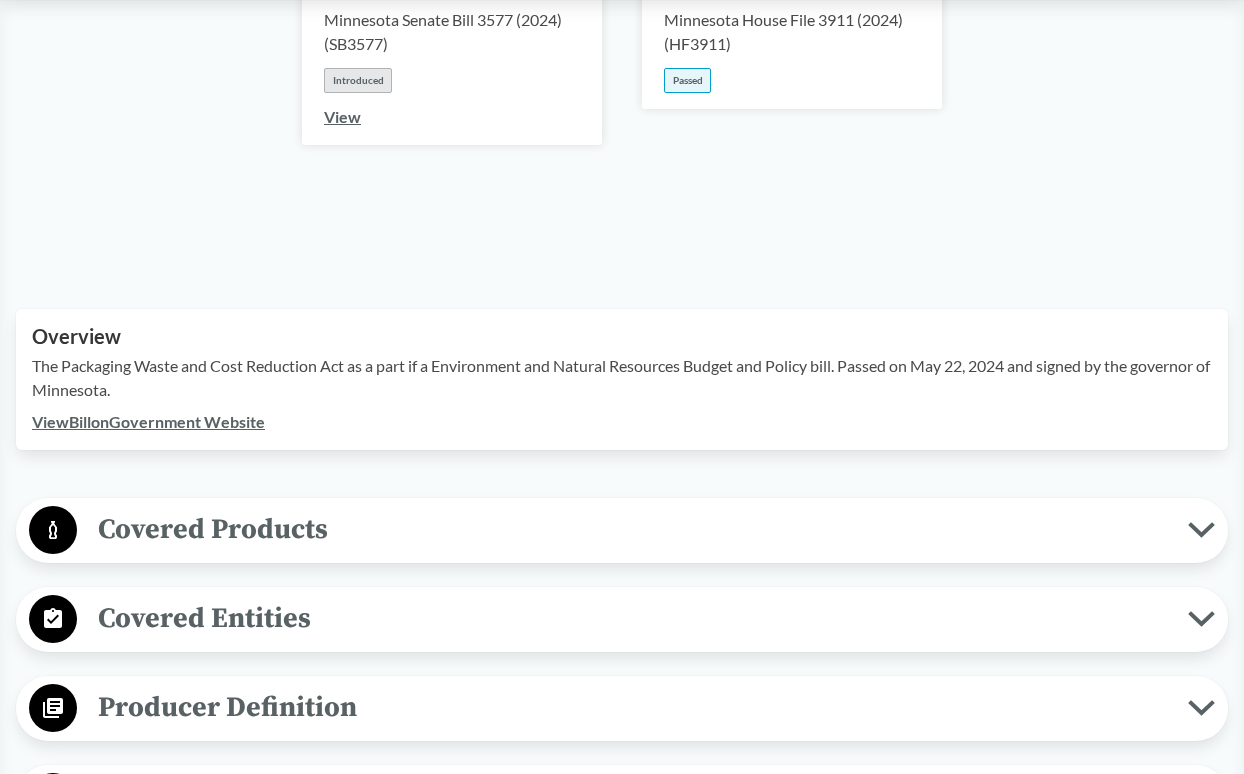 scroll, scrollTop: 400, scrollLeft: 0, axis: vertical 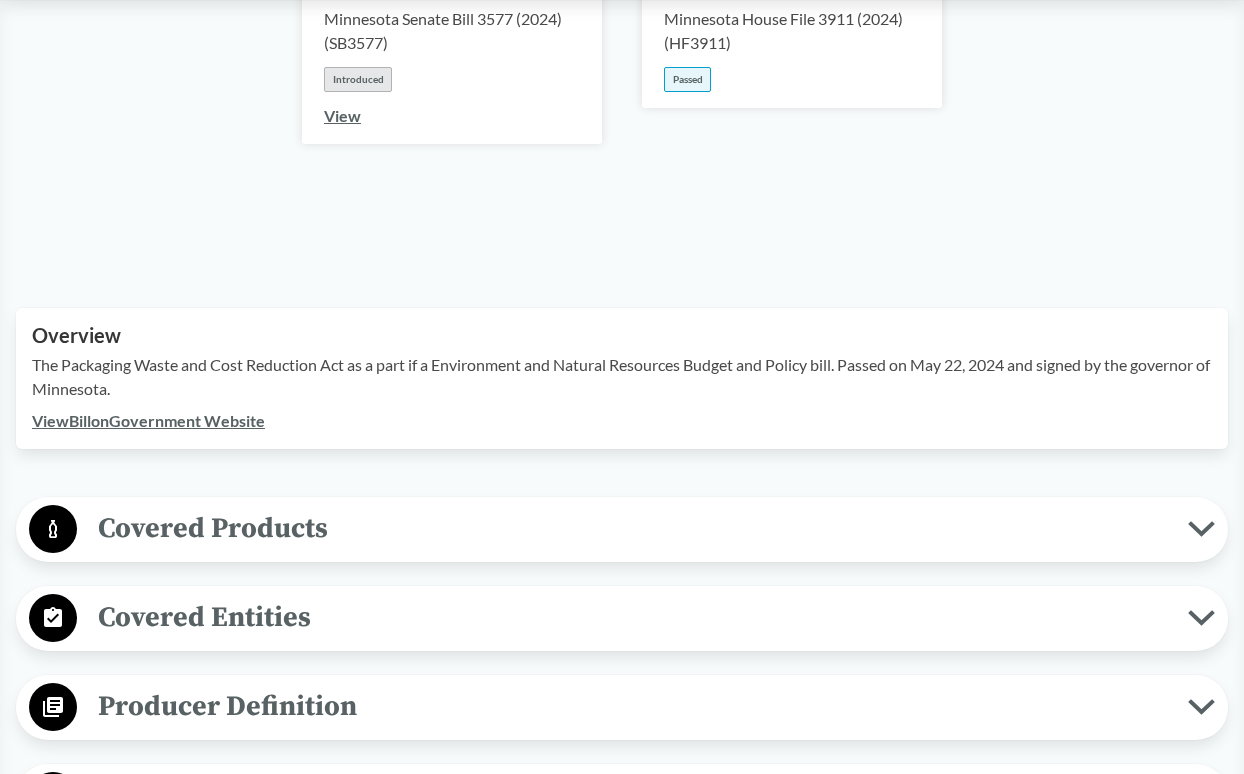 click on "Covered Products" at bounding box center (632, 528) 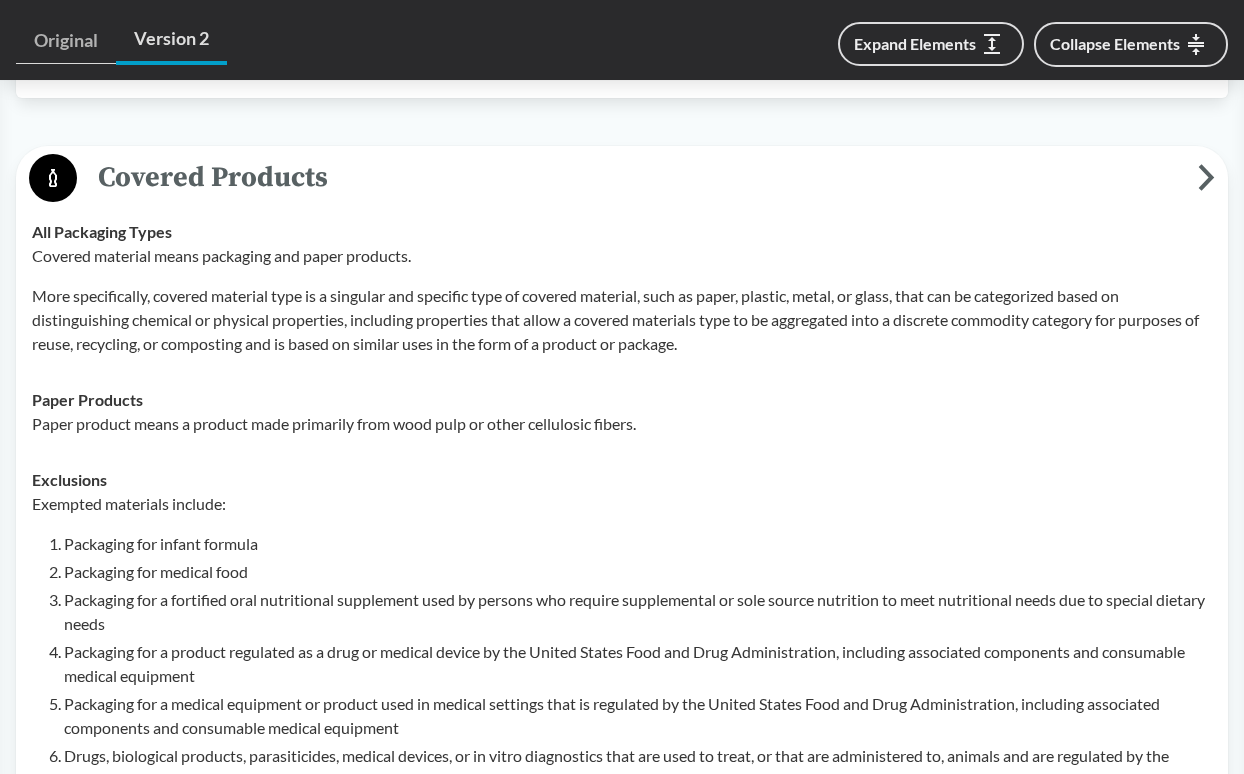 scroll, scrollTop: 800, scrollLeft: 0, axis: vertical 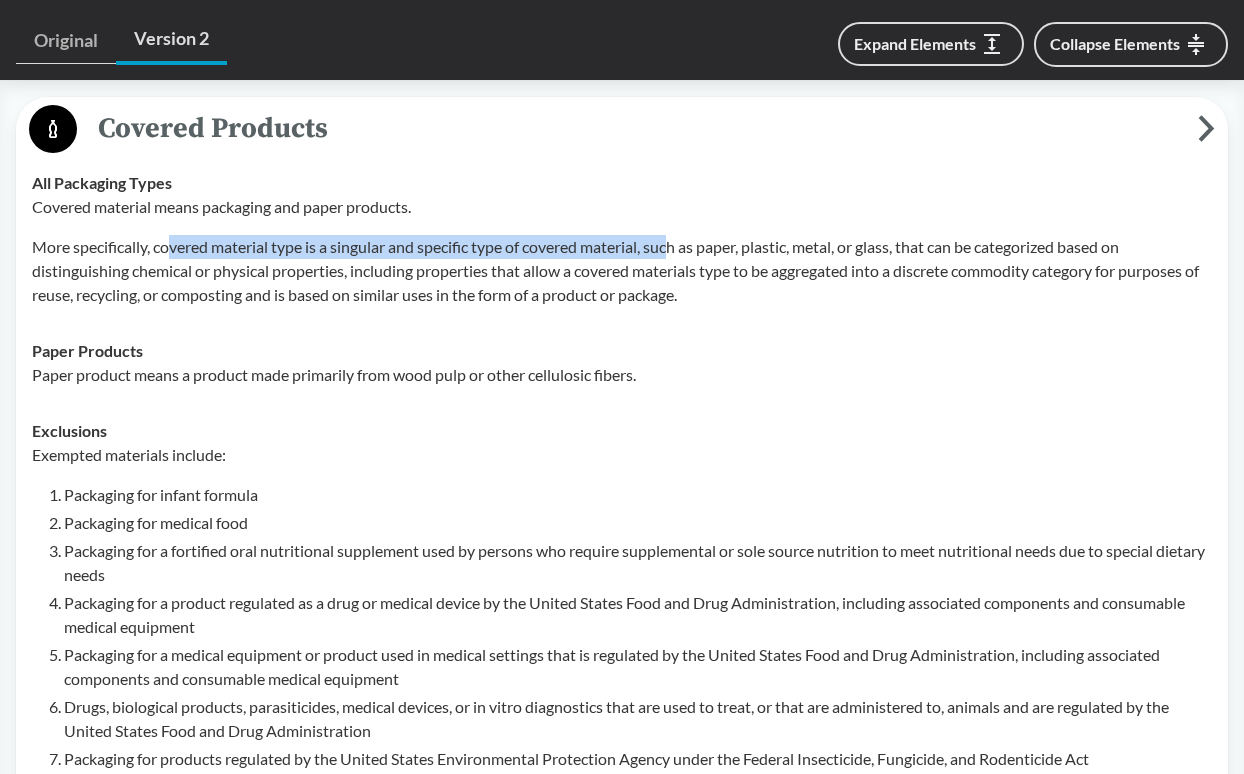 drag, startPoint x: 171, startPoint y: 245, endPoint x: 680, endPoint y: 246, distance: 509.00098 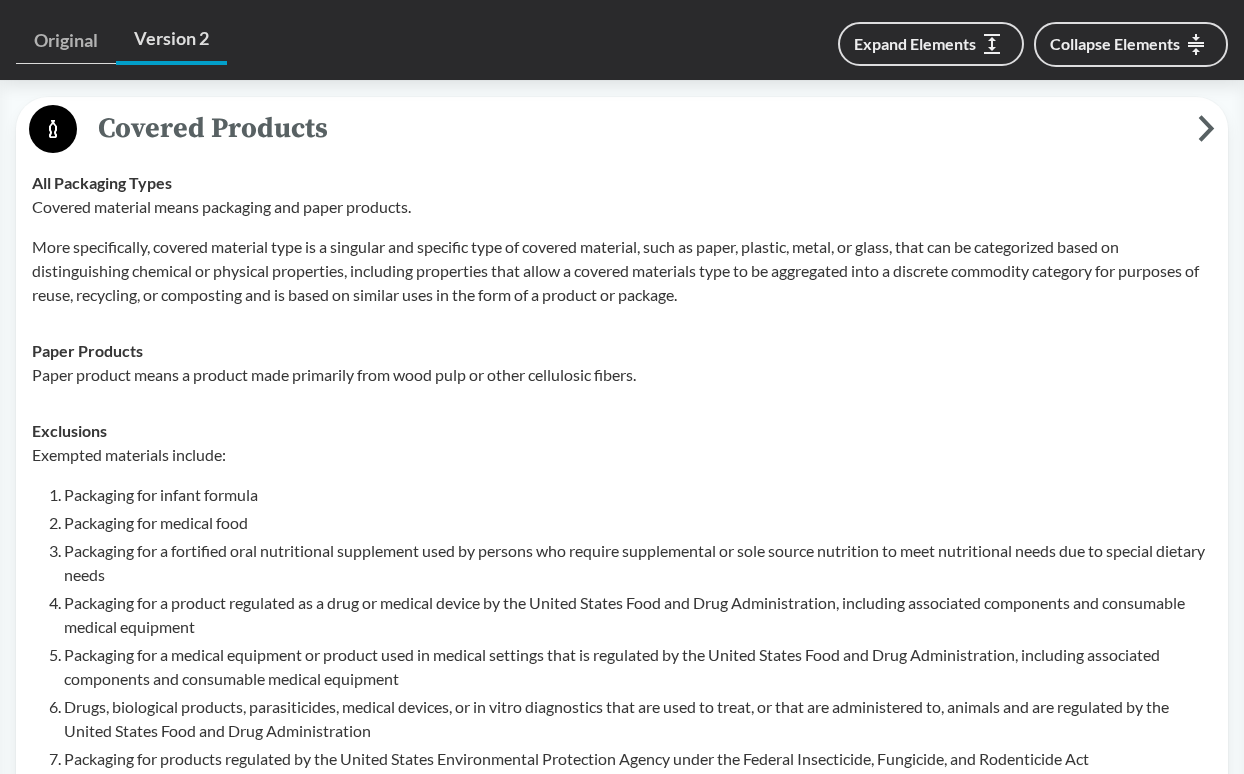 click on "Paper Products Paper product means a product made primarily from wood pulp or other cellulosic fibers." at bounding box center (622, 363) 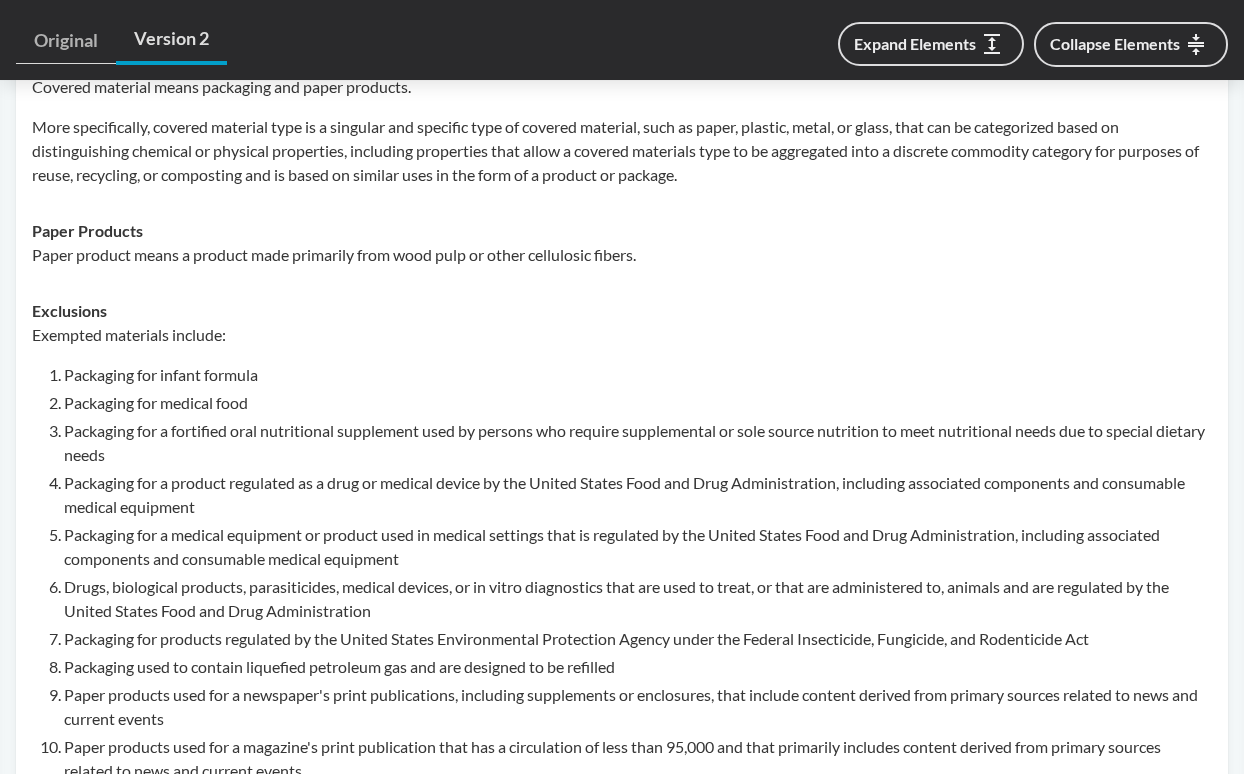scroll, scrollTop: 900, scrollLeft: 0, axis: vertical 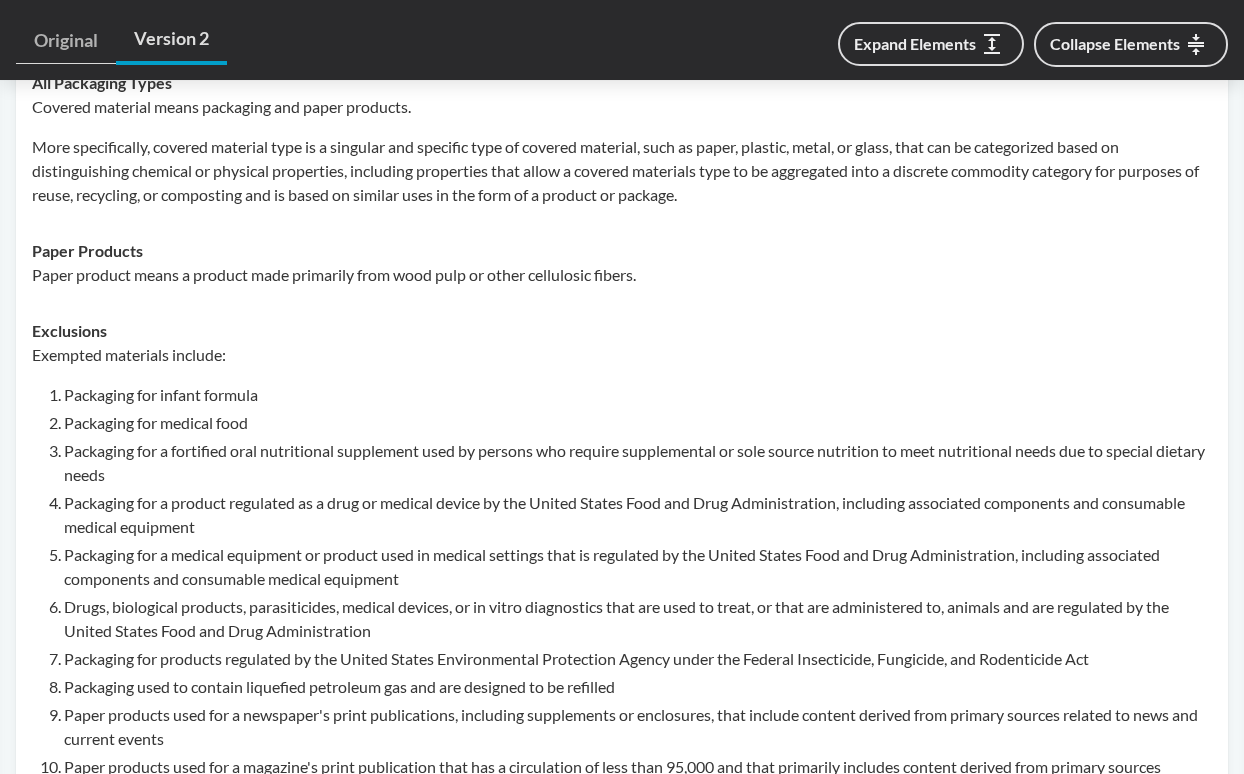 click on "Packaging for infant formula" at bounding box center [638, 395] 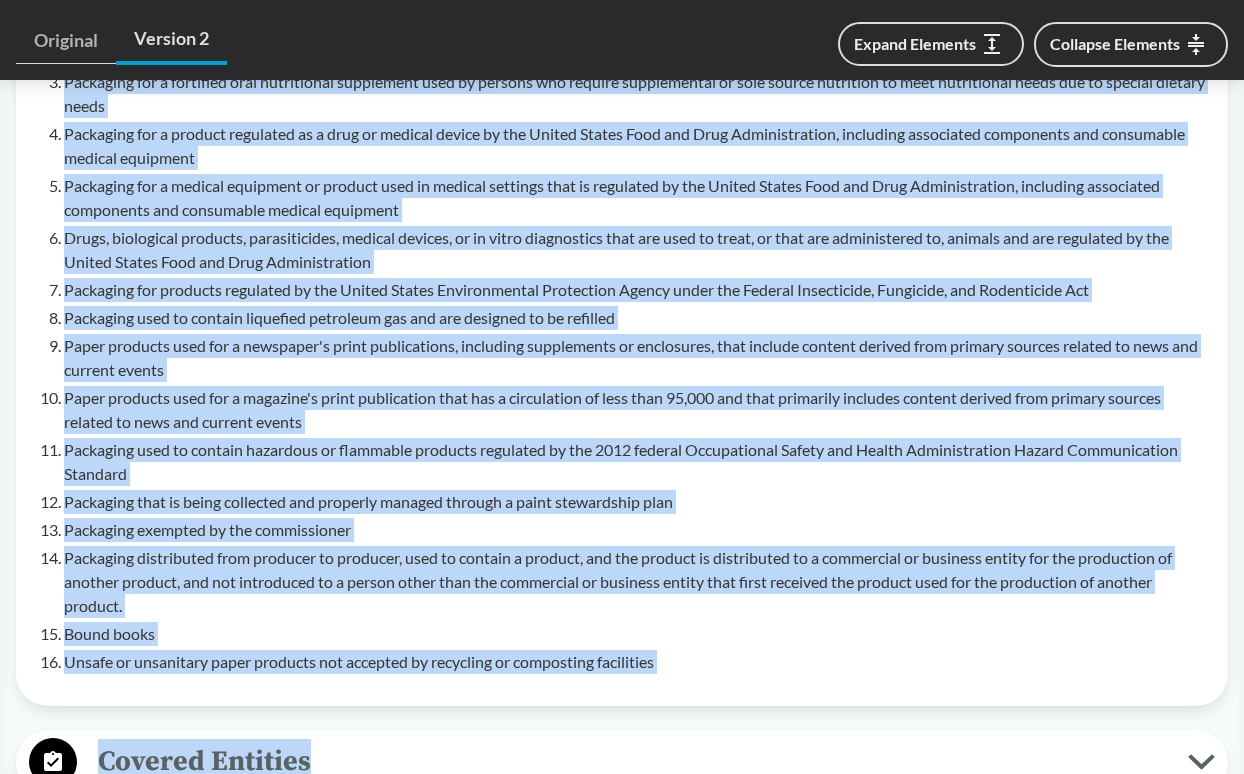 scroll, scrollTop: 1295, scrollLeft: 0, axis: vertical 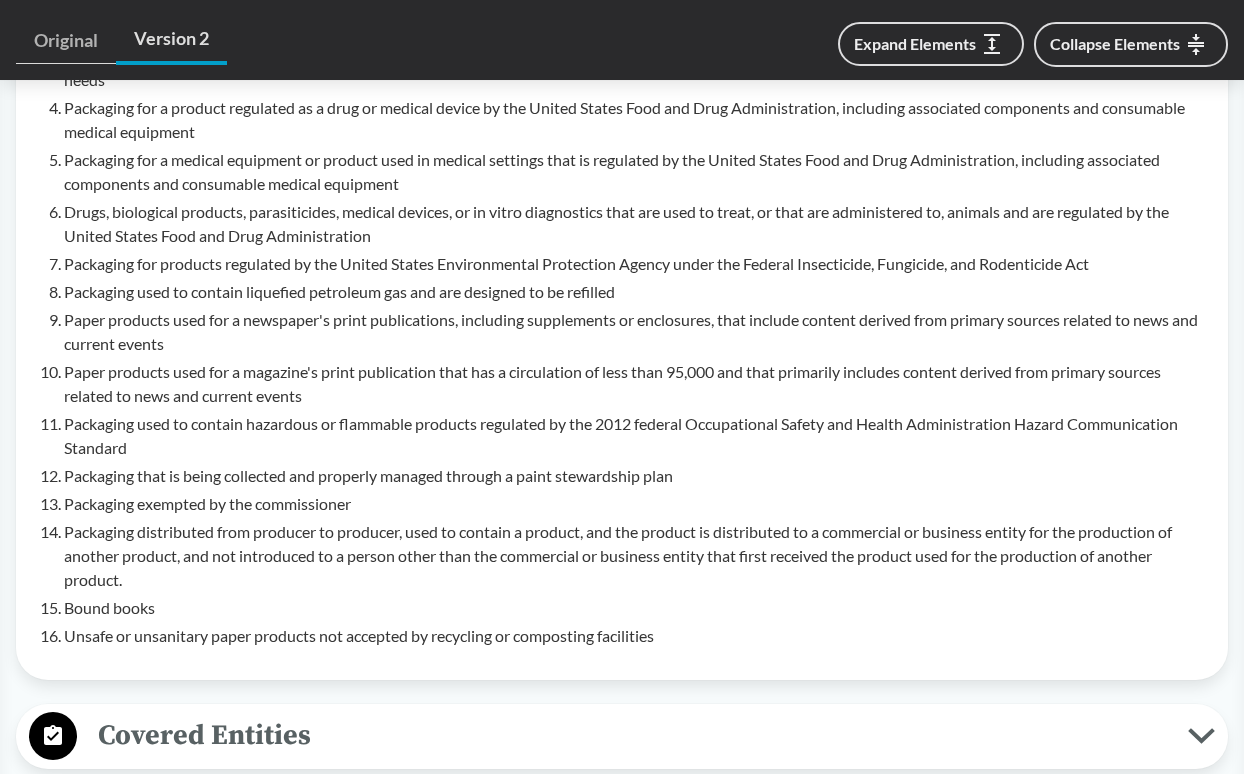 drag, startPoint x: 66, startPoint y: 396, endPoint x: 740, endPoint y: 665, distance: 725.6976 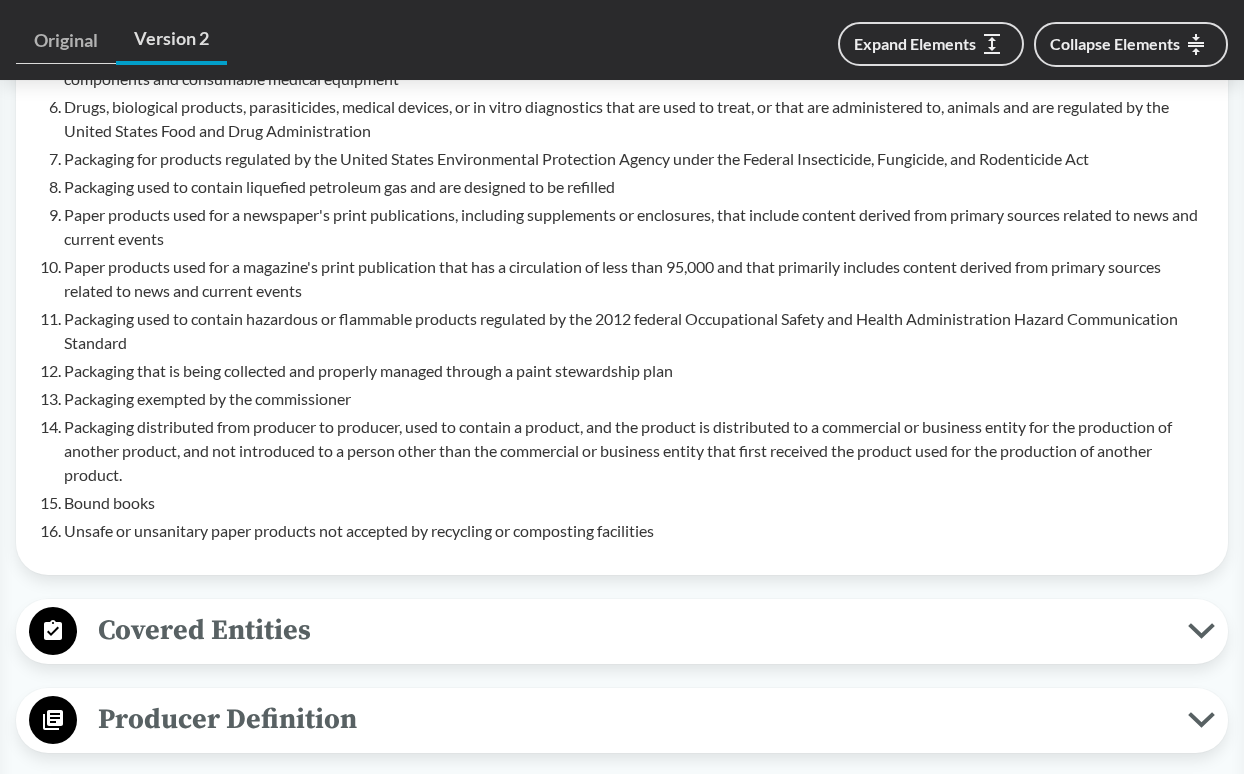 scroll, scrollTop: 1395, scrollLeft: 0, axis: vertical 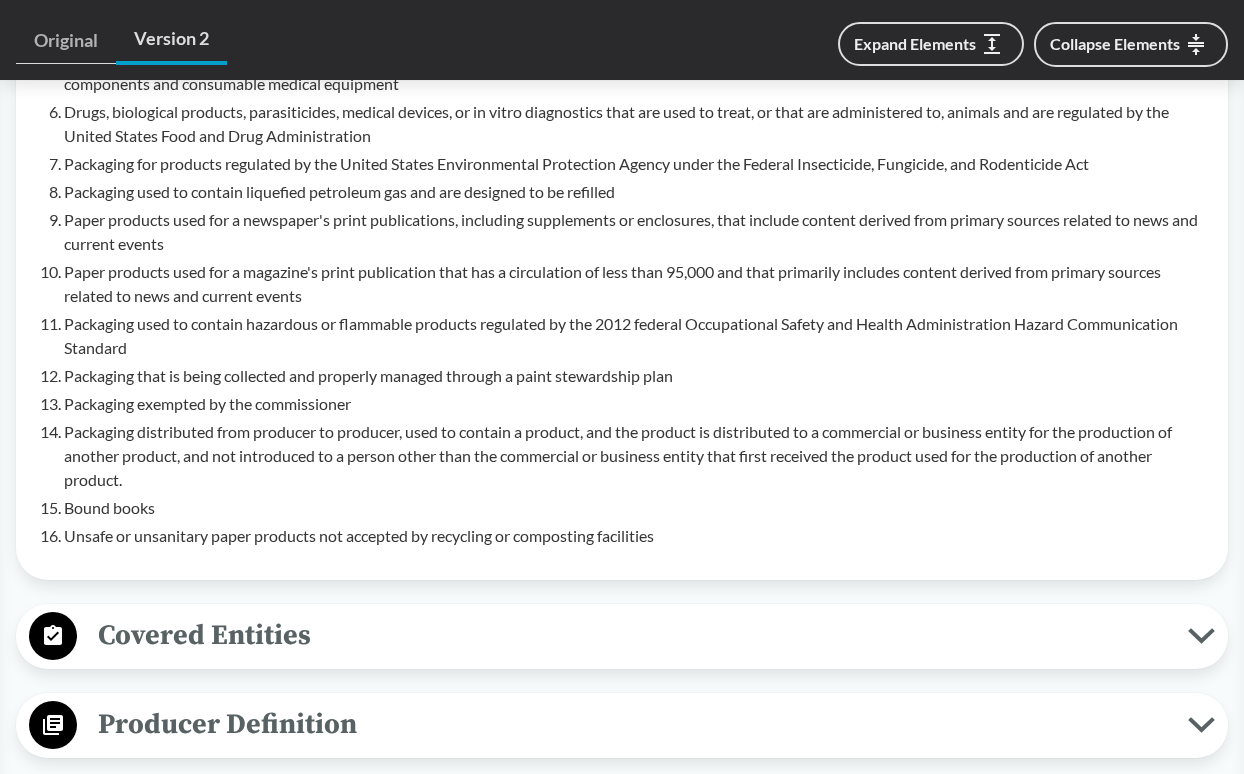 click on "Covered Entities" at bounding box center (632, 635) 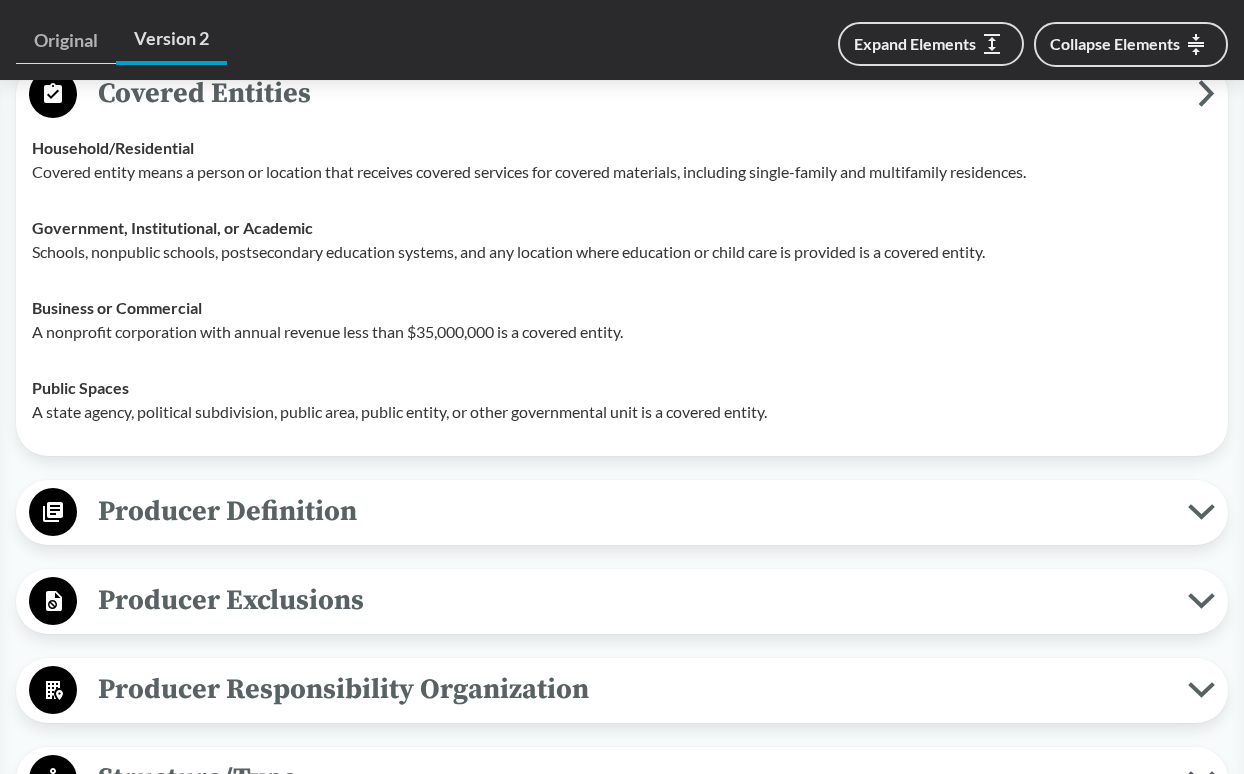 scroll, scrollTop: 1995, scrollLeft: 0, axis: vertical 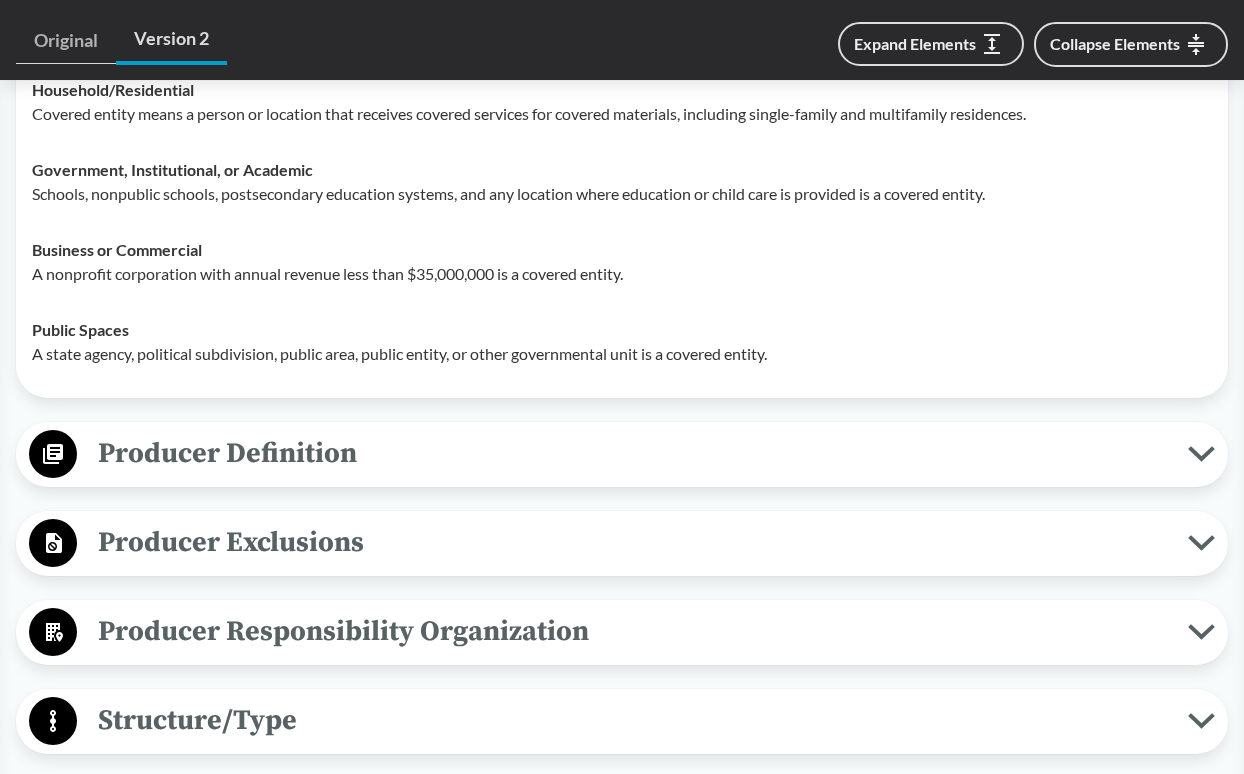 click on "Producer Definition" at bounding box center [632, 453] 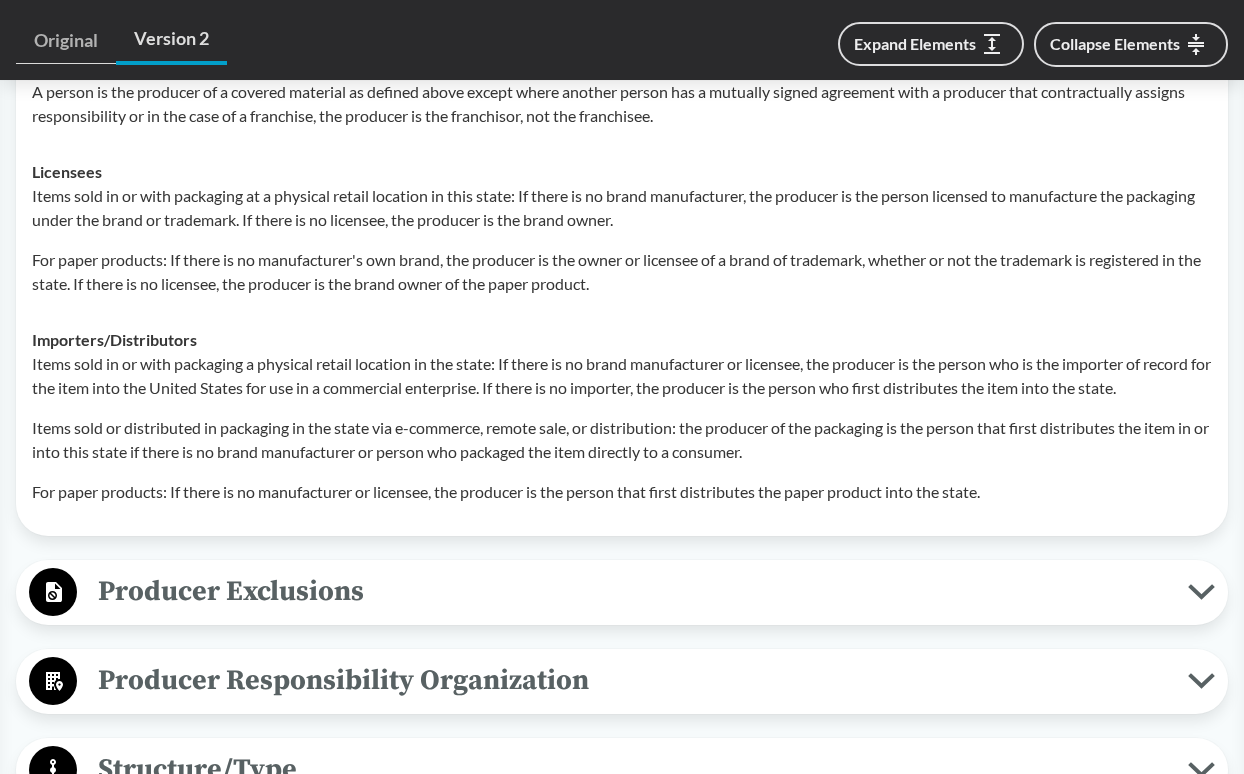 scroll, scrollTop: 2795, scrollLeft: 0, axis: vertical 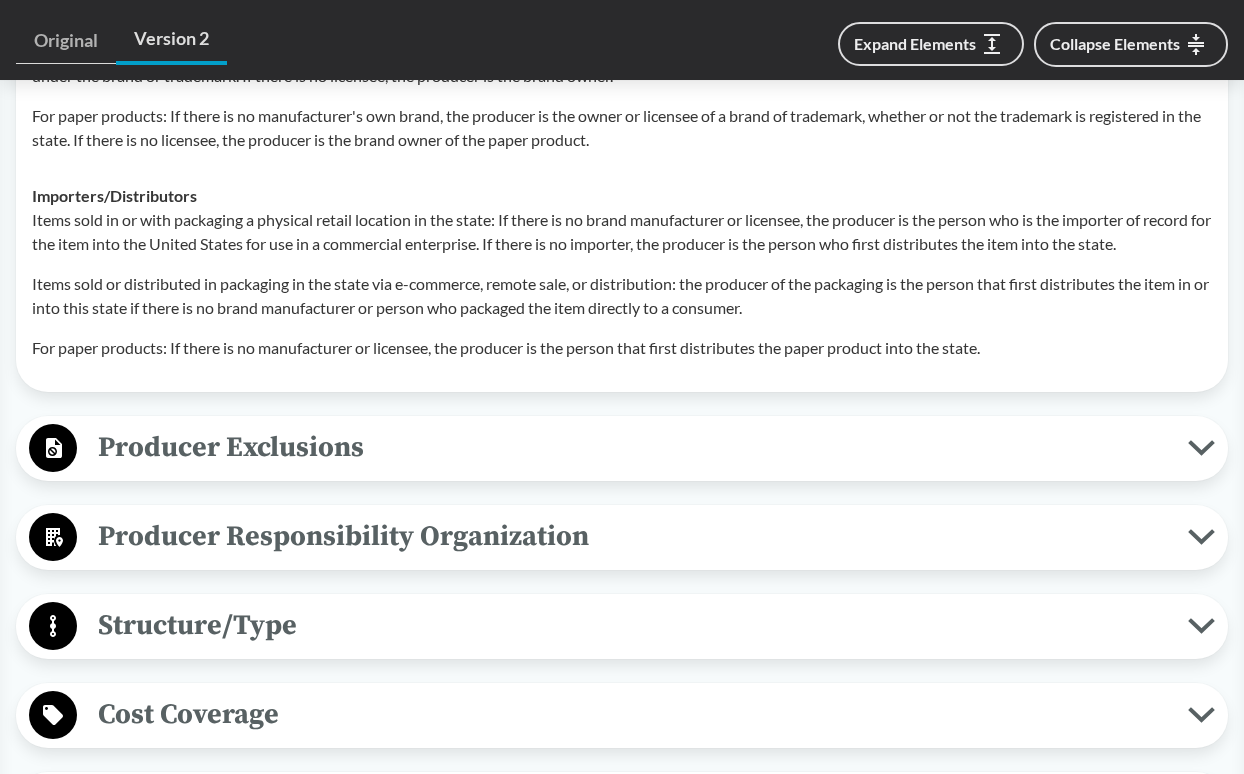 click on "Producer Exclusions" at bounding box center [632, 447] 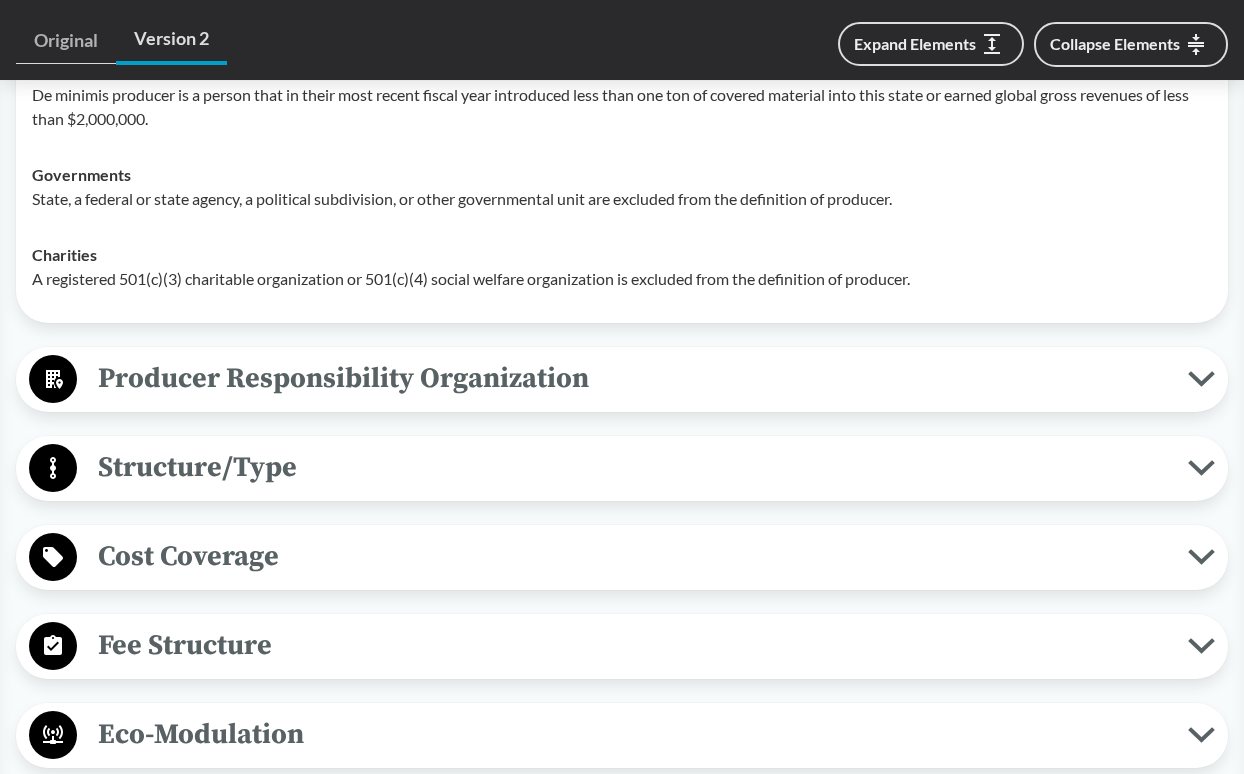 scroll, scrollTop: 3295, scrollLeft: 0, axis: vertical 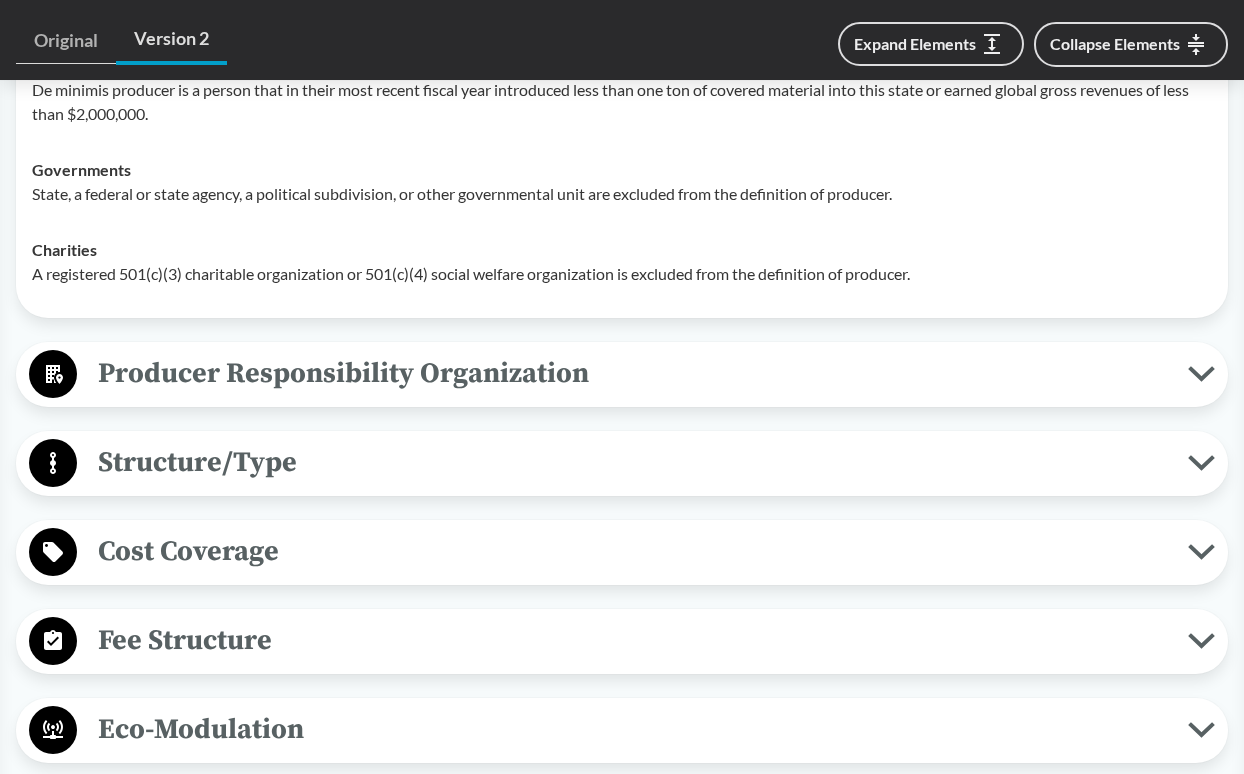click on "Producer Responsibility Organization" at bounding box center [632, 373] 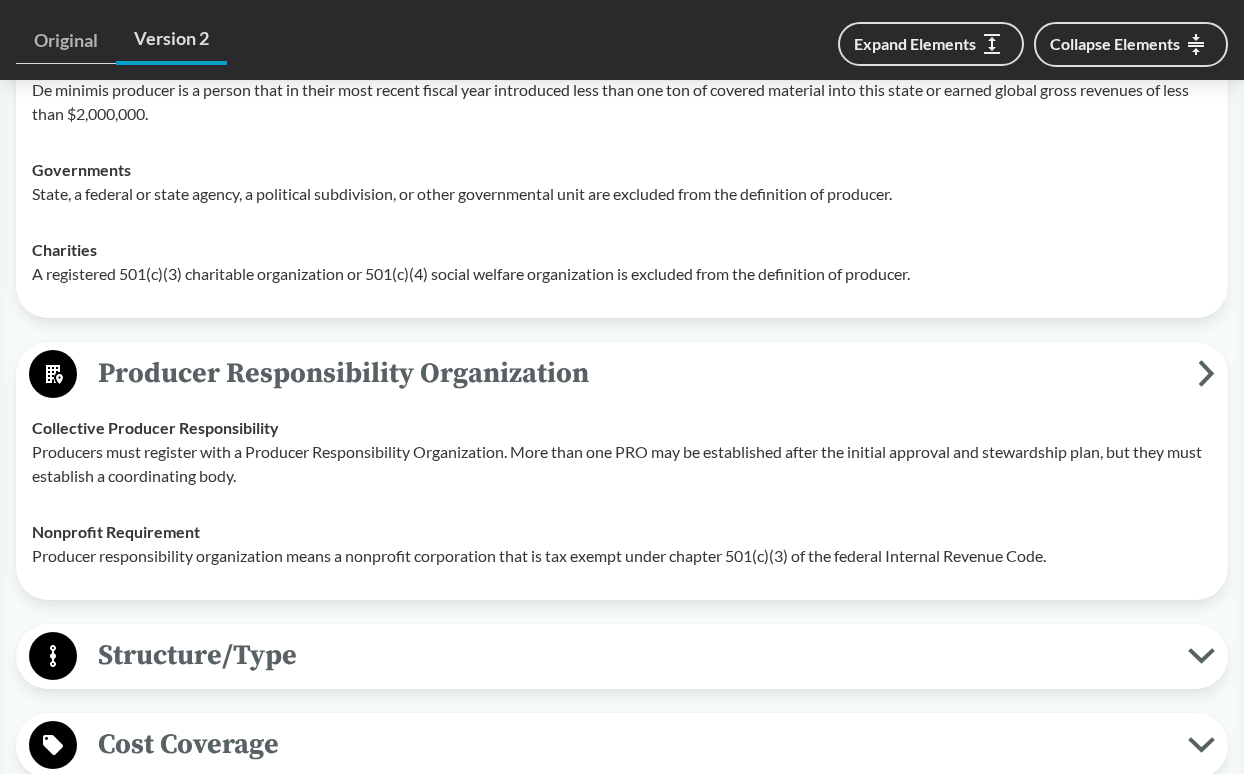 click 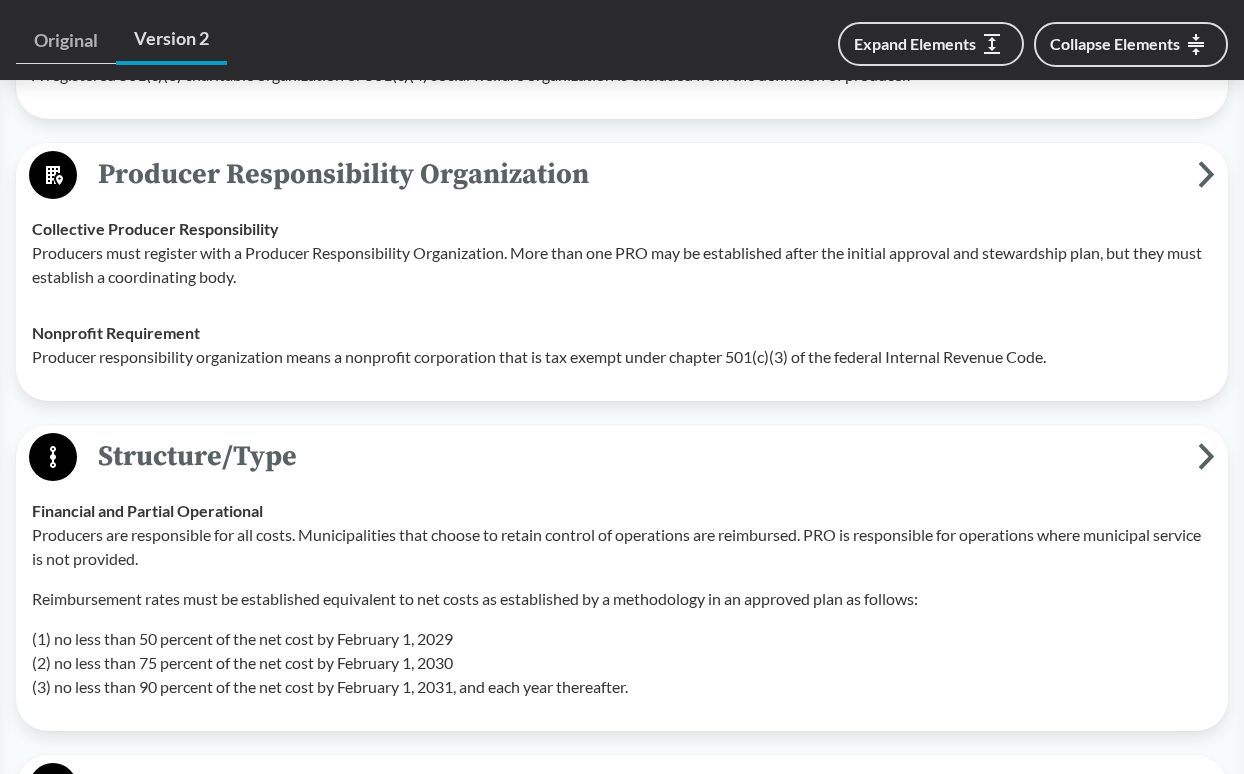 scroll, scrollTop: 3495, scrollLeft: 0, axis: vertical 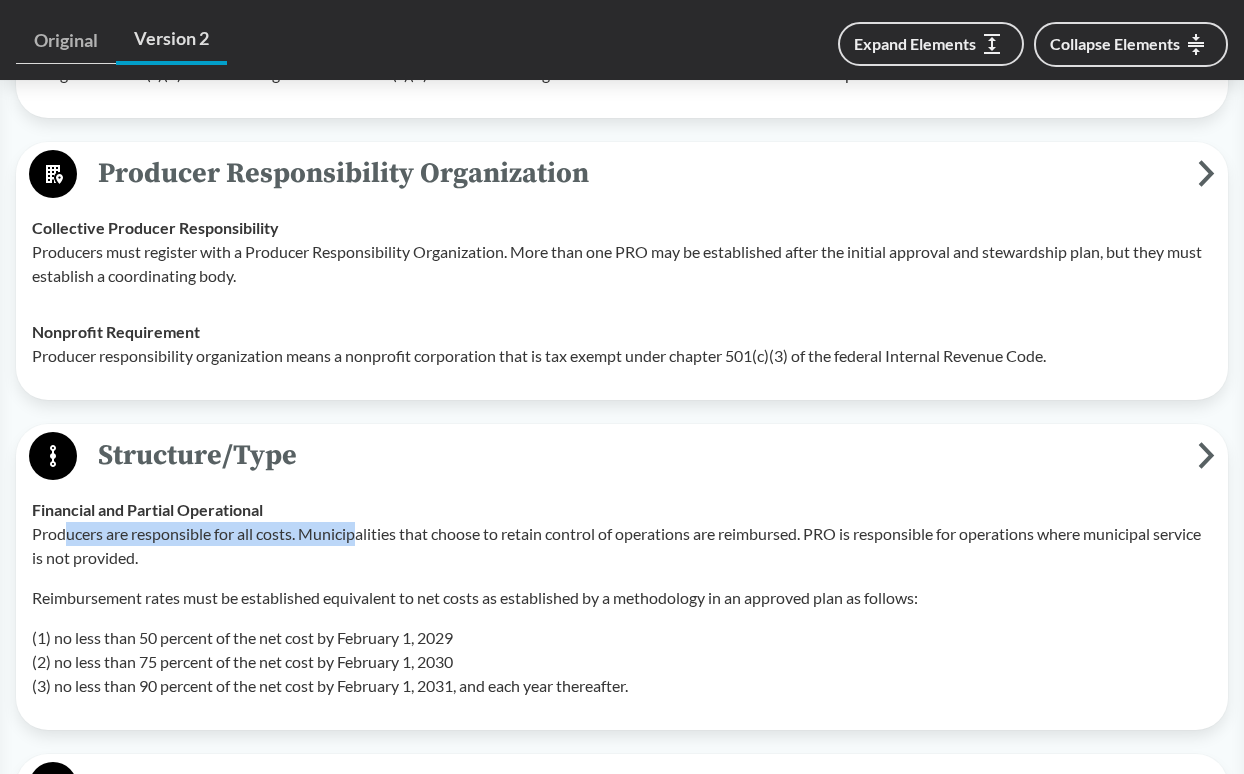 drag, startPoint x: 64, startPoint y: 536, endPoint x: 359, endPoint y: 539, distance: 295.01526 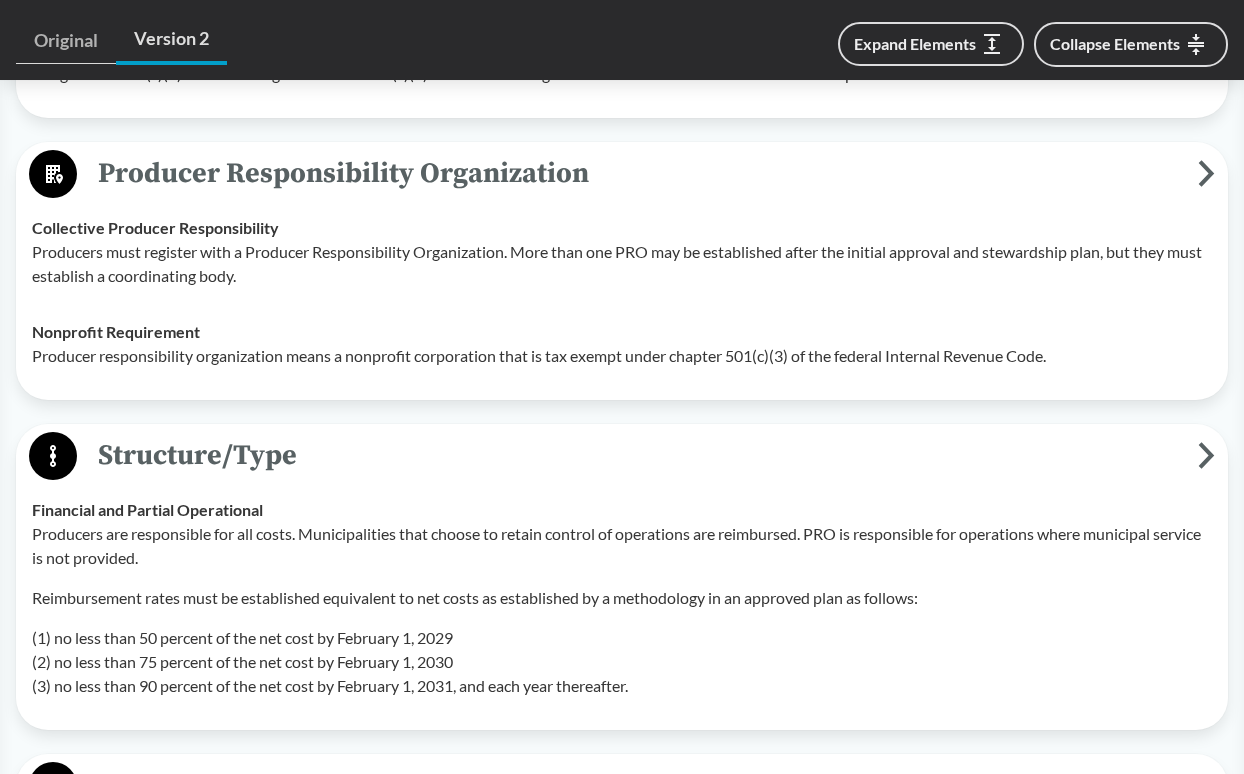 click on "Producers are responsible for all costs. Municipalities that choose to retain control of operations are reimbursed. PRO is responsible for operations where municipal service is not provided.
Reimbursement rates must be established equivalent to net costs as established by a methodology in an approved plan as follows:
(1) no less than 50 percent of the net cost by February 1, 2029
(2) no less than 75 percent of the net cost by February 1, 2030
(3) no less than 90 percent of the net cost by February 1, 2031, and each year thereafter." at bounding box center [622, 610] 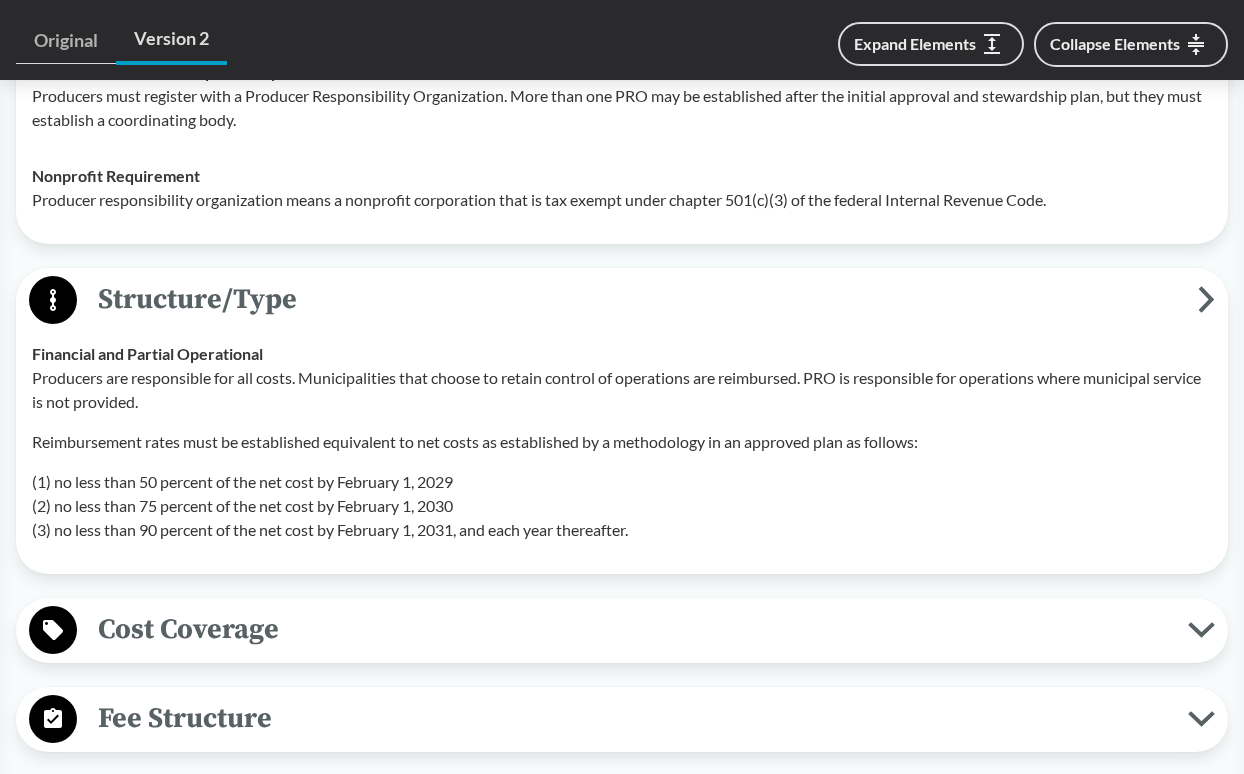 scroll, scrollTop: 3695, scrollLeft: 0, axis: vertical 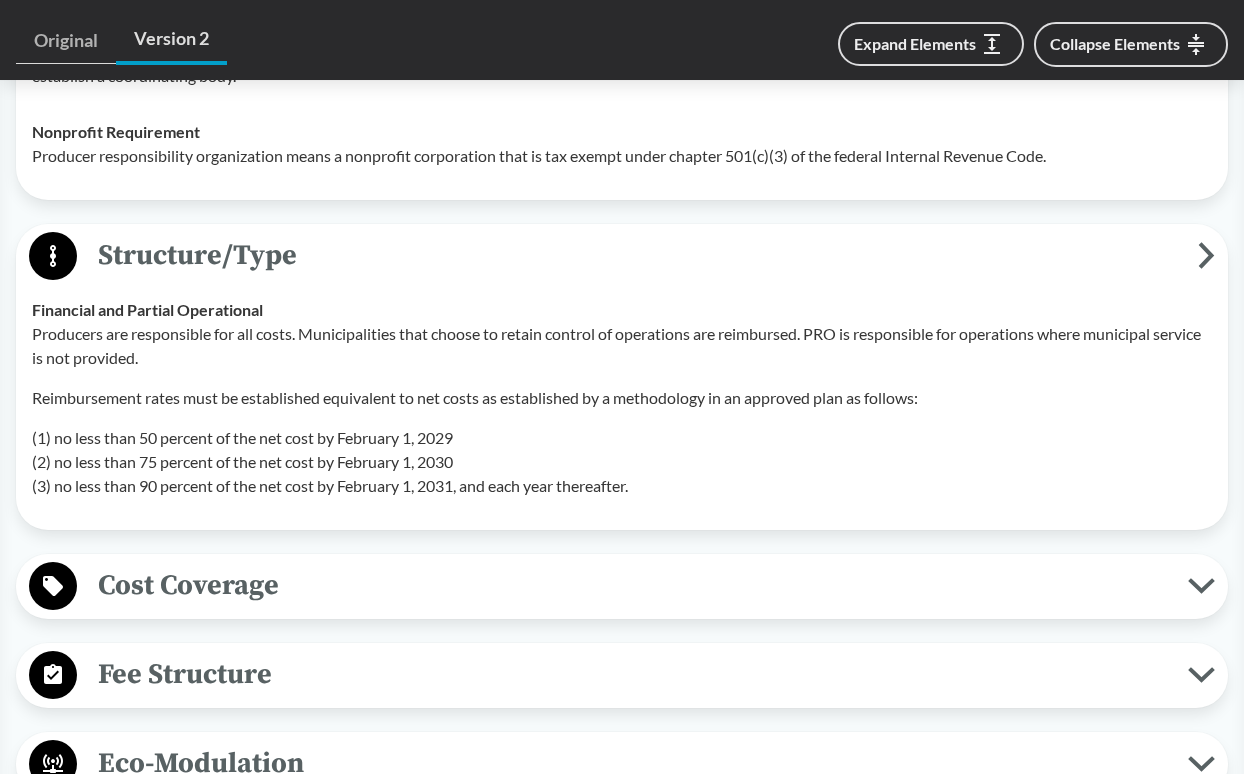 click on "Cost Coverage" at bounding box center (632, 585) 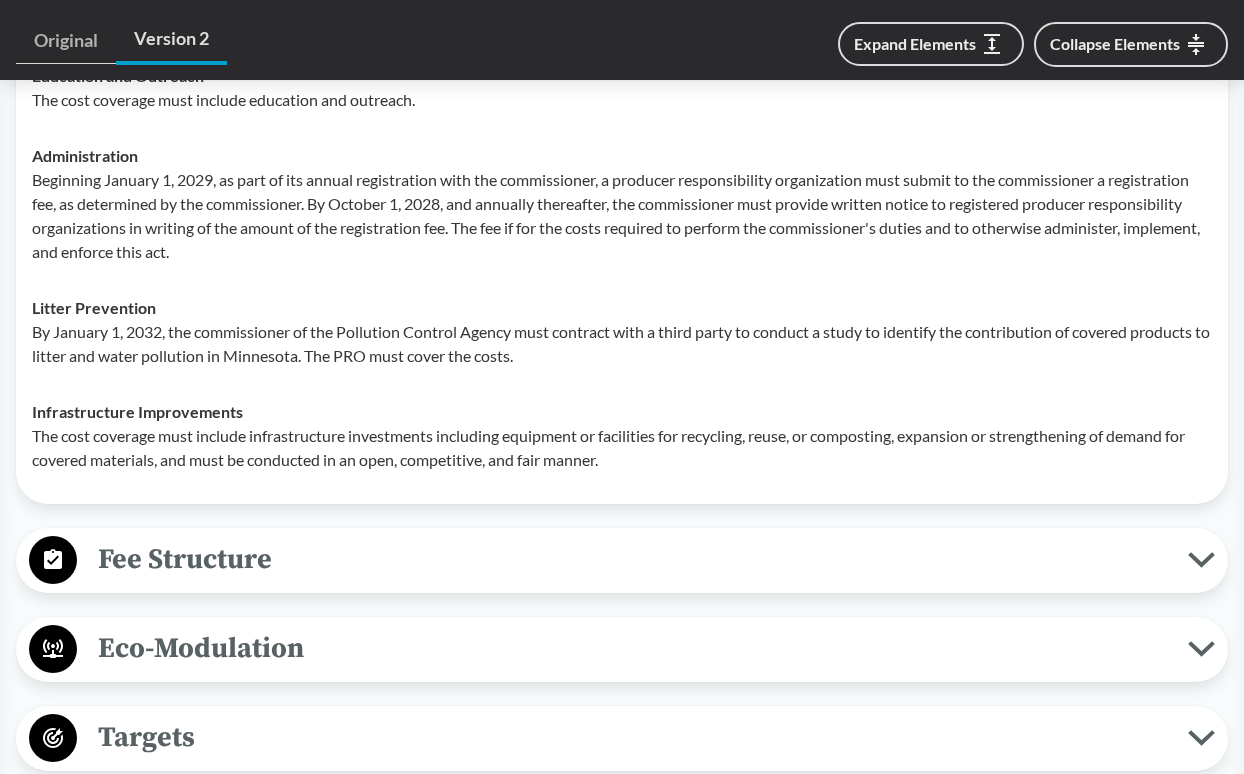 scroll, scrollTop: 4395, scrollLeft: 0, axis: vertical 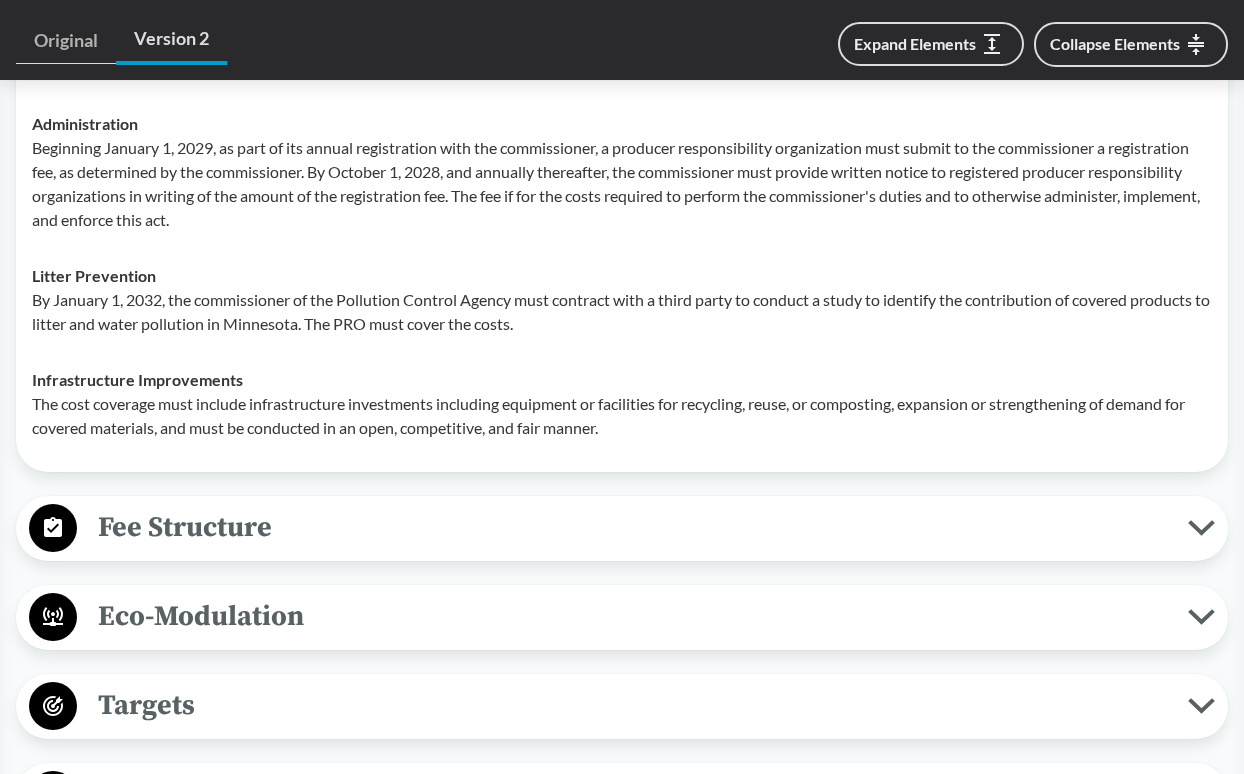 click on "Fee Structure" at bounding box center [622, 528] 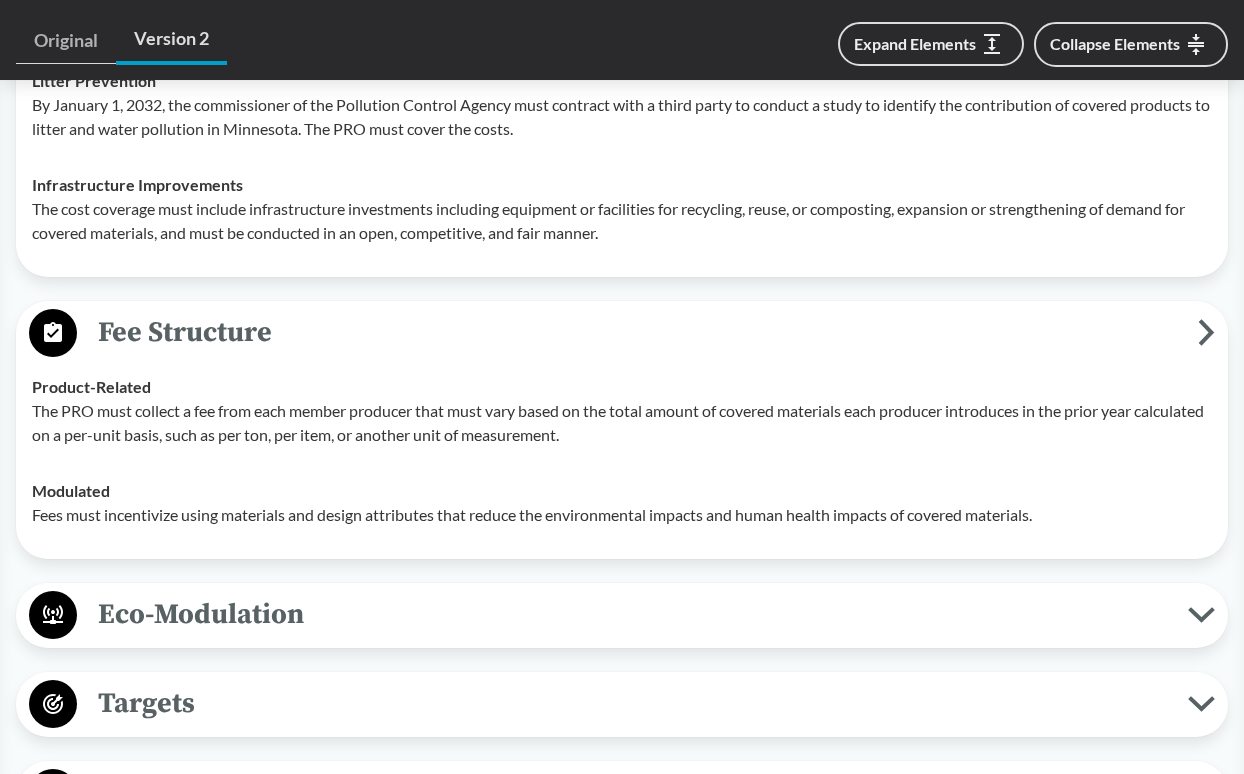 scroll, scrollTop: 4595, scrollLeft: 0, axis: vertical 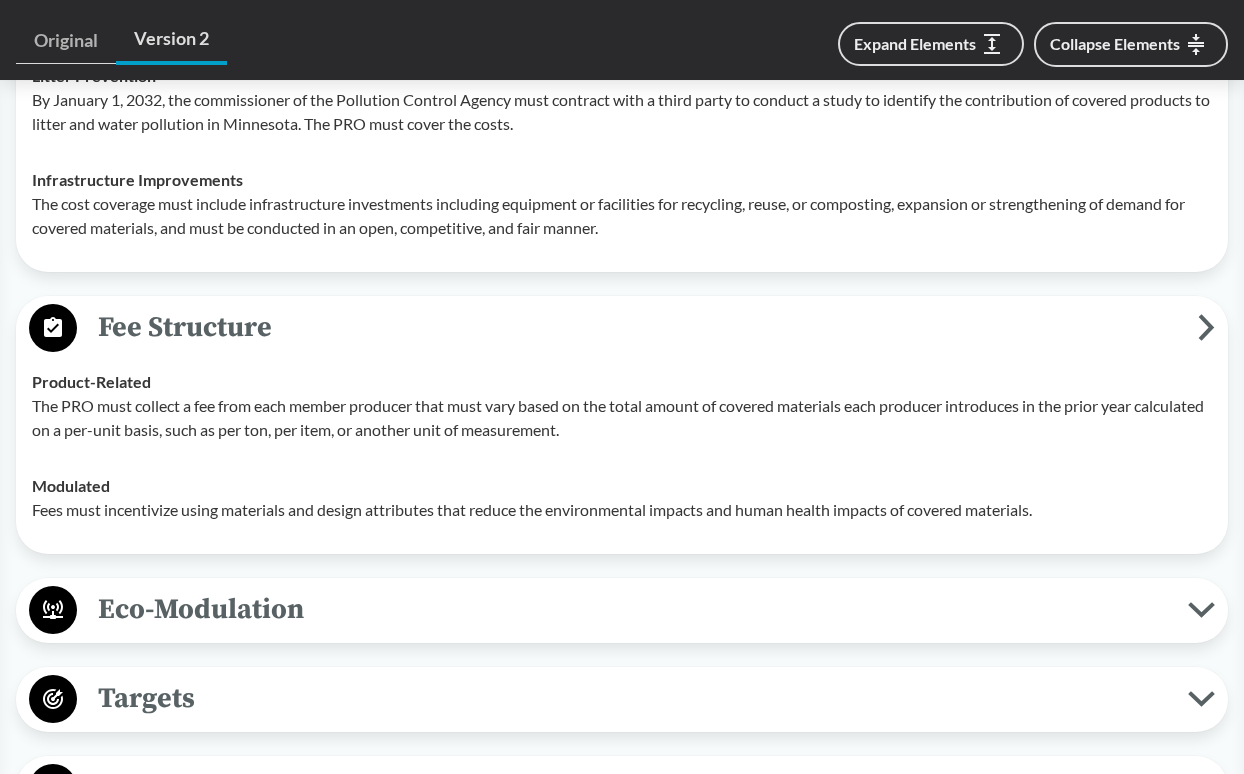 click on "Eco-Modulation" at bounding box center (632, 609) 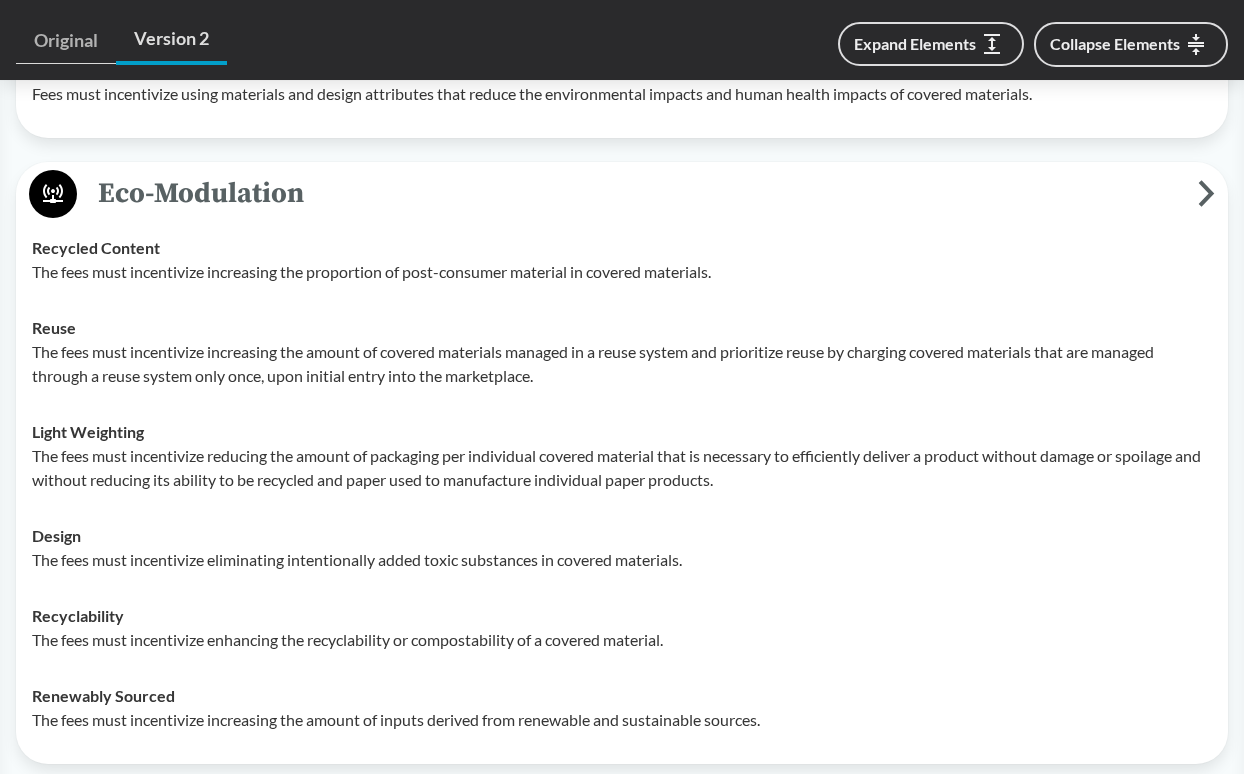 scroll, scrollTop: 4895, scrollLeft: 0, axis: vertical 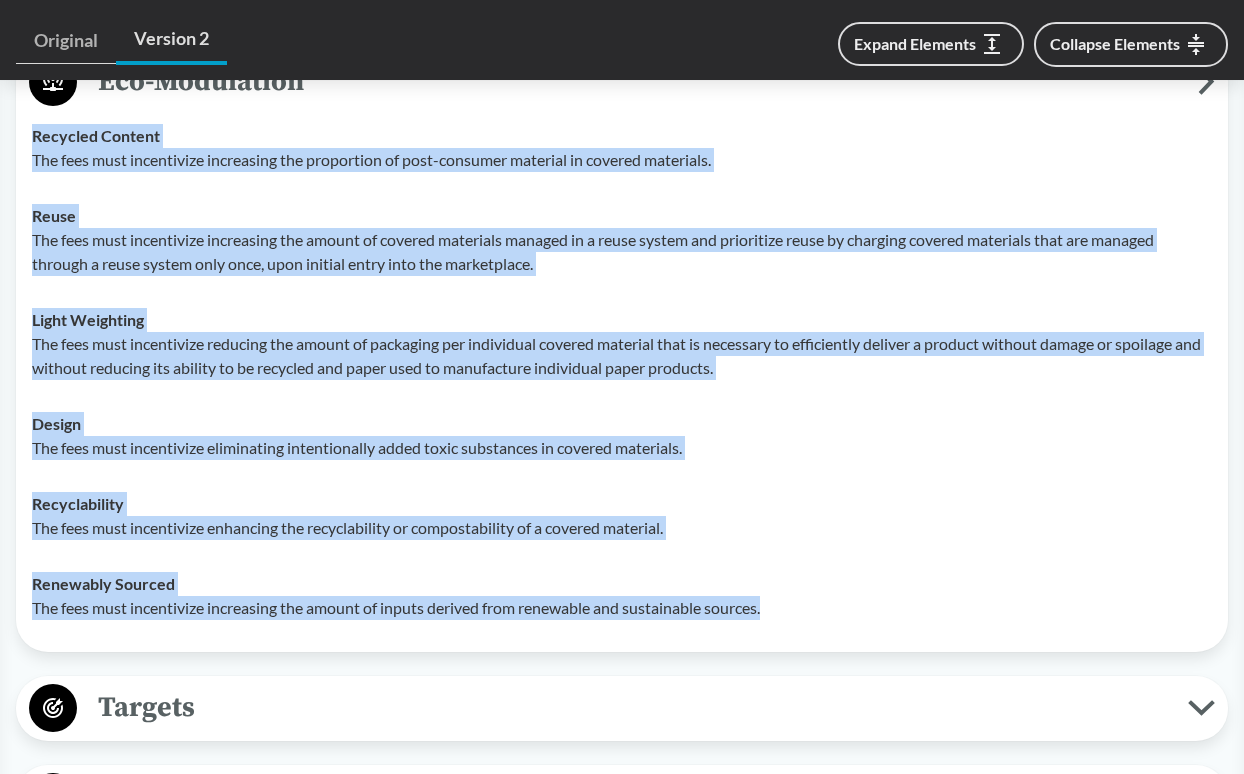 drag, startPoint x: 34, startPoint y: 364, endPoint x: 789, endPoint y: 619, distance: 796.90027 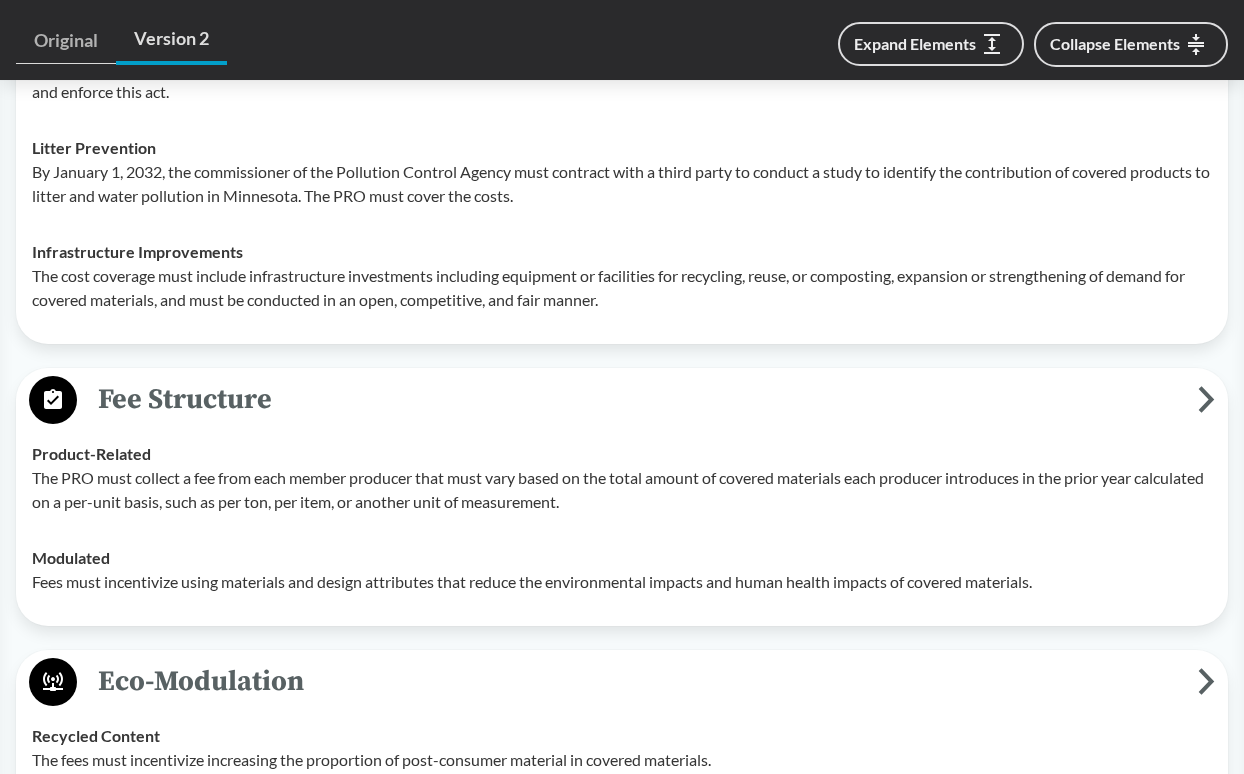 scroll, scrollTop: 4723, scrollLeft: 0, axis: vertical 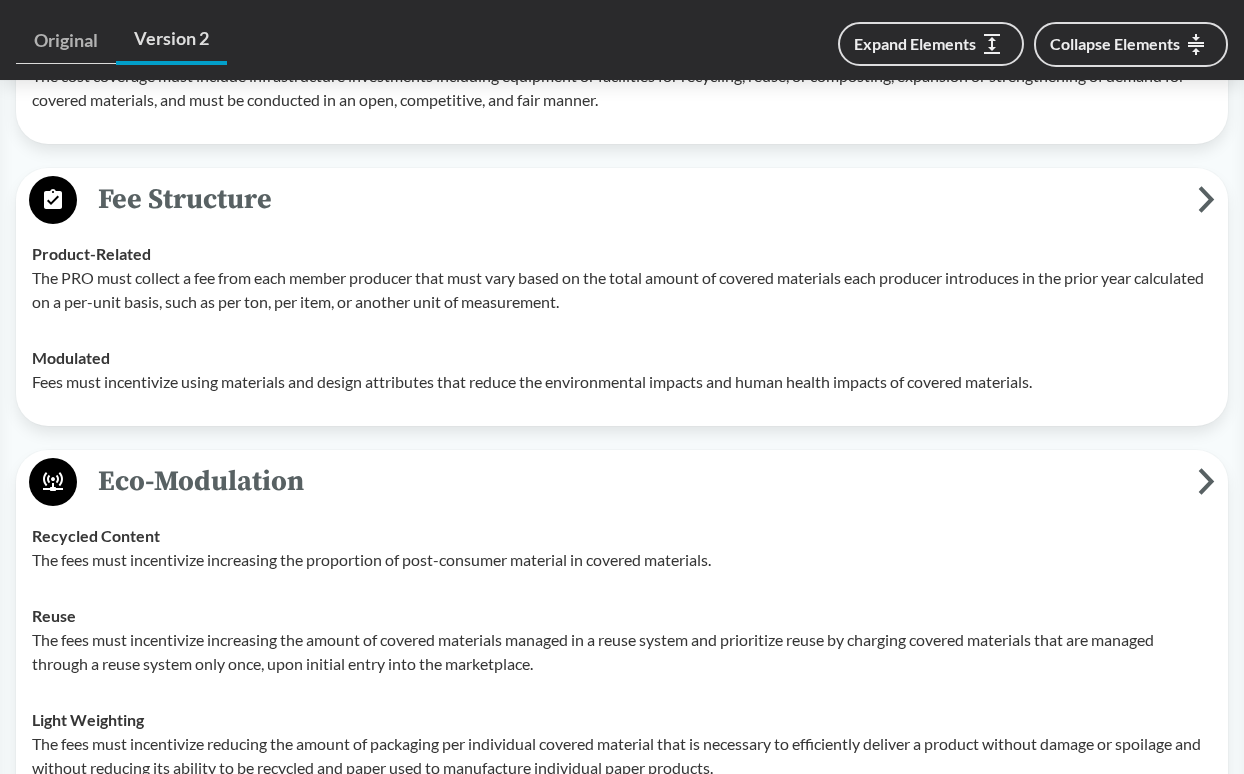 click on "Eco-Modulation" at bounding box center [622, 482] 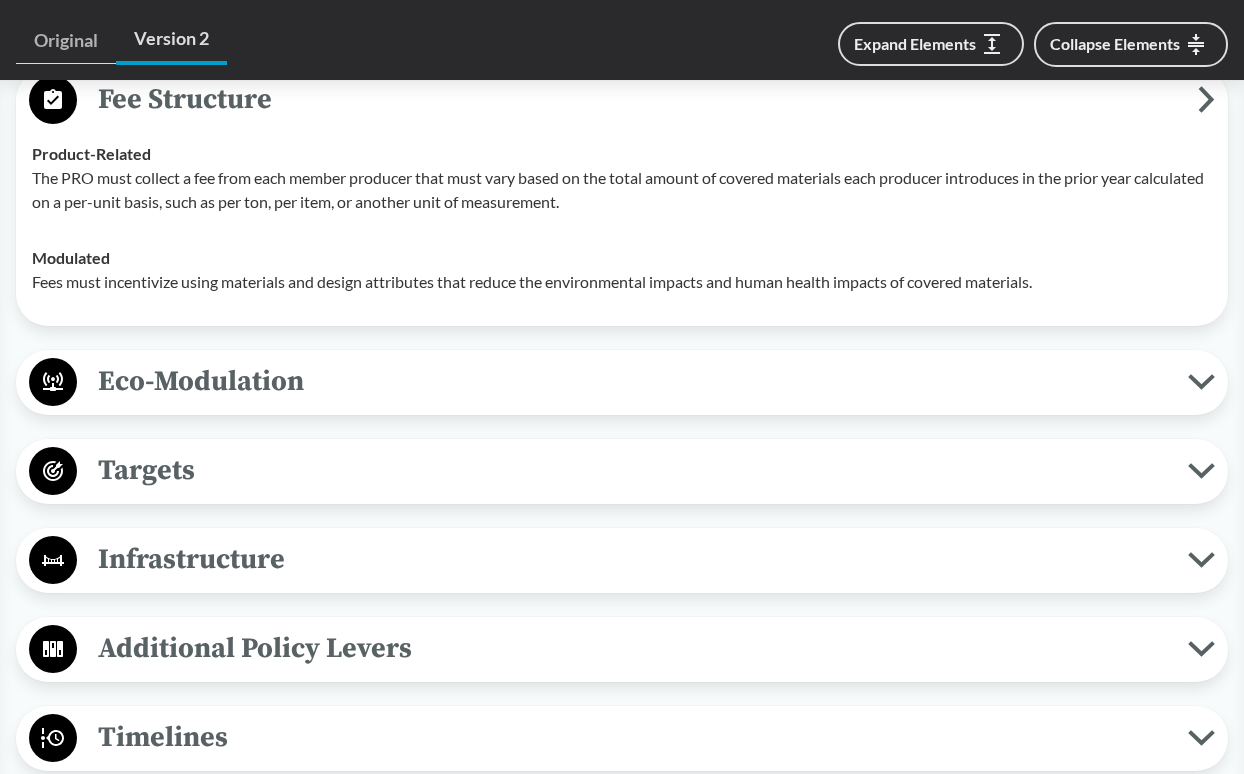 click 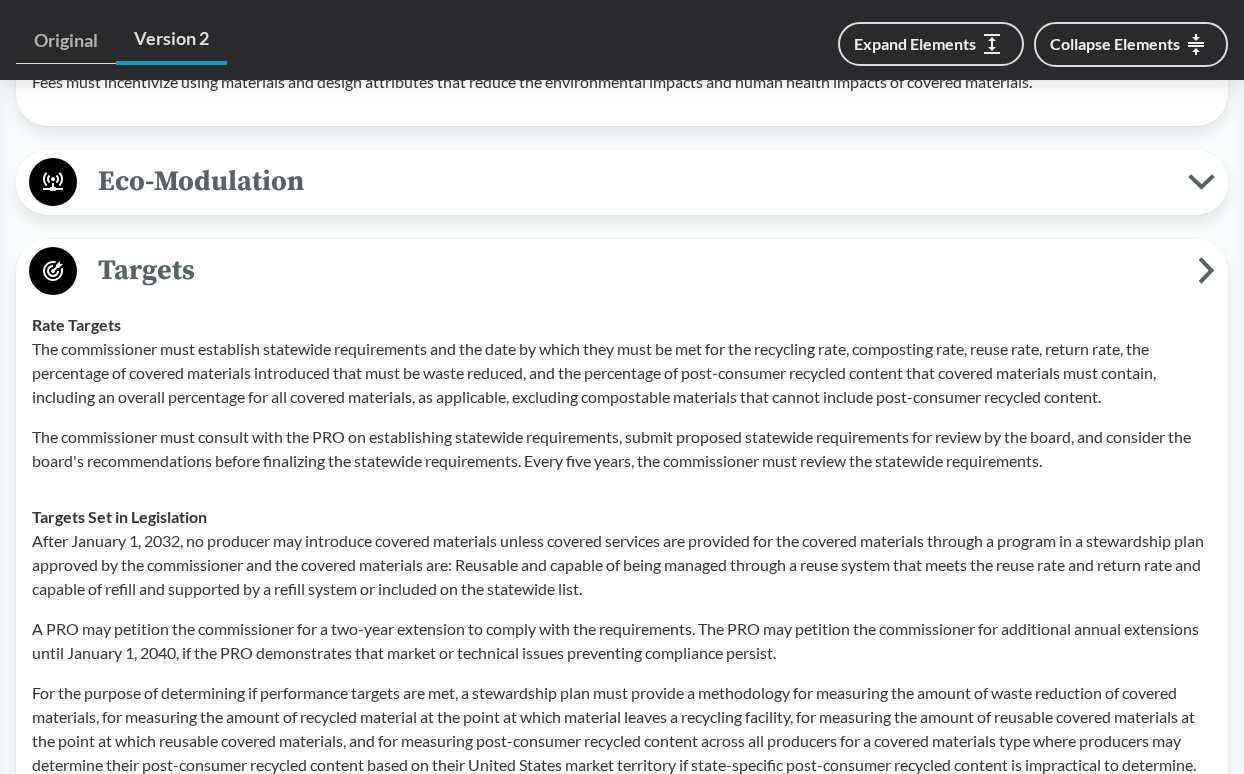 scroll, scrollTop: 5323, scrollLeft: 0, axis: vertical 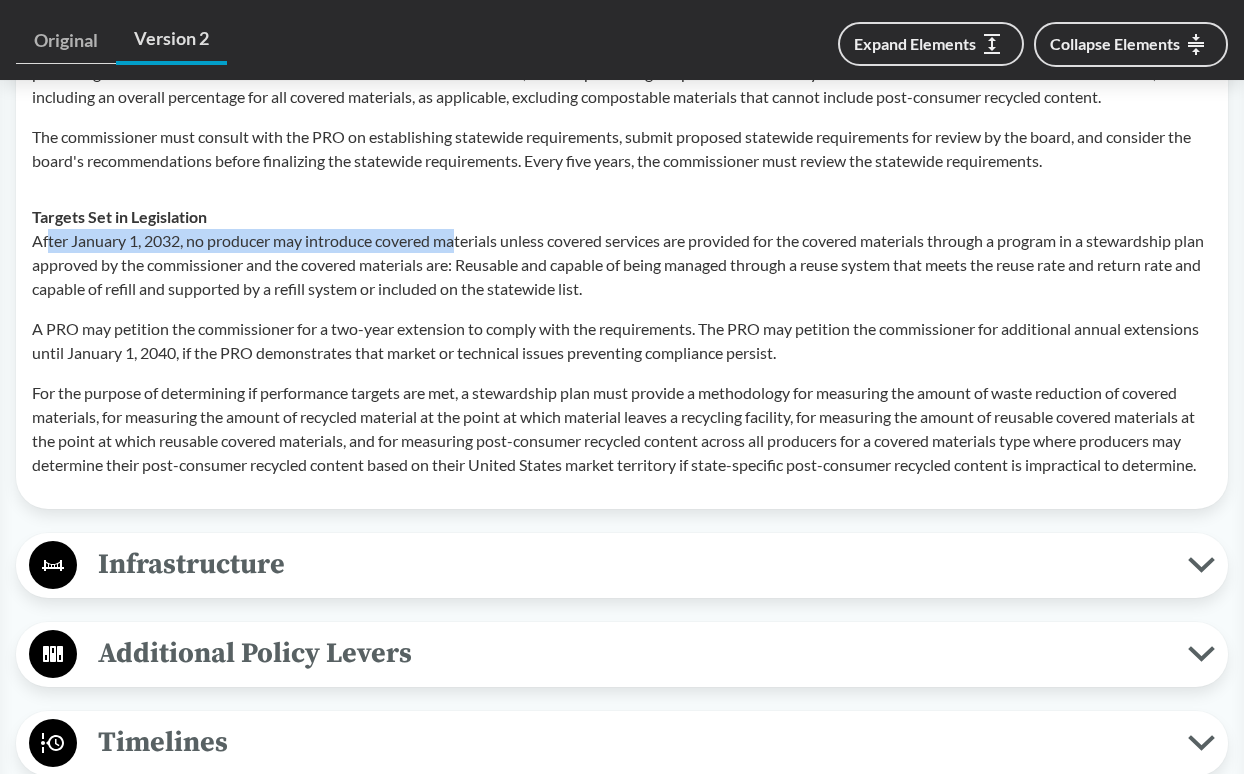 drag, startPoint x: 46, startPoint y: 241, endPoint x: 461, endPoint y: 234, distance: 415.05902 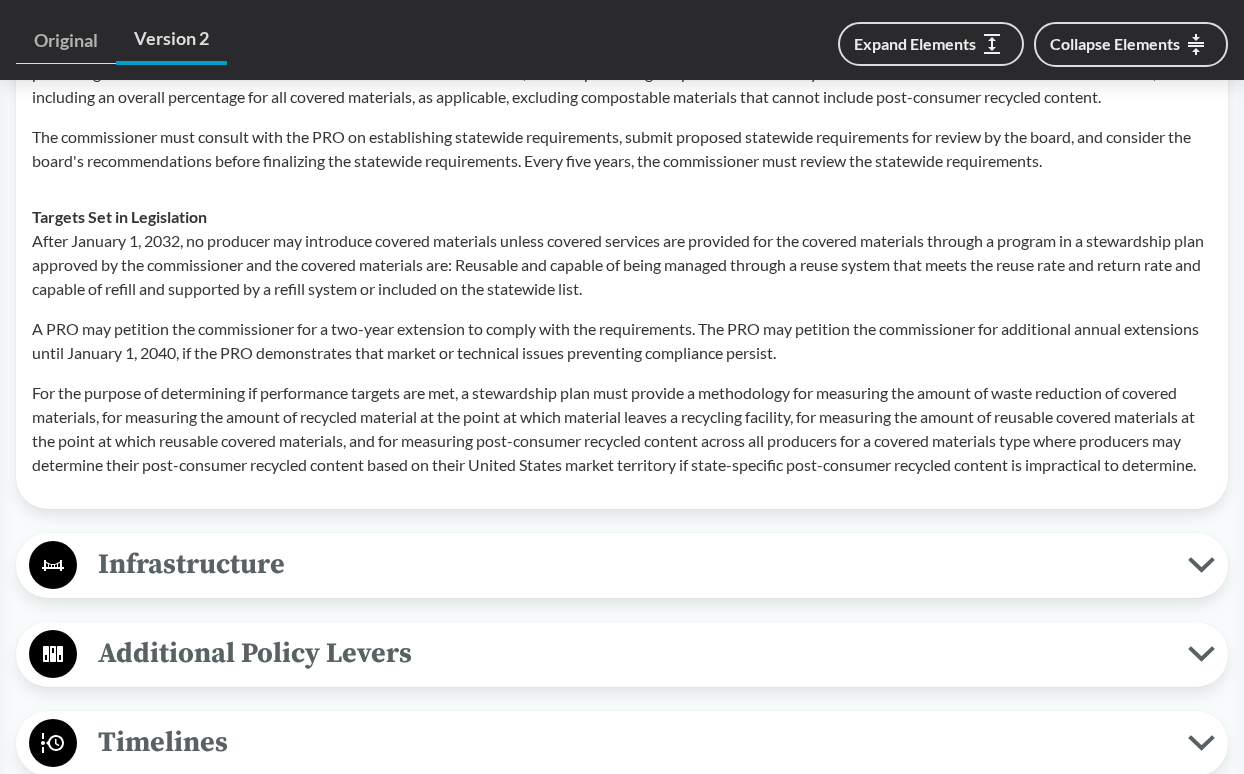 click on "After January 1, 2032, no producer may introduce covered materials unless covered services are provided for the covered materials through a program in a stewardship plan approved by the commissioner and the covered materials are: Reusable and capable of being managed through a reuse system that meets the reuse rate and return rate and capable of refill and supported by a refill system or included on the statewide list." at bounding box center (622, 265) 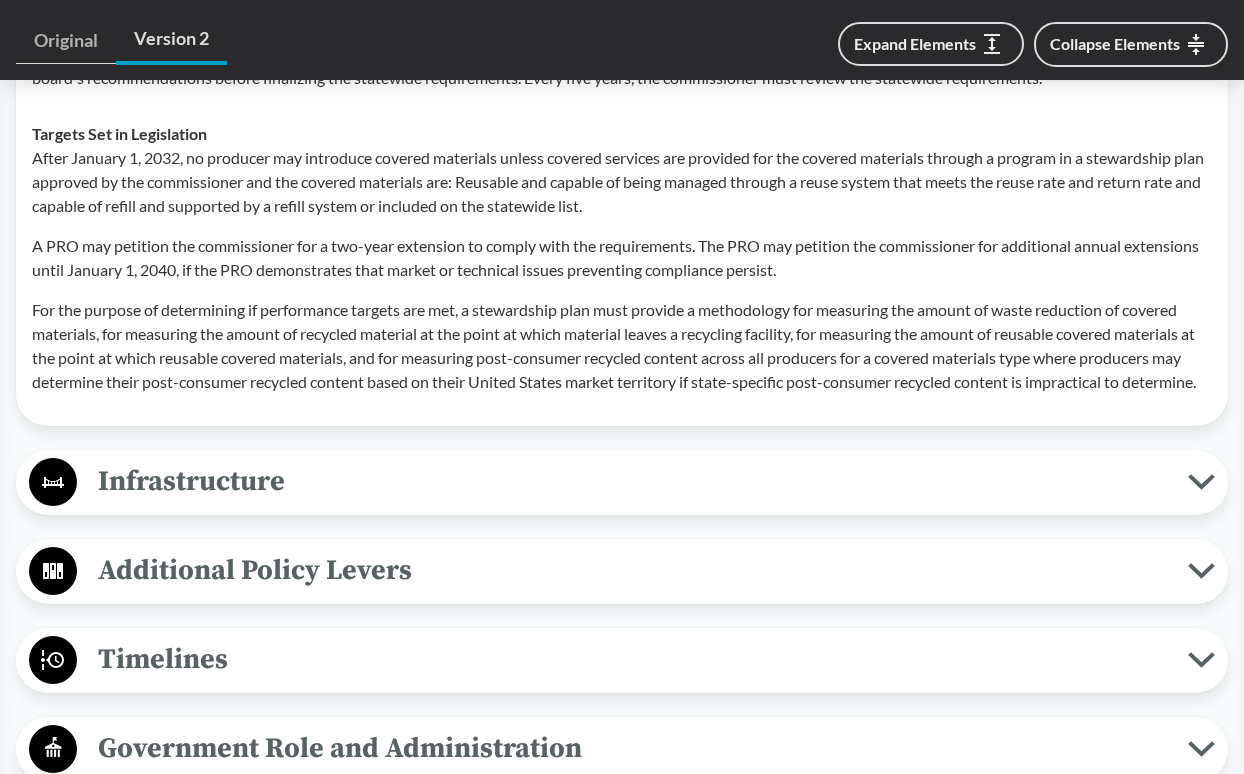 scroll, scrollTop: 5423, scrollLeft: 0, axis: vertical 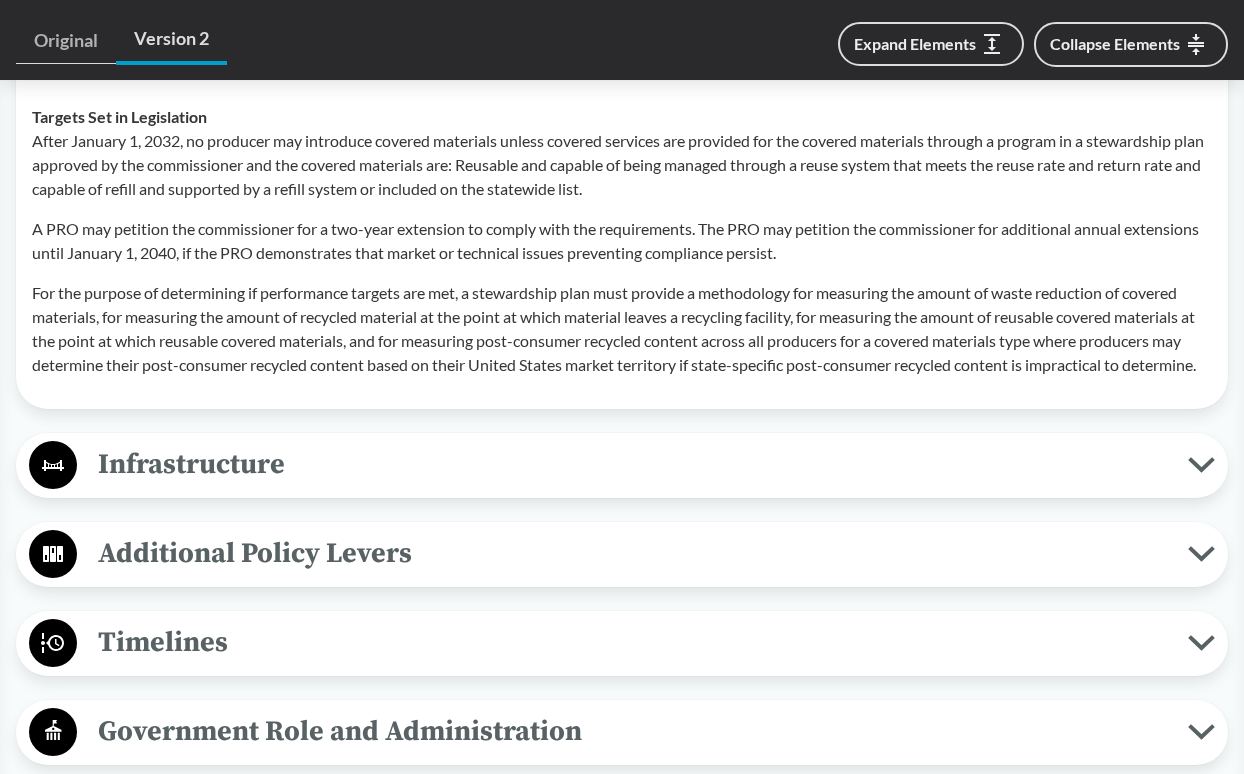 click on "Infrastructure" at bounding box center [632, 464] 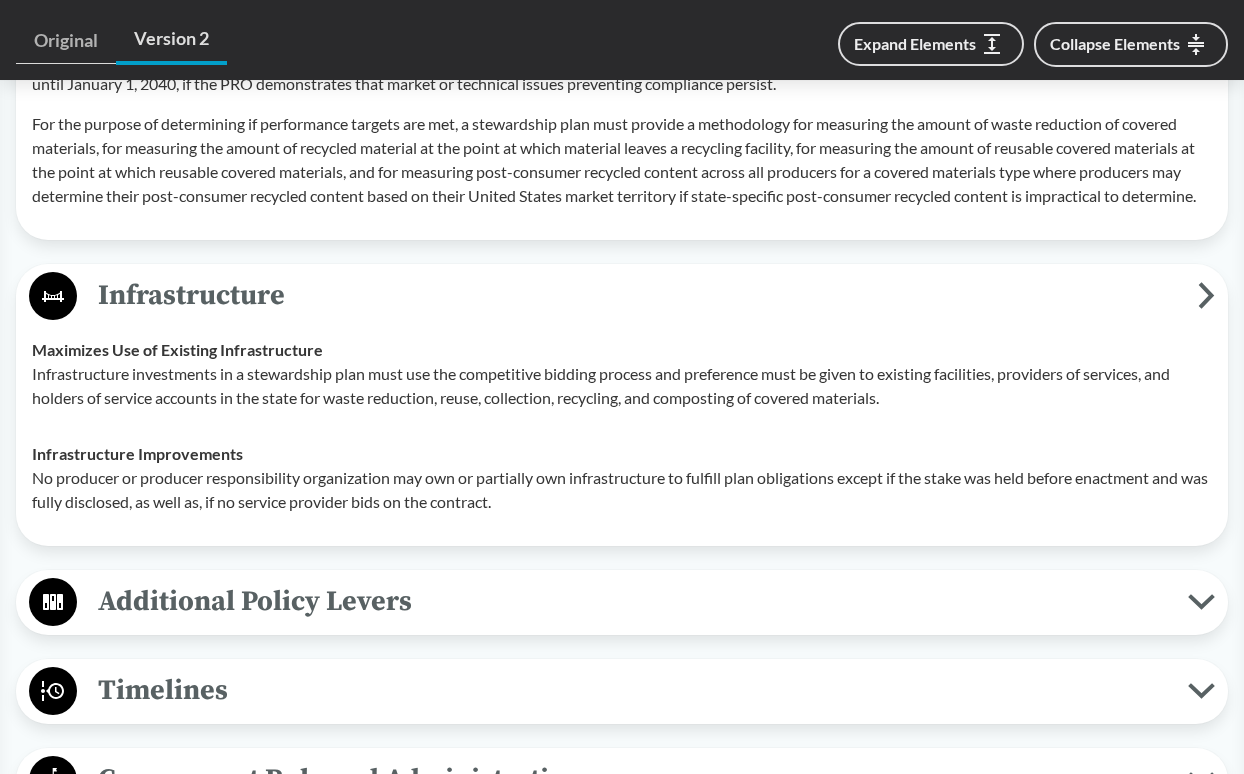 scroll, scrollTop: 5623, scrollLeft: 0, axis: vertical 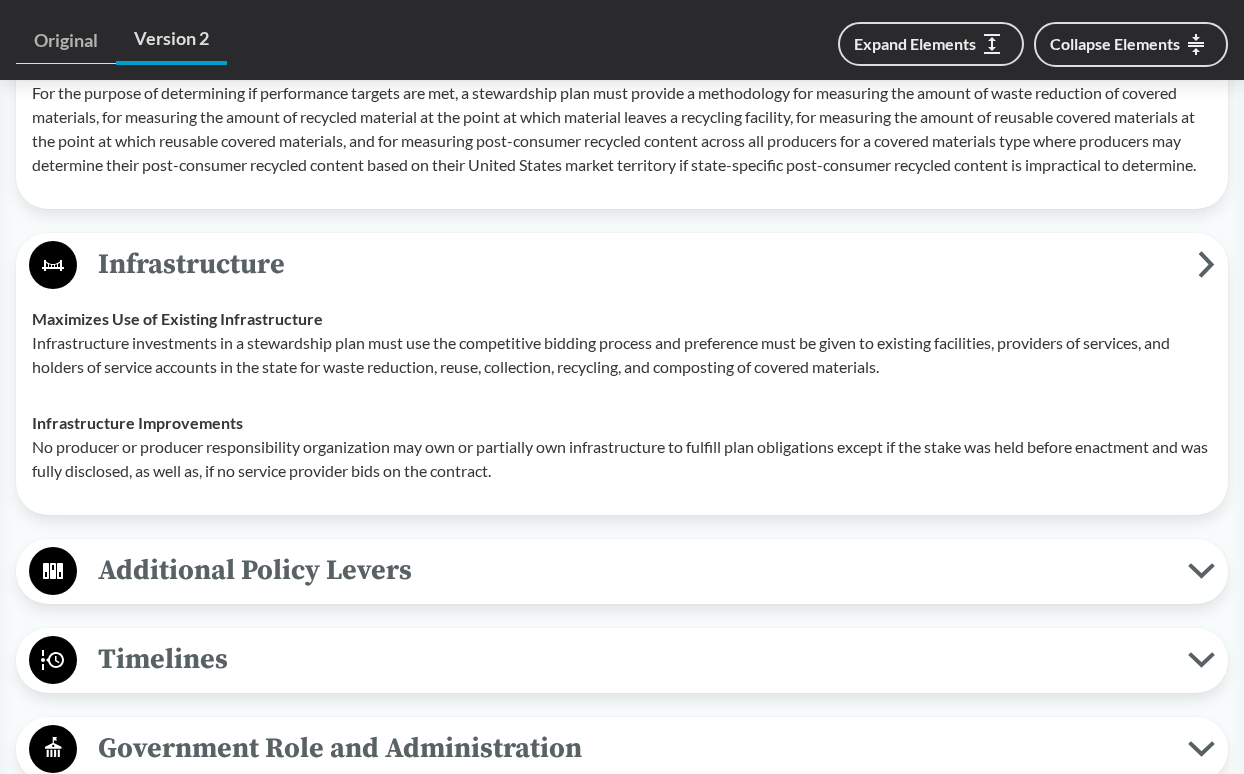 click on "Additional Policy Levers" at bounding box center [632, 570] 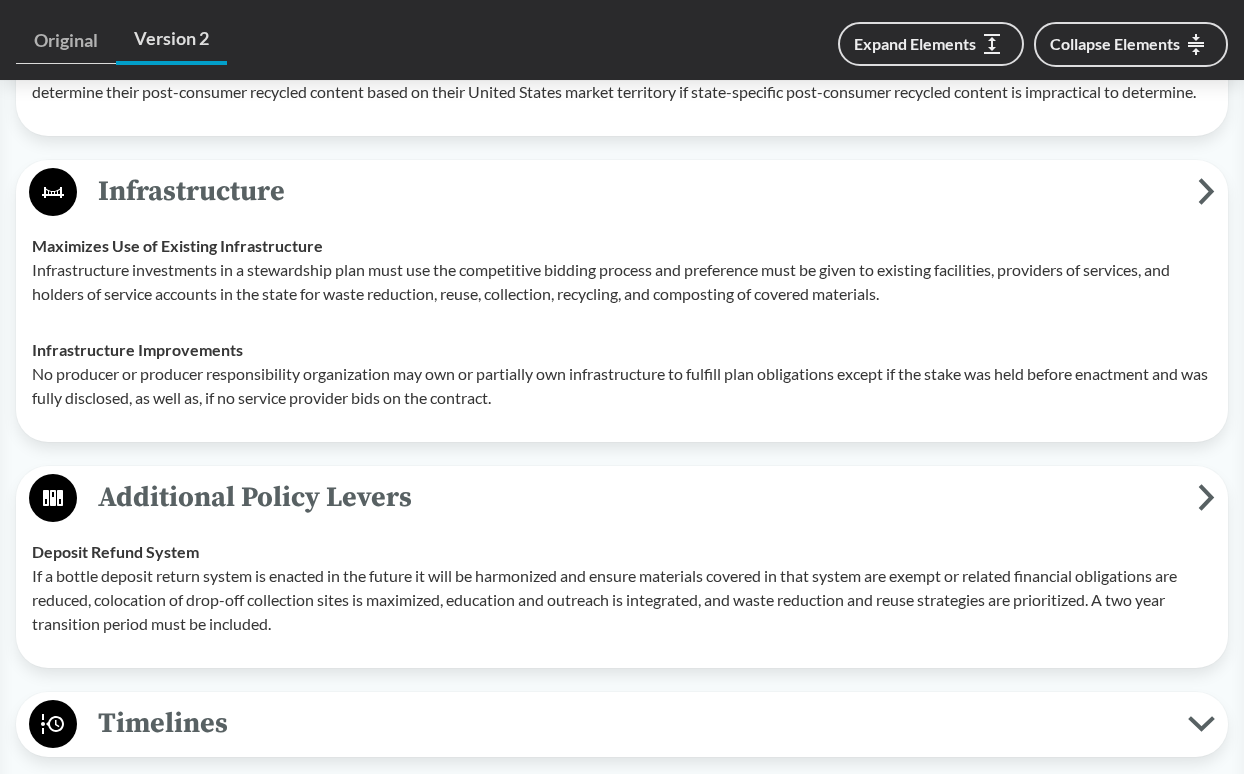 scroll, scrollTop: 5823, scrollLeft: 0, axis: vertical 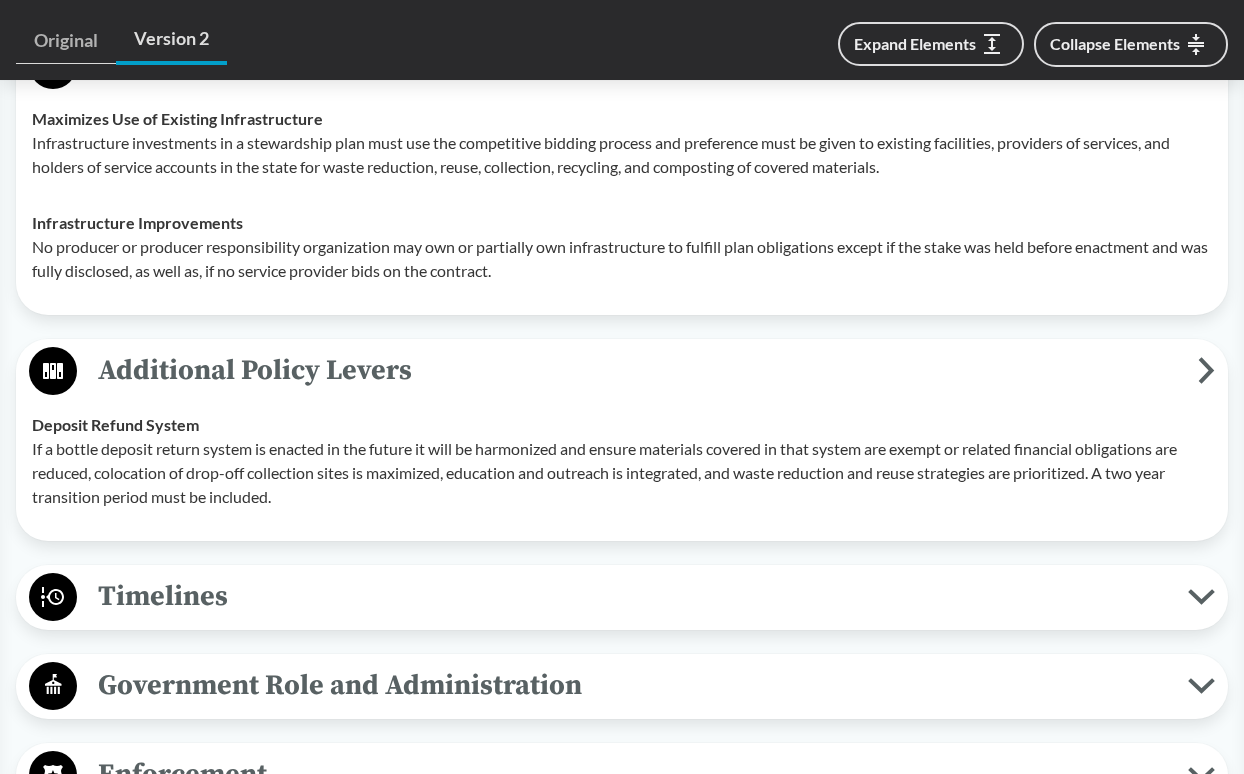 click on "Timelines" at bounding box center [632, 596] 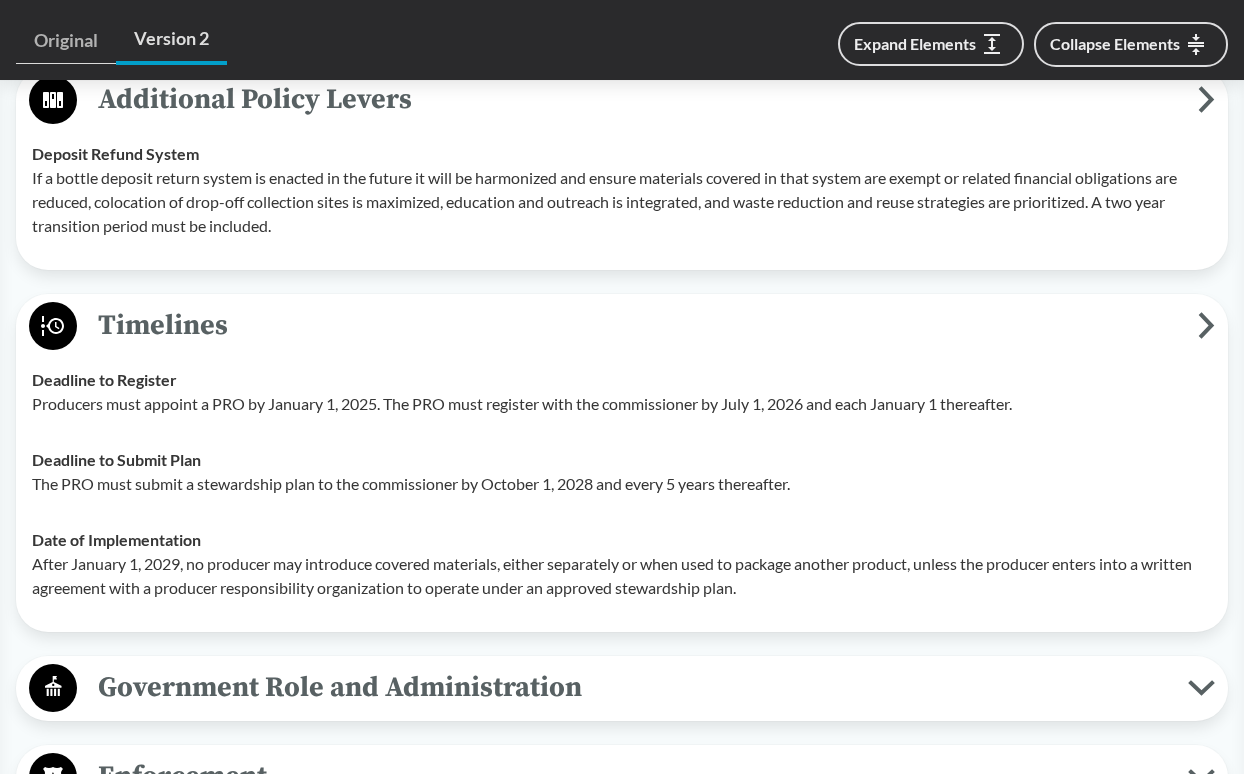 scroll, scrollTop: 6123, scrollLeft: 0, axis: vertical 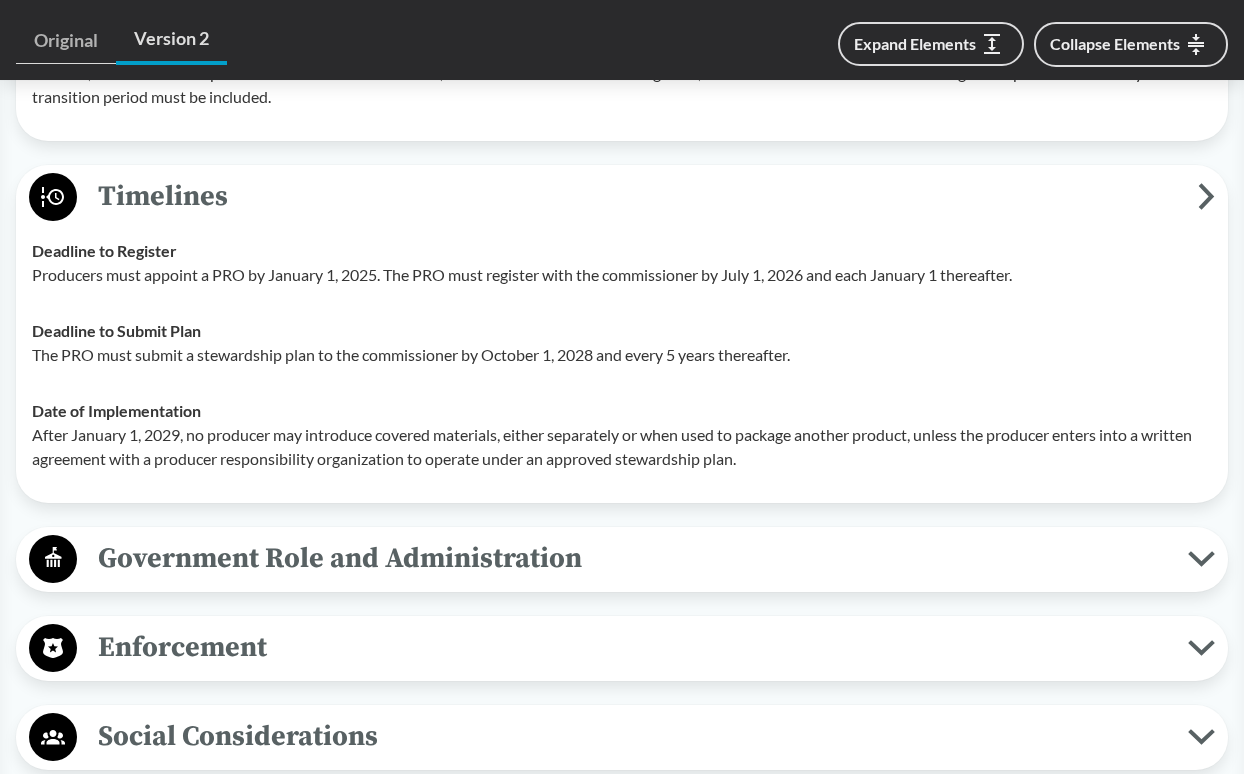 click on "Government Role and Administration" at bounding box center [632, 558] 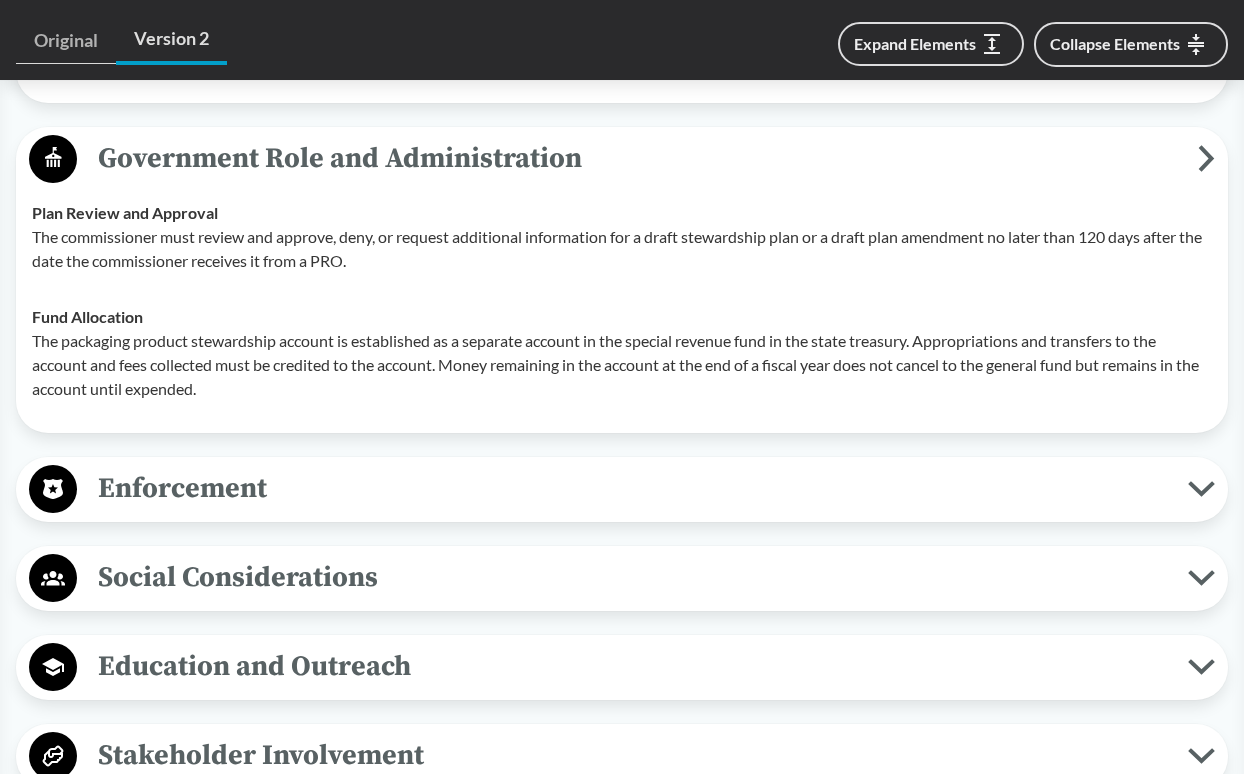 scroll, scrollTop: 6723, scrollLeft: 0, axis: vertical 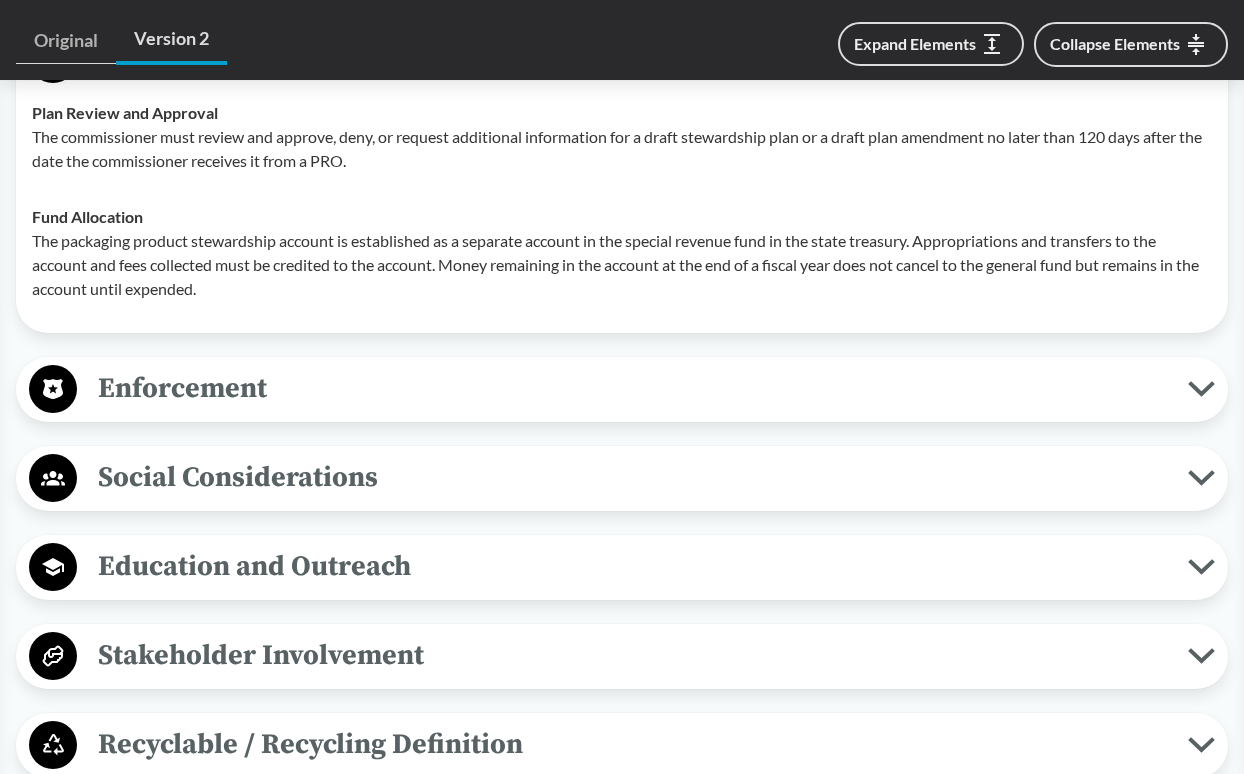 click on "Enforcement" at bounding box center [632, 388] 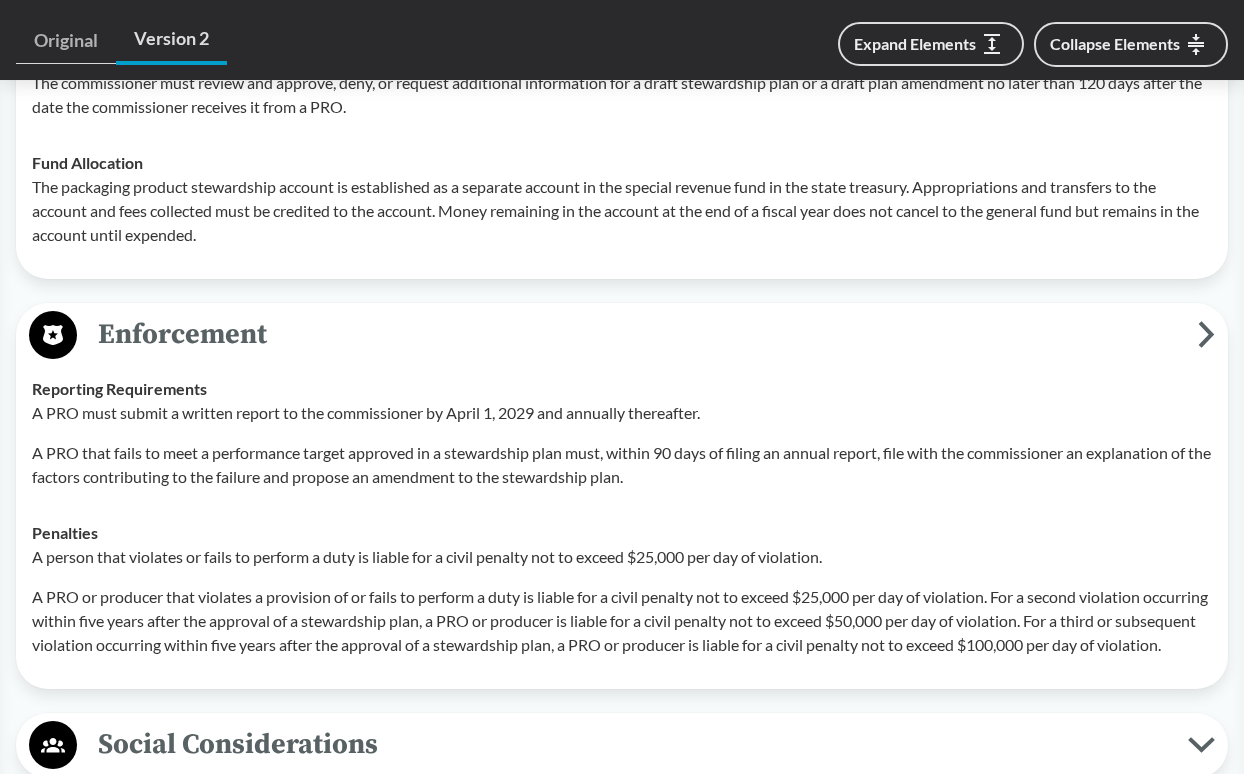 scroll, scrollTop: 6823, scrollLeft: 0, axis: vertical 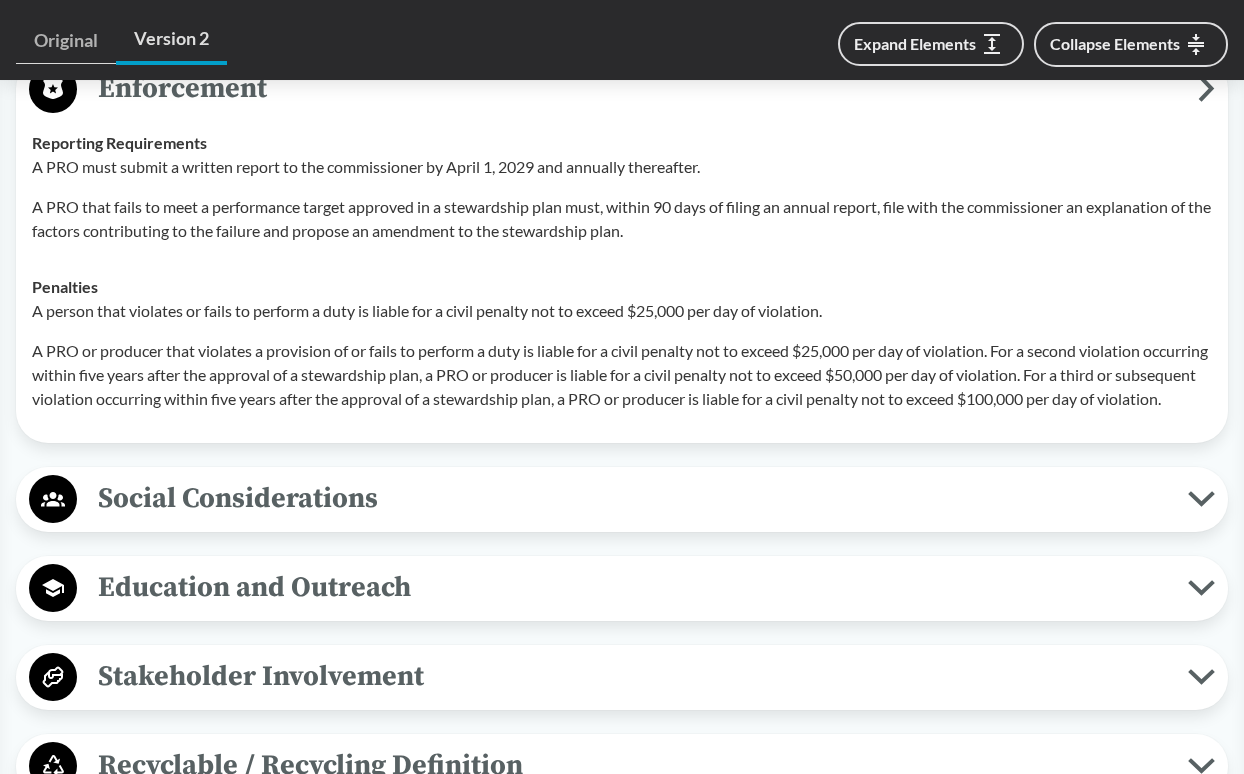 click on "Social Considerations" at bounding box center [632, 498] 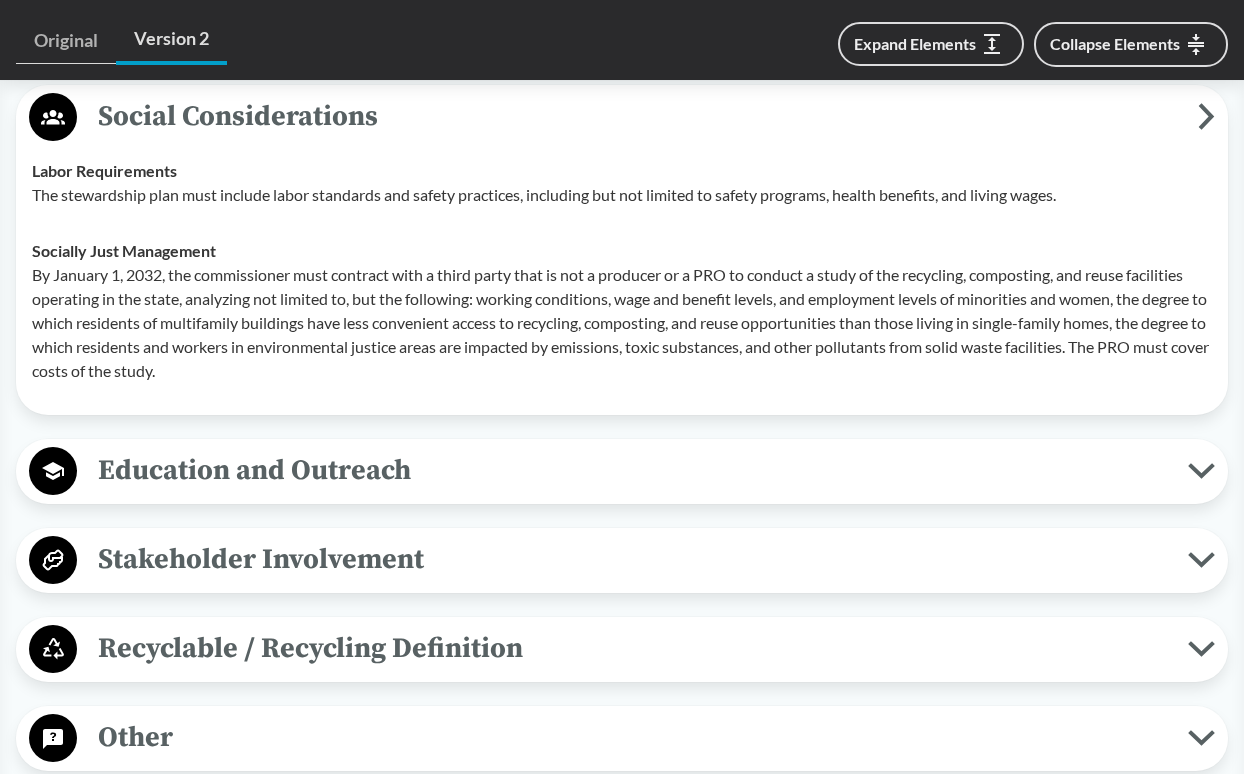 scroll, scrollTop: 7423, scrollLeft: 0, axis: vertical 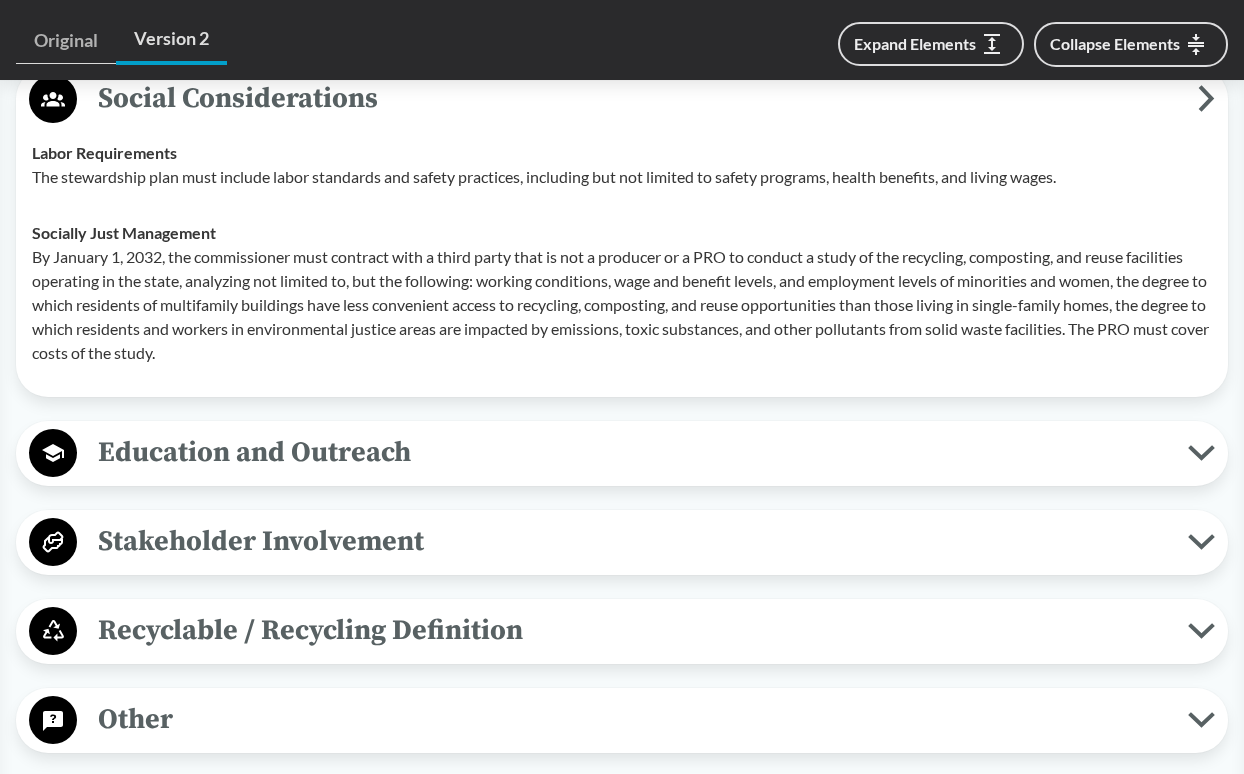 click on "Education and Outreach" at bounding box center (632, 452) 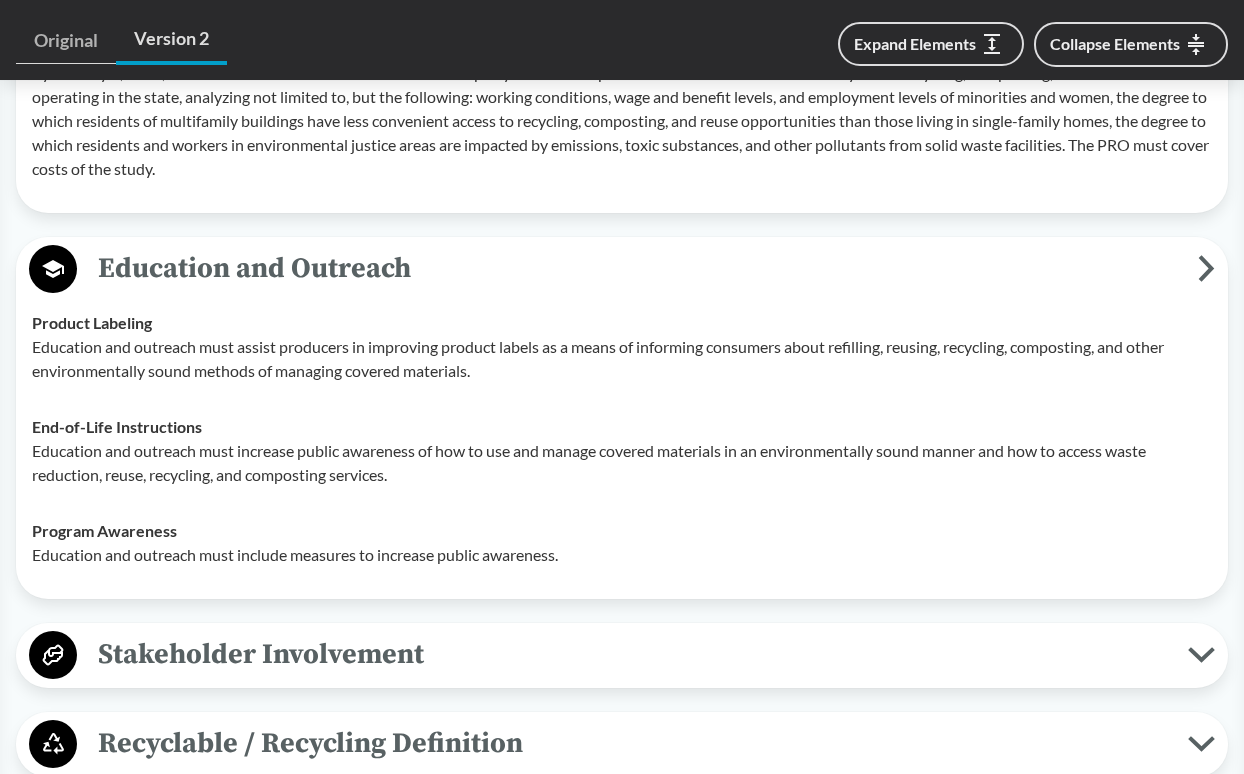 scroll, scrollTop: 7623, scrollLeft: 0, axis: vertical 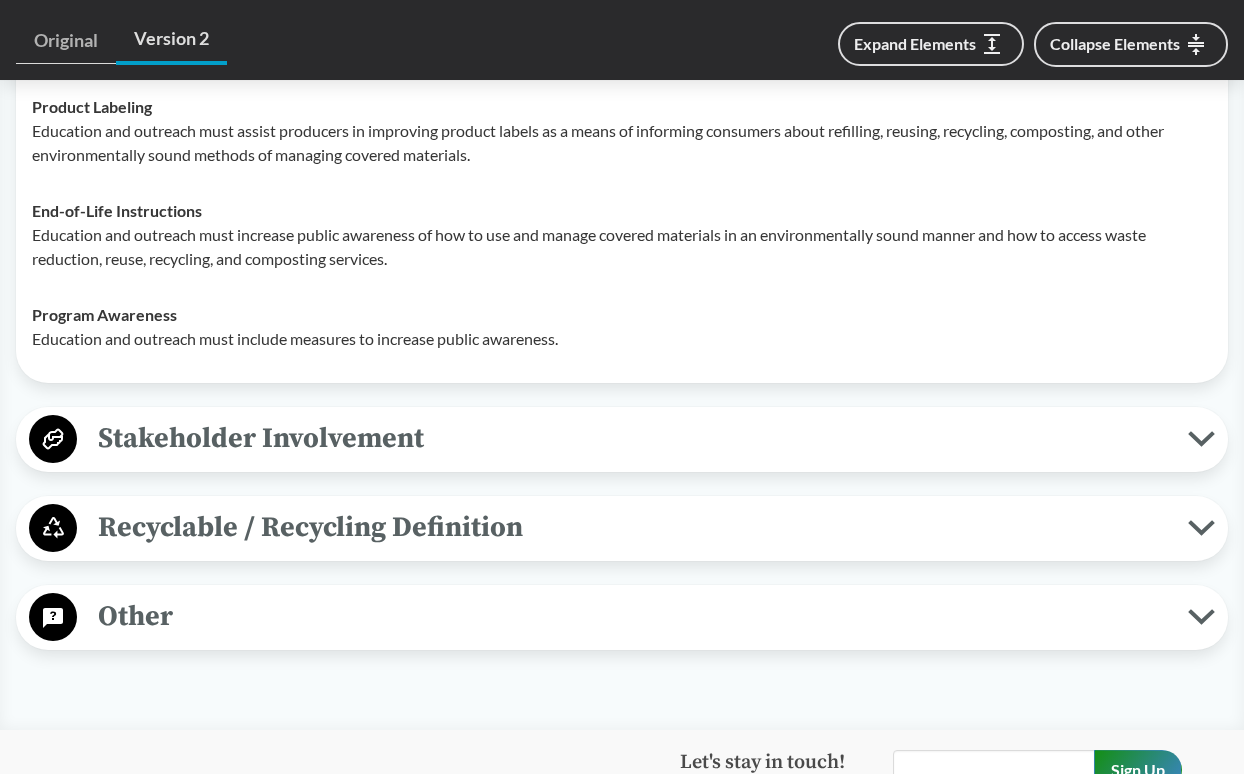 click on "Stakeholder Involvement" at bounding box center (632, 438) 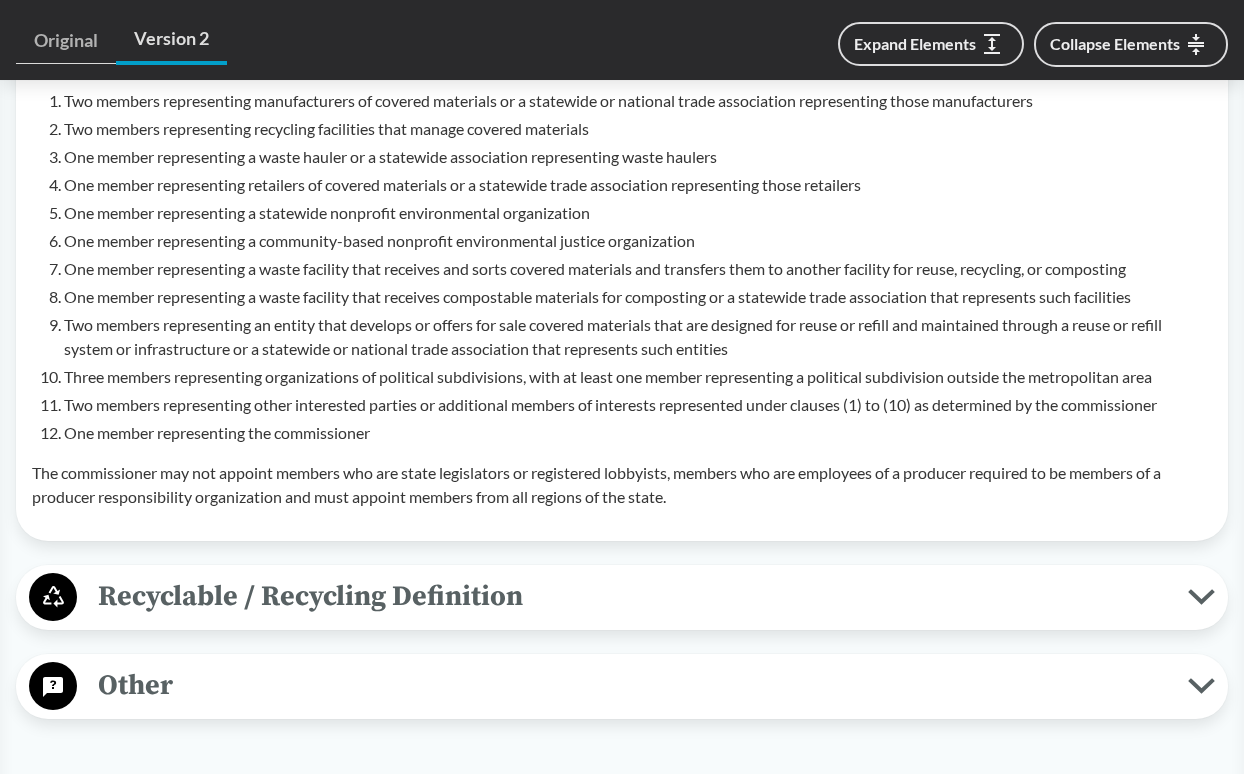 scroll, scrollTop: 8523, scrollLeft: 0, axis: vertical 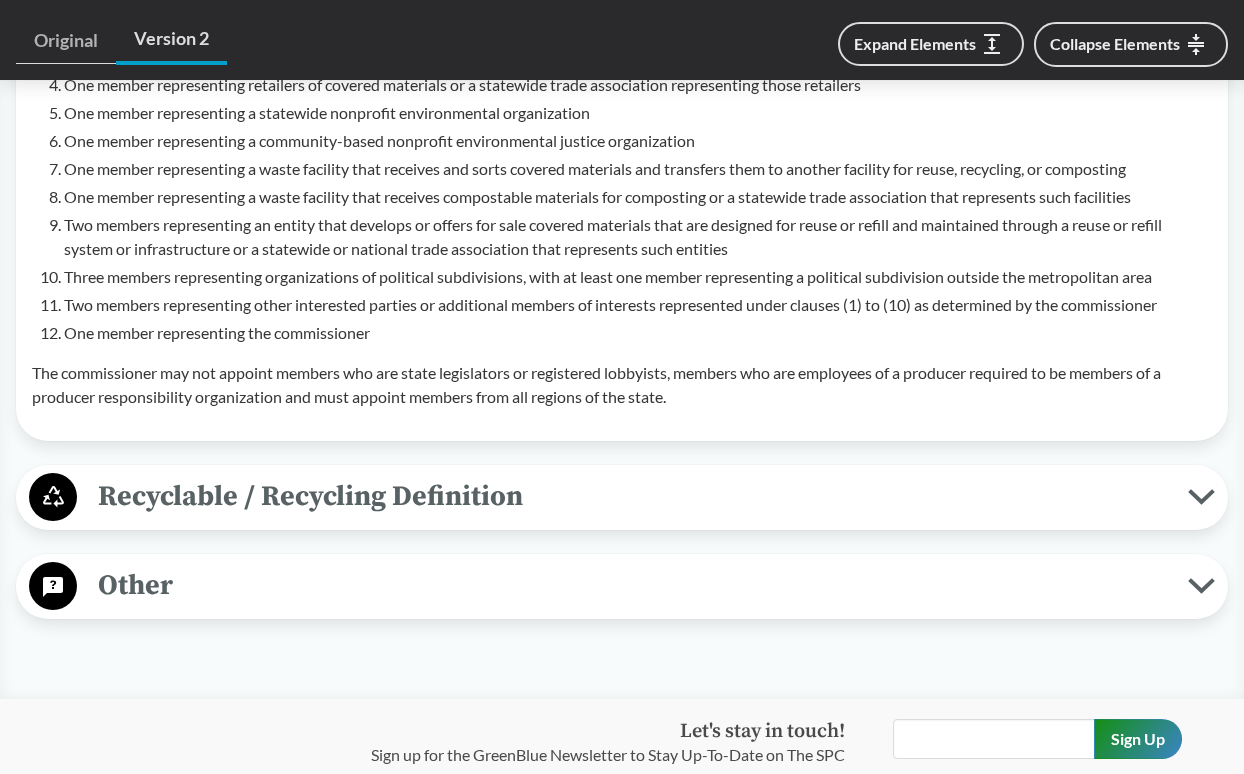 click on "Recyclable / Recycling Definition" at bounding box center (632, 496) 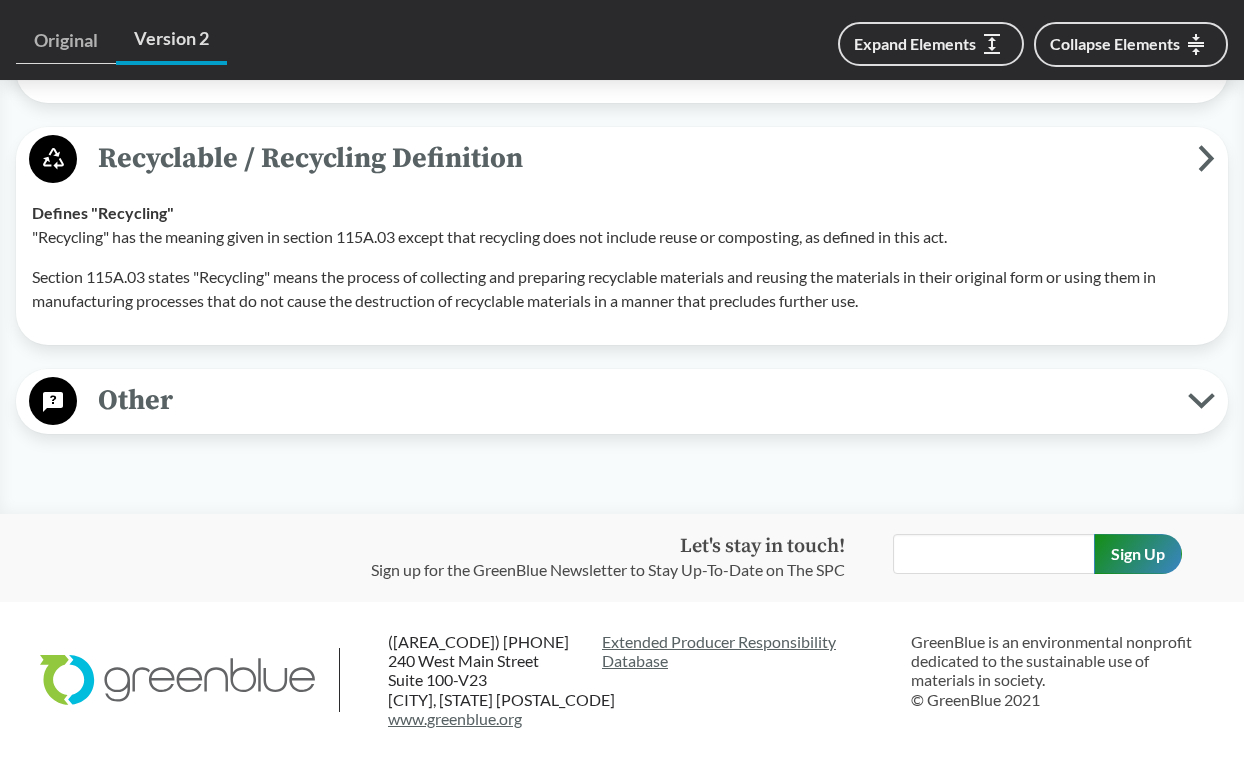 scroll, scrollTop: 8923, scrollLeft: 0, axis: vertical 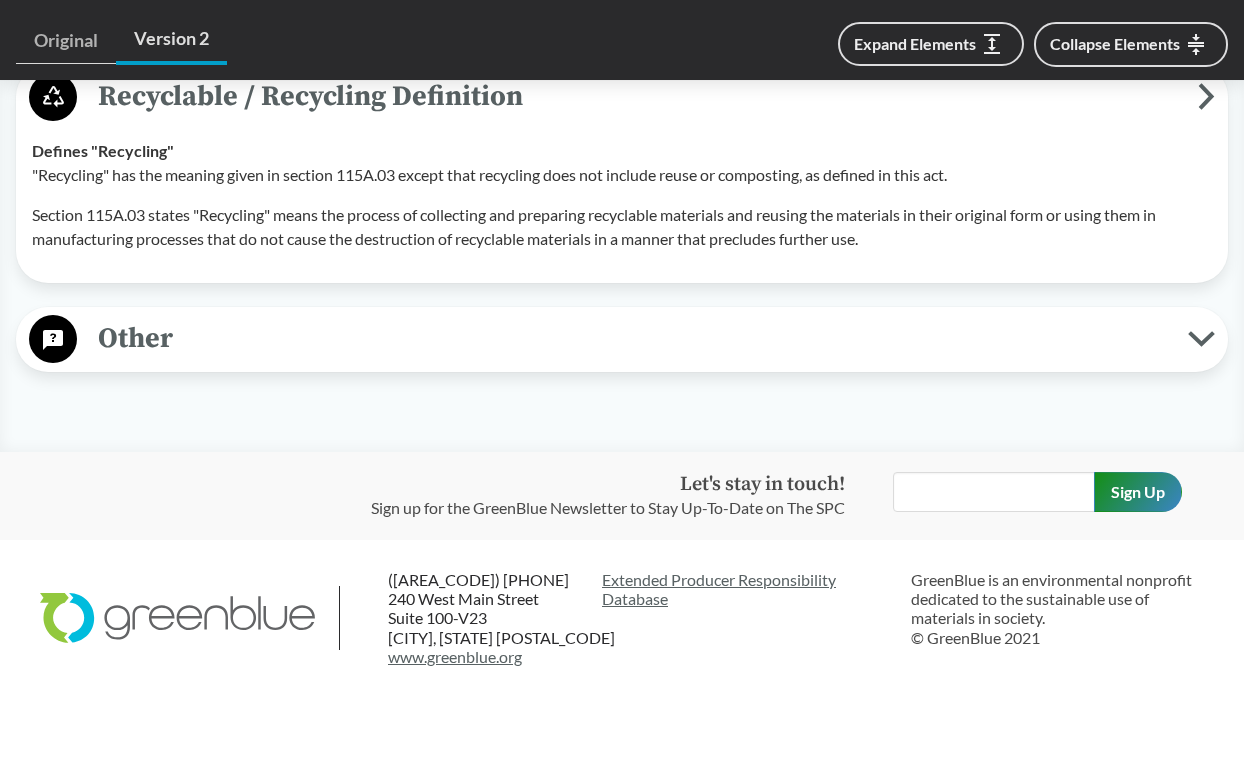 click on "‹  Back to results Minnesota House File 3911 (2024)   - ( Passed ) MN 05/22/2024 02/12/2024 Original Minnesota Senate Bill 3577 (2024)  ( SB3577 ) Introduced View 05/22/2024 Version 2 Minnesota House File 3911 (2024)  ( HF3911 ) Passed Original Version 2 Expand Elements  Collapse Elements  Overview The Packaging Waste and Cost Reduction Act as a part if a Environment and Natural Resources Budget and Policy bill. Passed on May 22, 2024 and signed by the governor of Minnesota. View  Bill  on  Government Website Covered Products All Packaging Types Covered material means packaging and paper products.
Paper Products Paper product means a product made primarily from wood pulp or other cellulosic fibers. Exclusions Exempted materials include:
Packaging for infant formula
Packaging for medical food
Packaging for a fortified oral nutritional supplement used by persons who require supplemental or sole source nutrition to meet nutritional needs due to special dietary needs
Brands" at bounding box center (622, -4177) 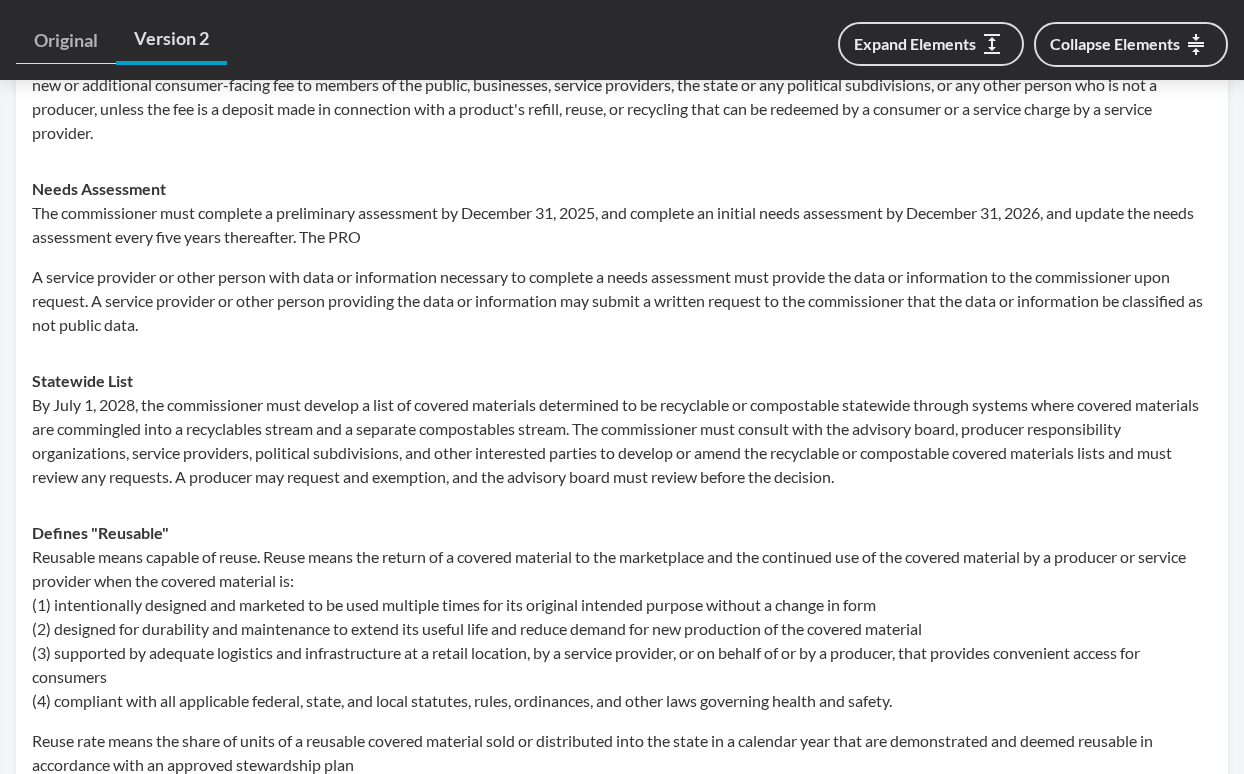 scroll, scrollTop: 9623, scrollLeft: 0, axis: vertical 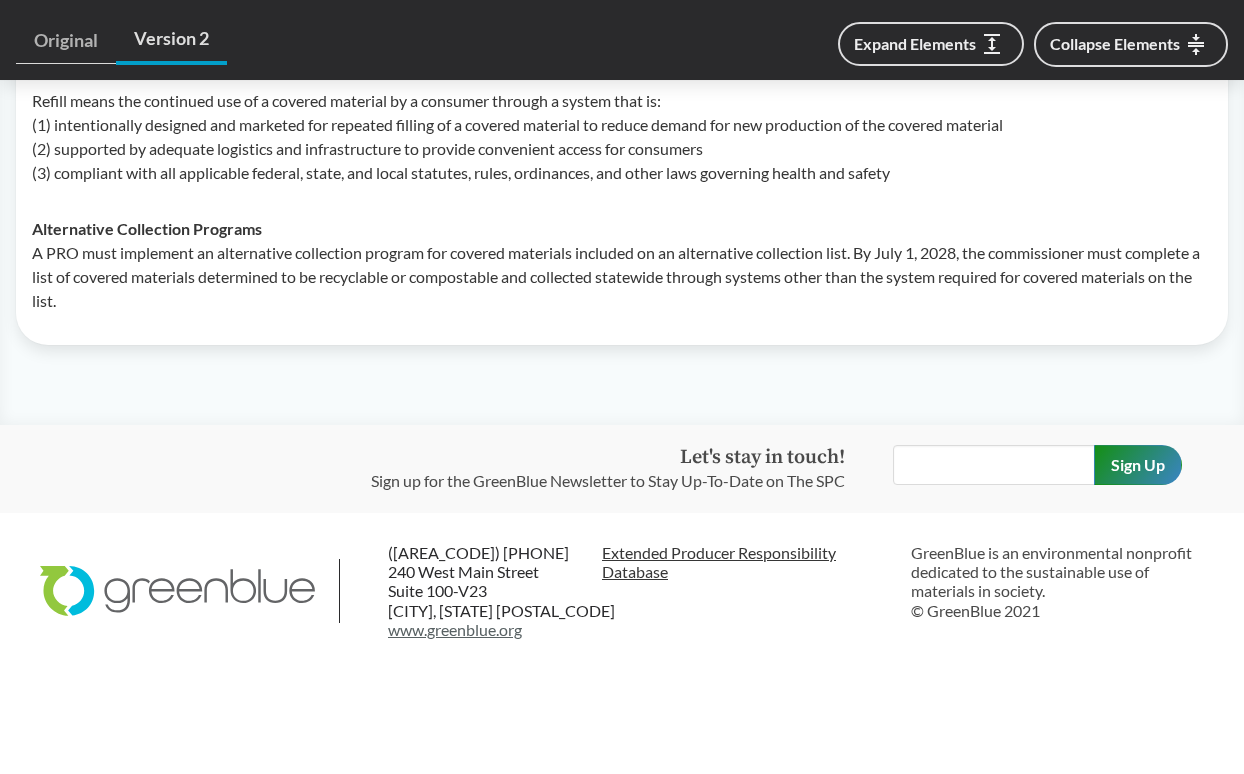click on "Extended Producer Responsibility Database" at bounding box center [748, 562] 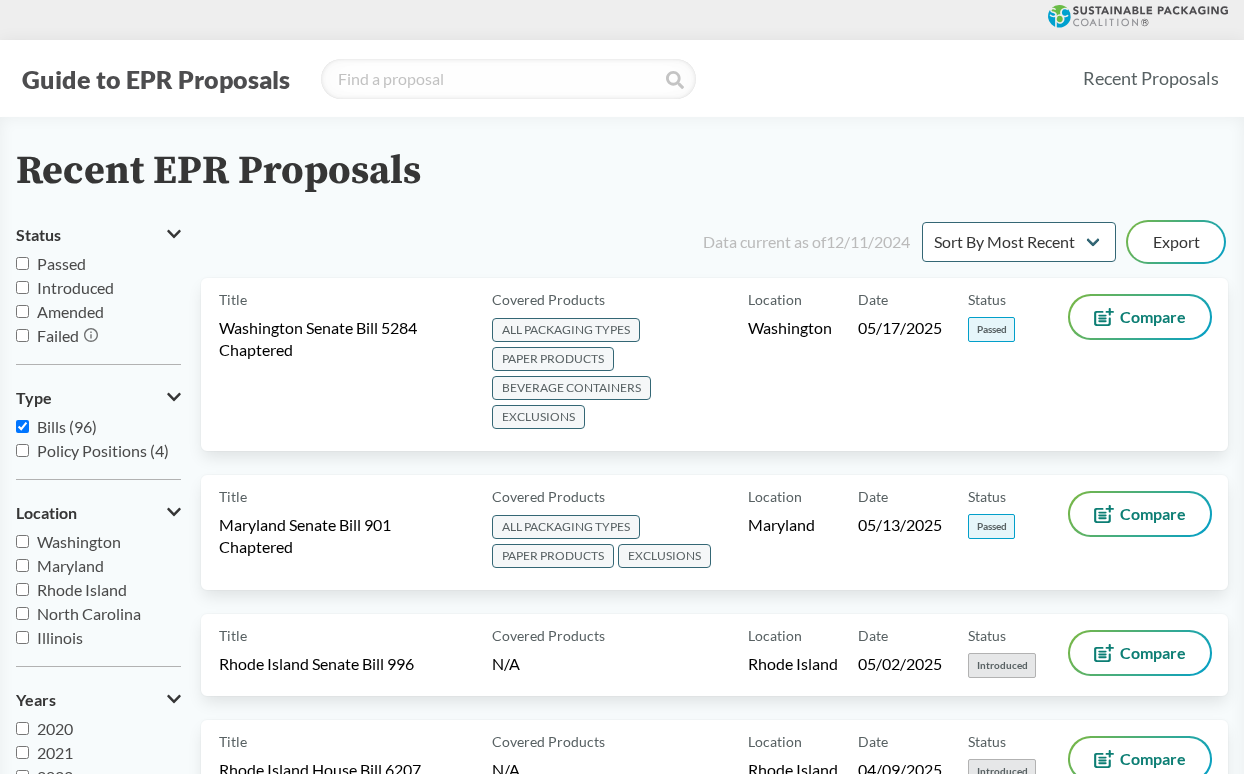 click on "Recent EPR Proposals" at bounding box center [622, 171] 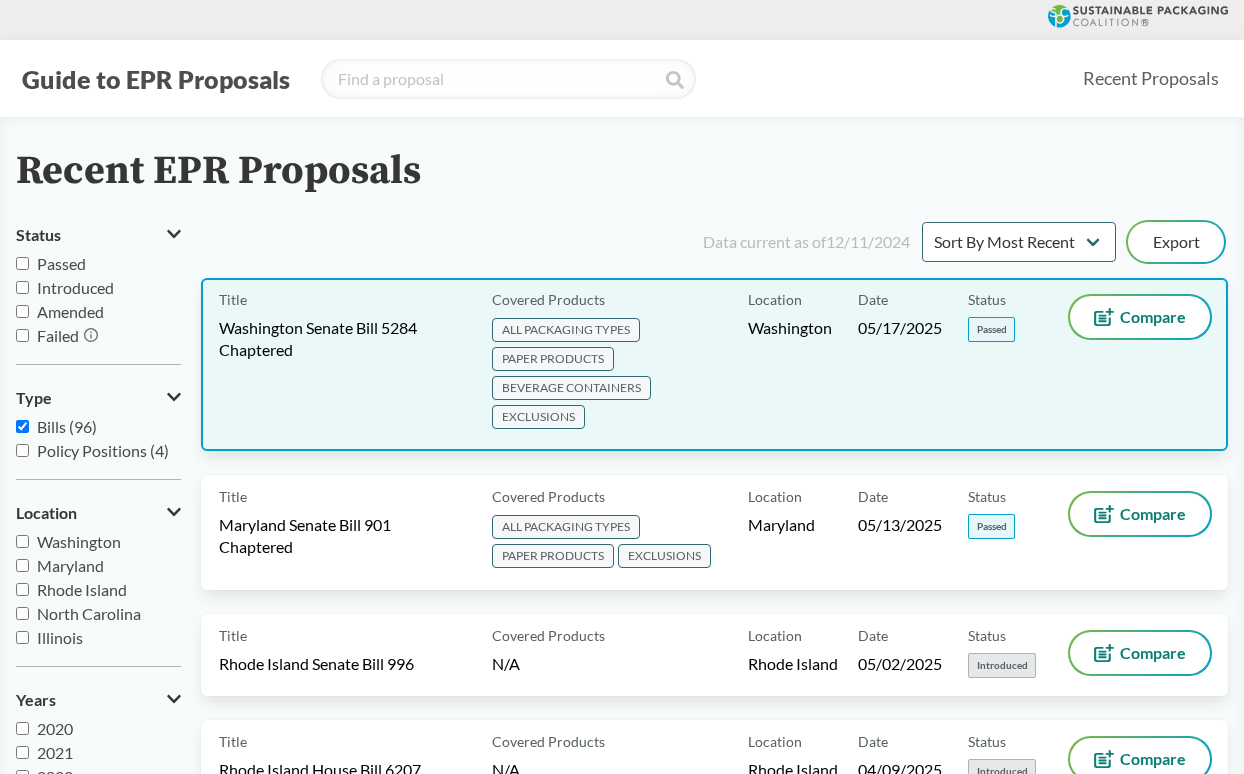 click on "Washington Senate Bill 5284 Chaptered" at bounding box center [343, 339] 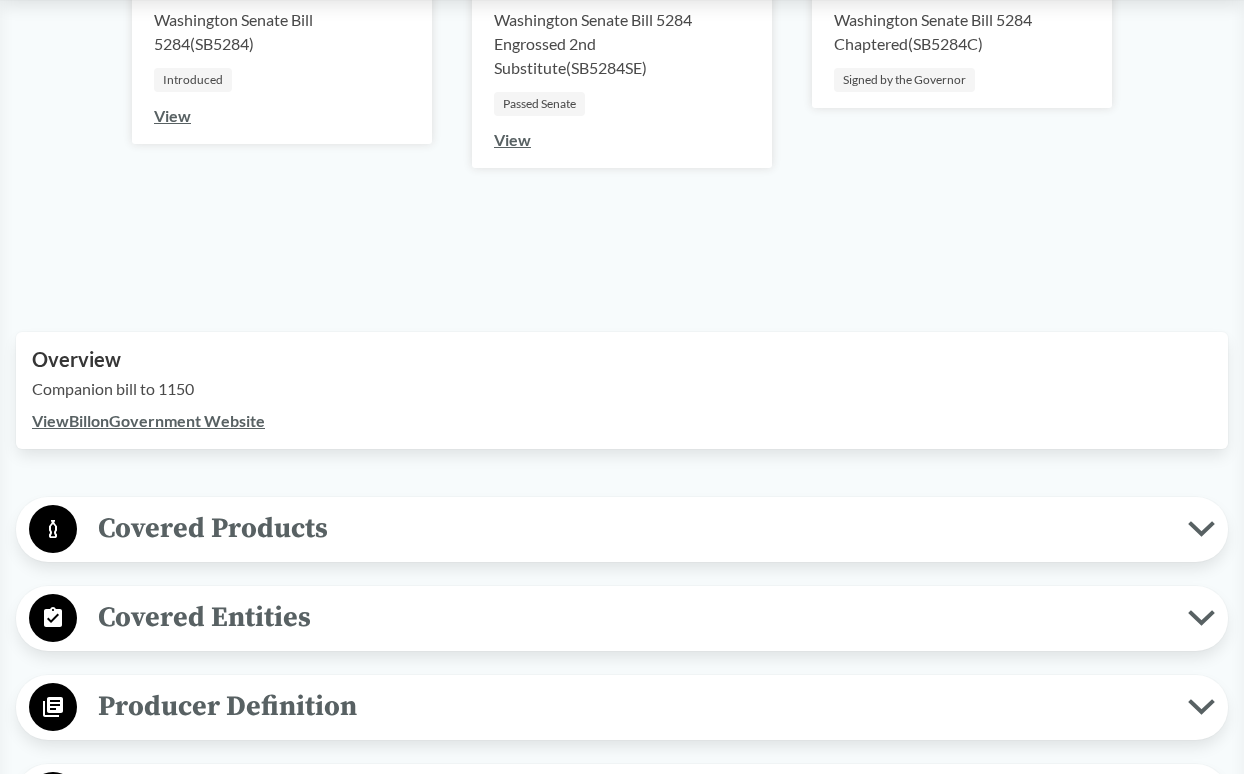 scroll, scrollTop: 400, scrollLeft: 0, axis: vertical 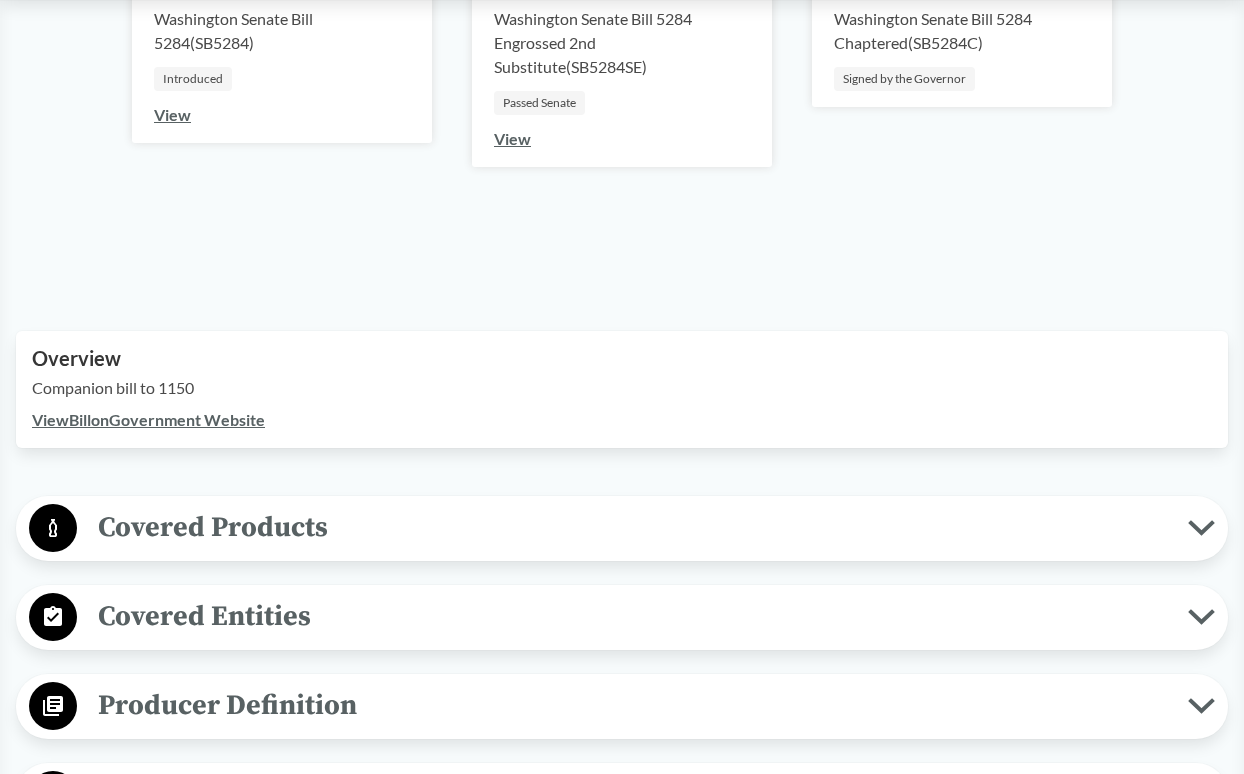 click on "Covered Products" at bounding box center (632, 527) 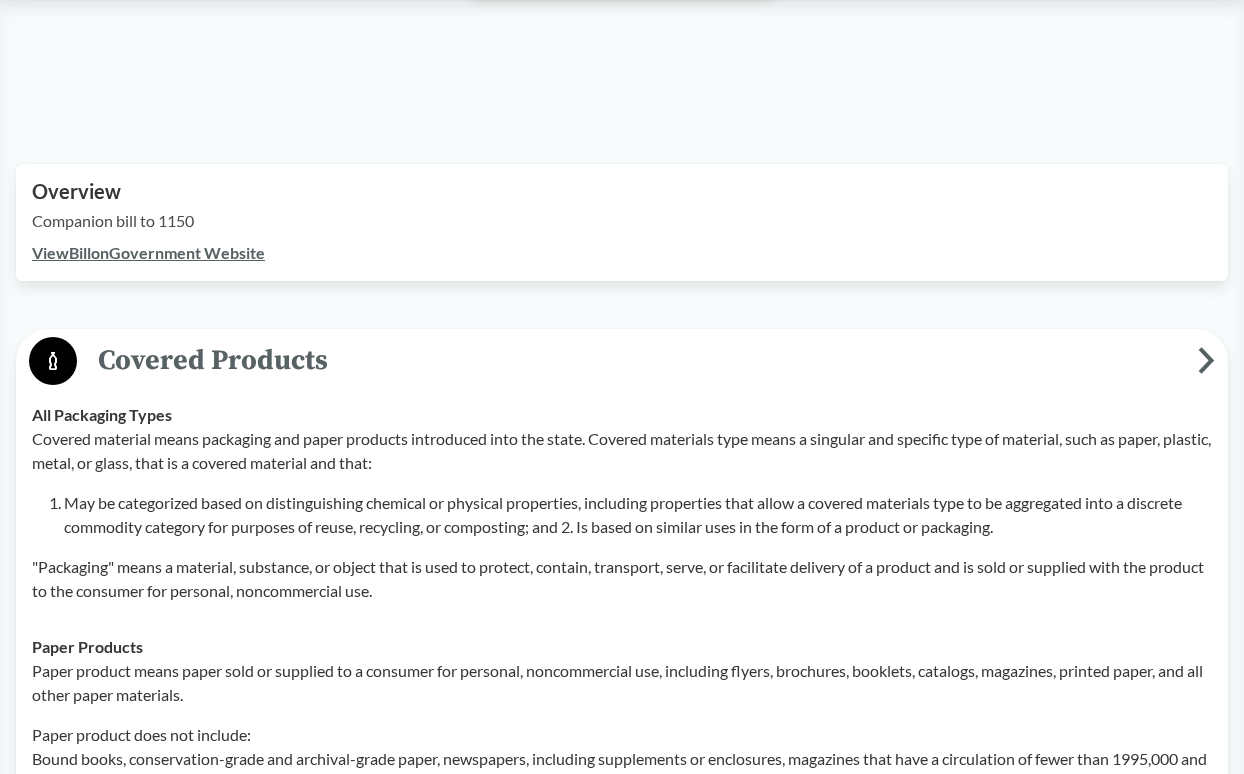 scroll, scrollTop: 600, scrollLeft: 0, axis: vertical 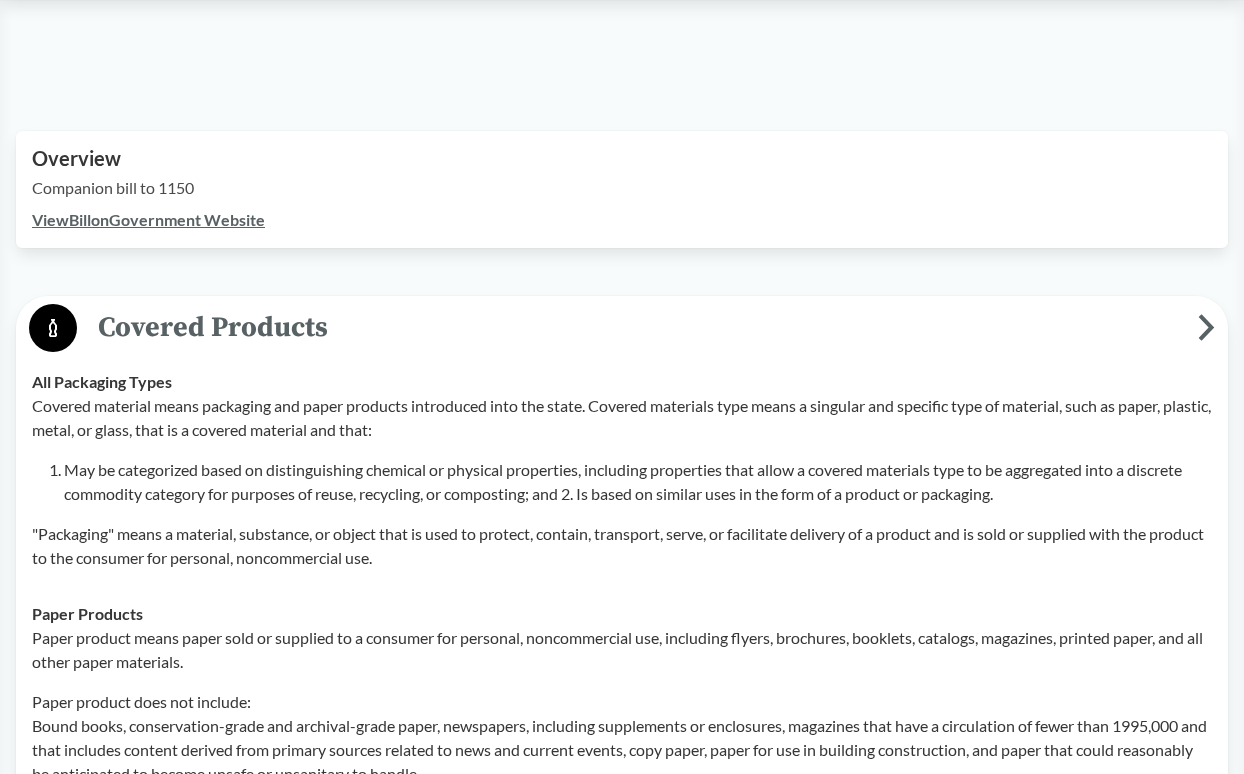 click on "Covered material means packaging and paper products introduced into the state. Covered materials type means a singular and specific type of material, such as paper, plastic, metal, or glass, that is a covered material and that:" at bounding box center [622, 418] 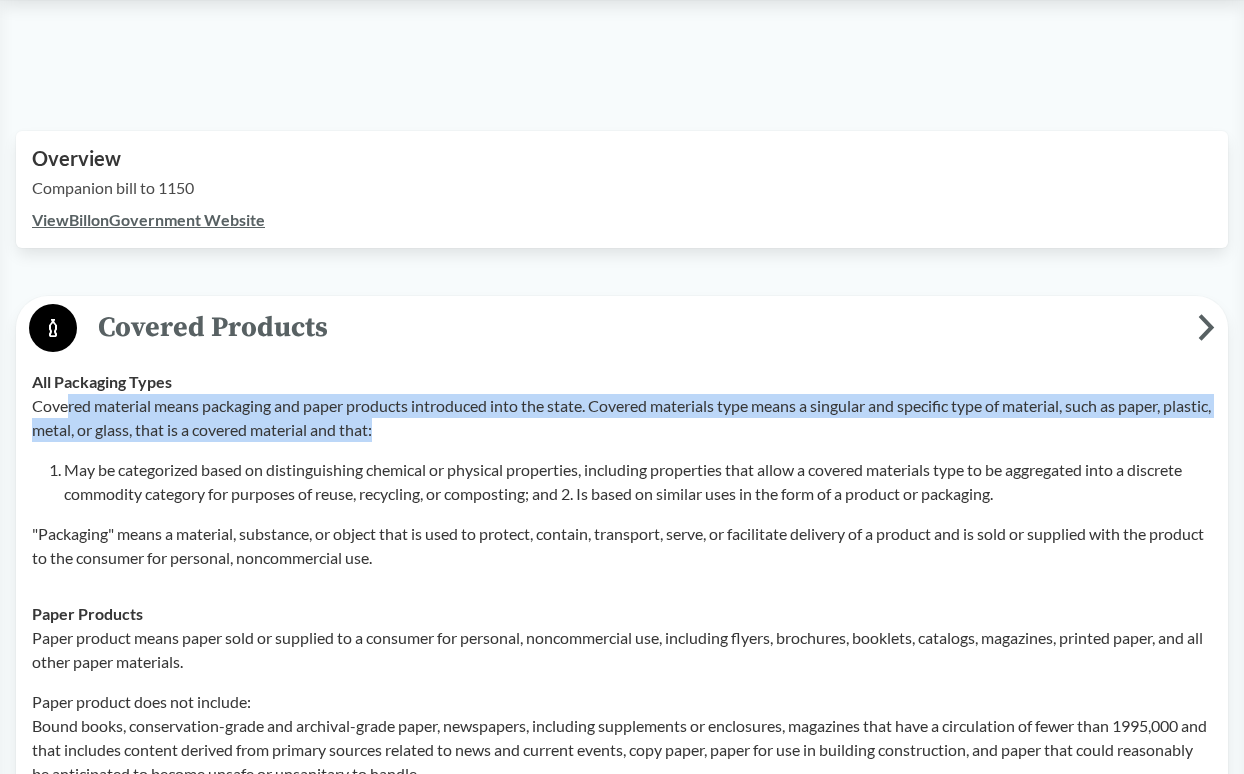drag, startPoint x: 71, startPoint y: 413, endPoint x: 621, endPoint y: 437, distance: 550.5234 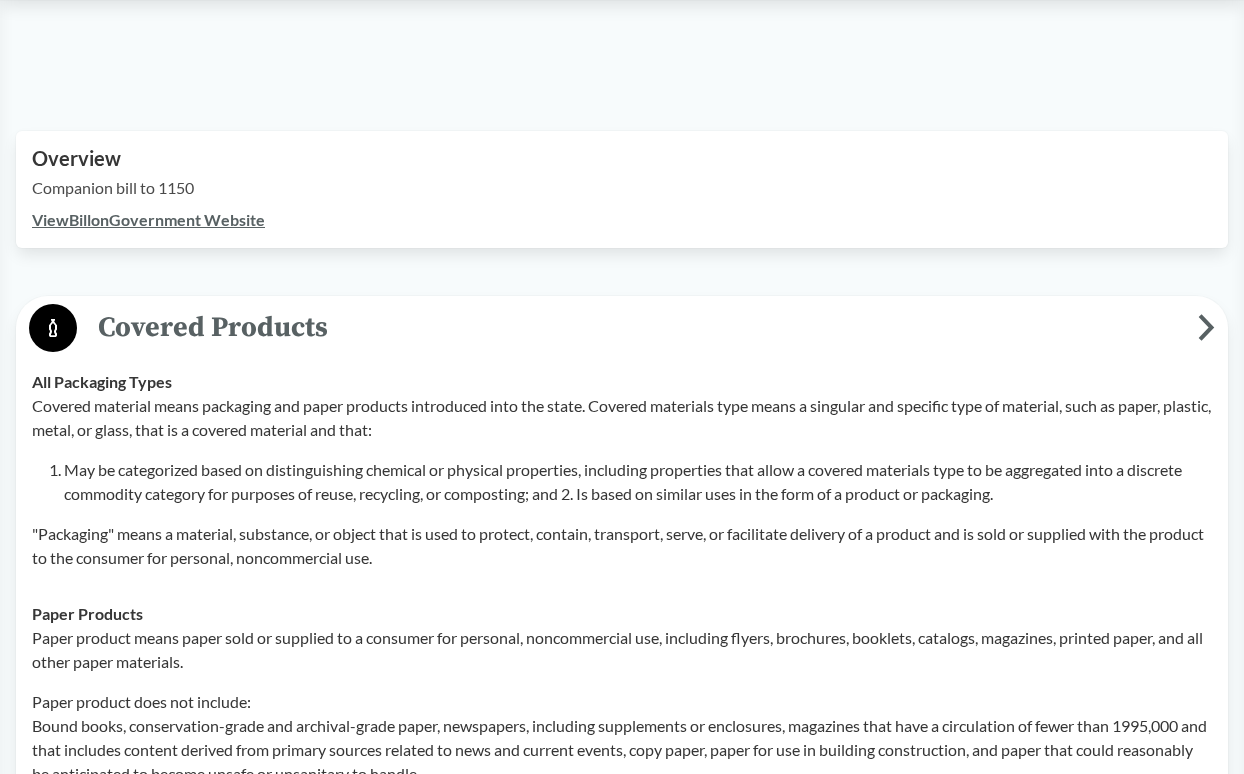 click on "Covered material means packaging and paper products introduced into the state. Covered materials type means a singular and specific type of material, such as paper, plastic, metal, or glass, that is a covered material and that:
May be categorized based on distinguishing chemical or physical properties, including properties that allow a covered materials type to be aggregated into a discrete commodity category for purposes of reuse, recycling, or composting; and 2. Is based on similar uses in the form of a product or packaging.
"Packaging" means a material, substance, or object that is used to protect, contain, transport, serve, or facilitate delivery of a product and is sold or supplied with the product to the consumer for personal, noncommercial use." at bounding box center (622, 482) 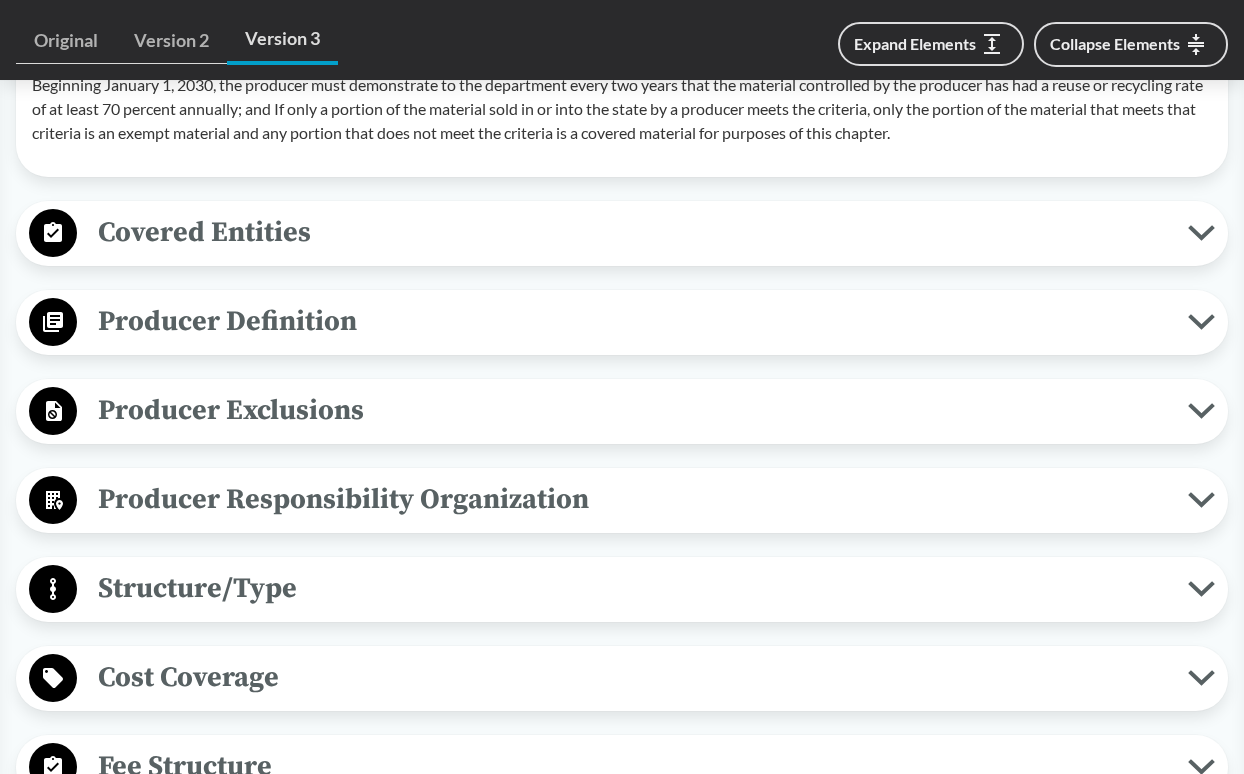 scroll, scrollTop: 2700, scrollLeft: 0, axis: vertical 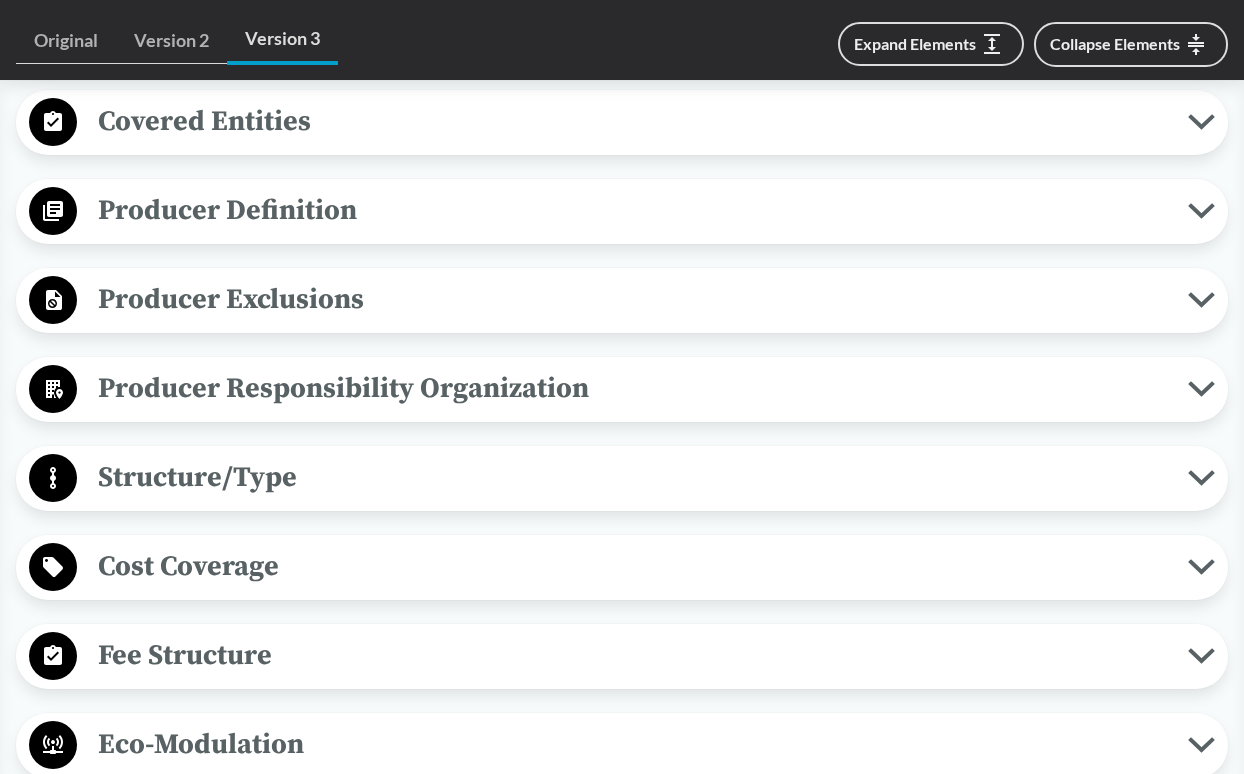click on "Cost Coverage" at bounding box center (632, 566) 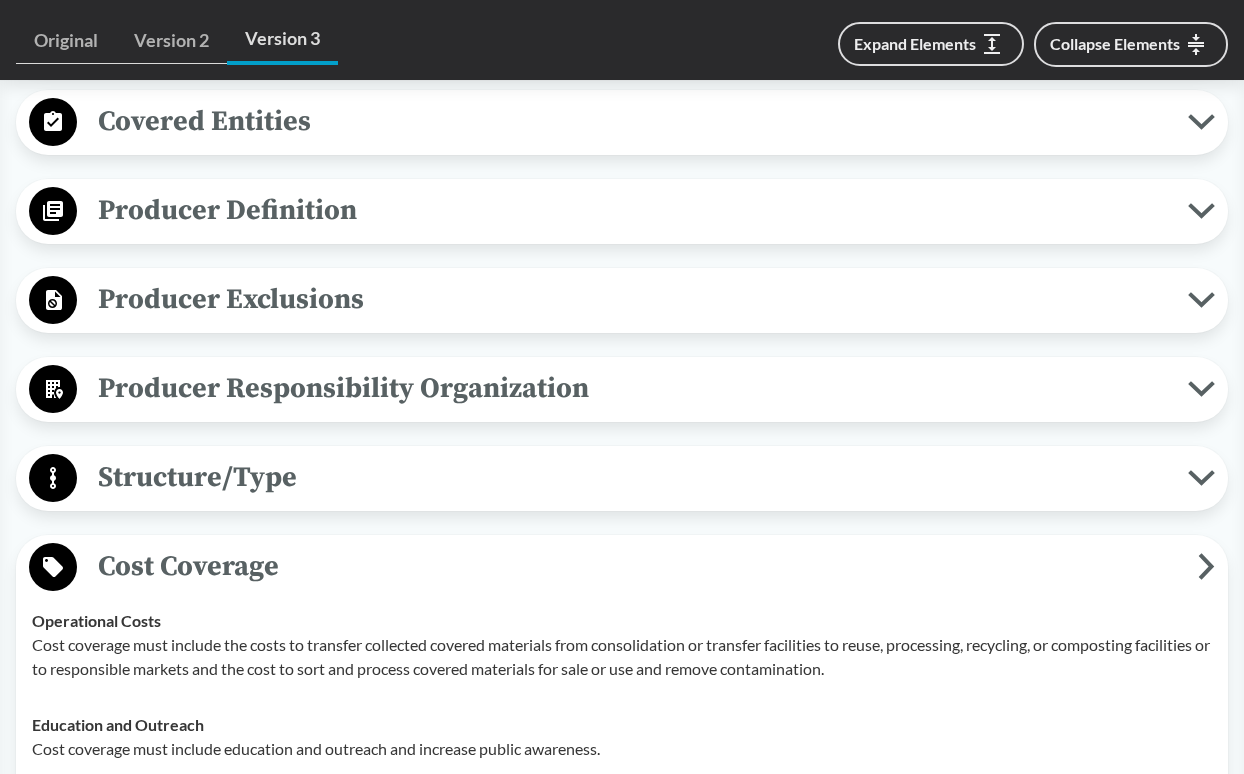click on "Cost Coverage" at bounding box center (637, 566) 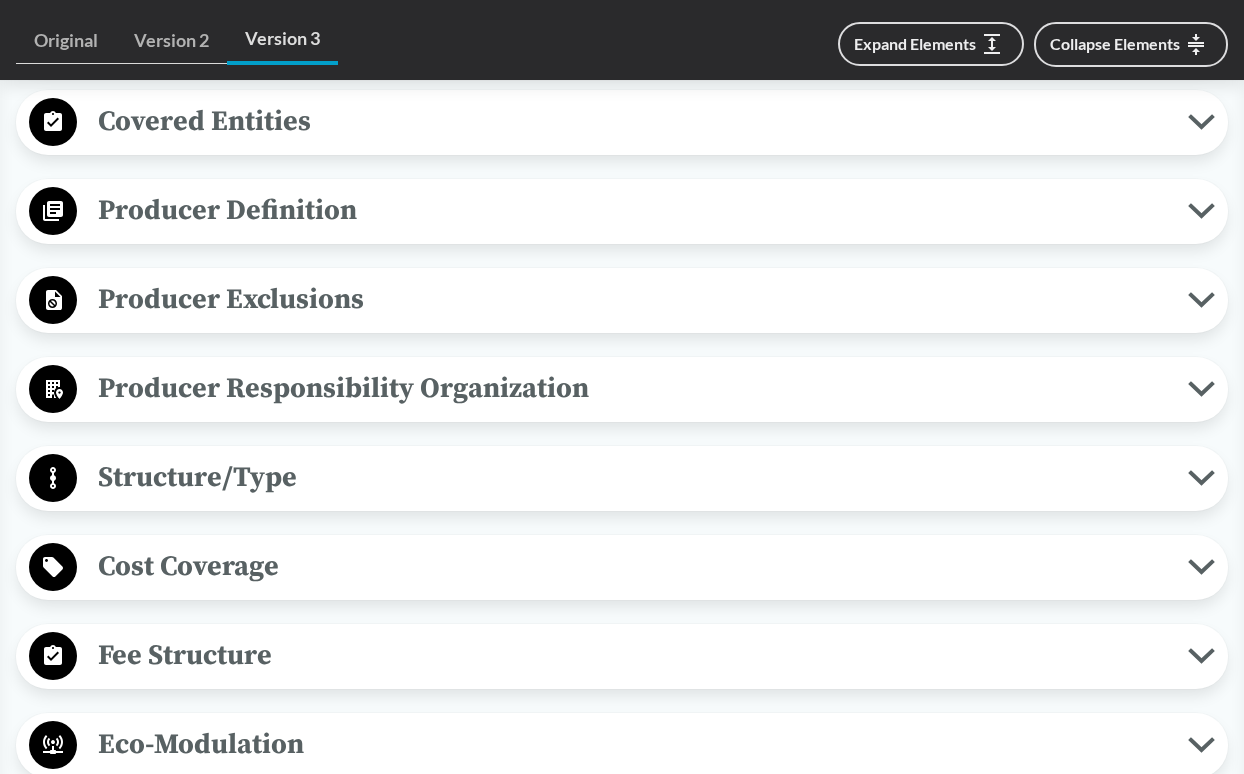 click on "Producer Responsibility Organization" at bounding box center [632, 388] 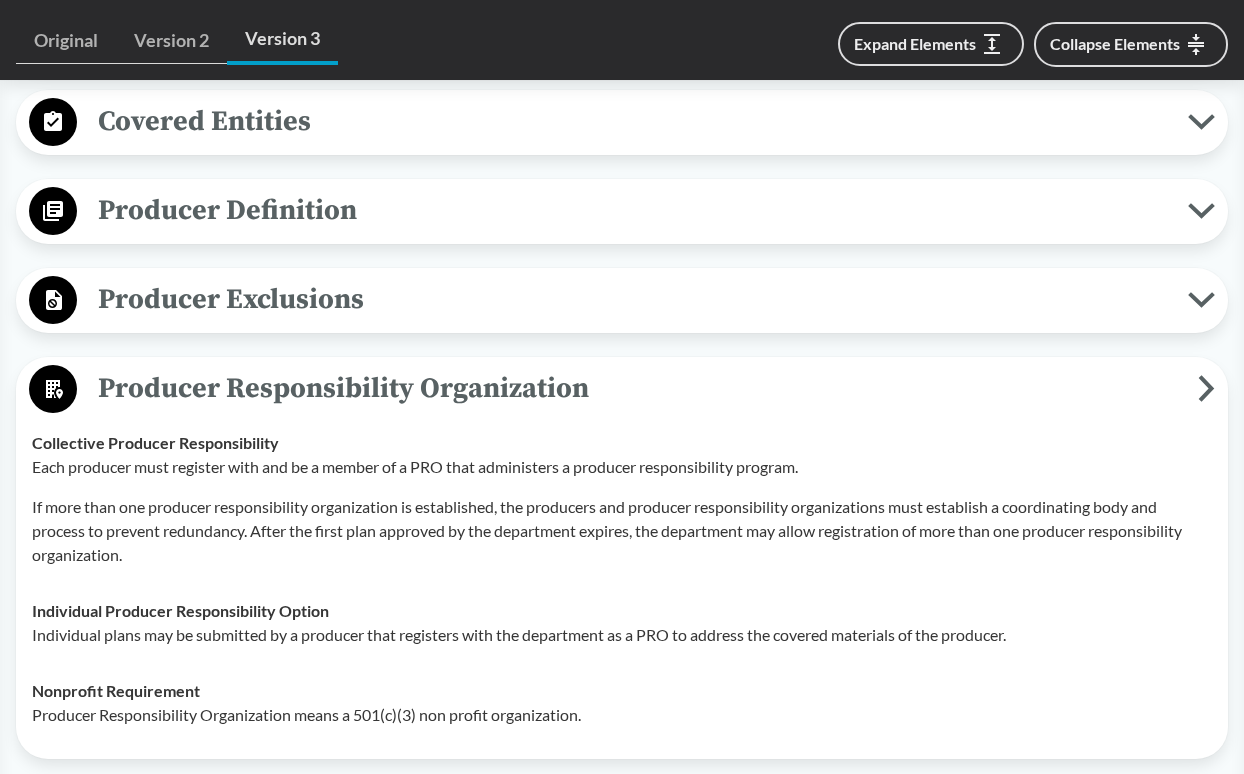 click on "Producer Responsibility Organization" at bounding box center (637, 388) 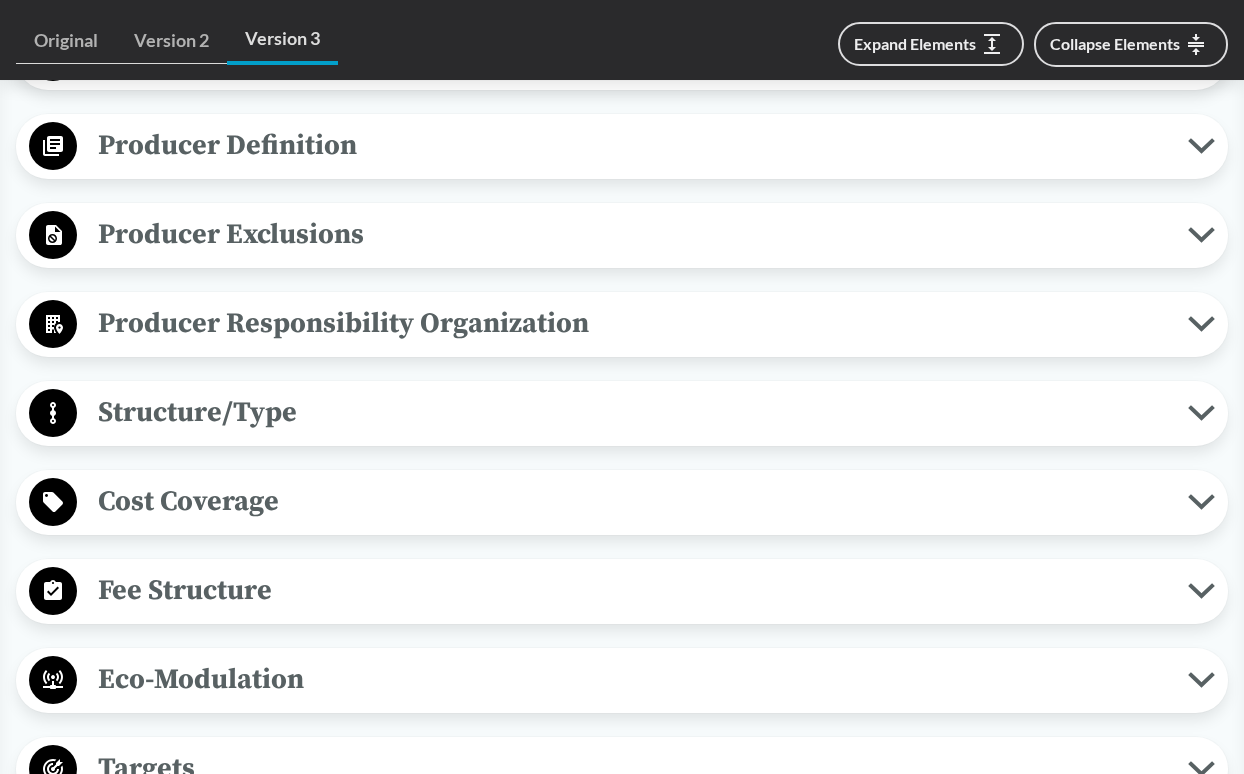 scroll, scrollTop: 2800, scrollLeft: 0, axis: vertical 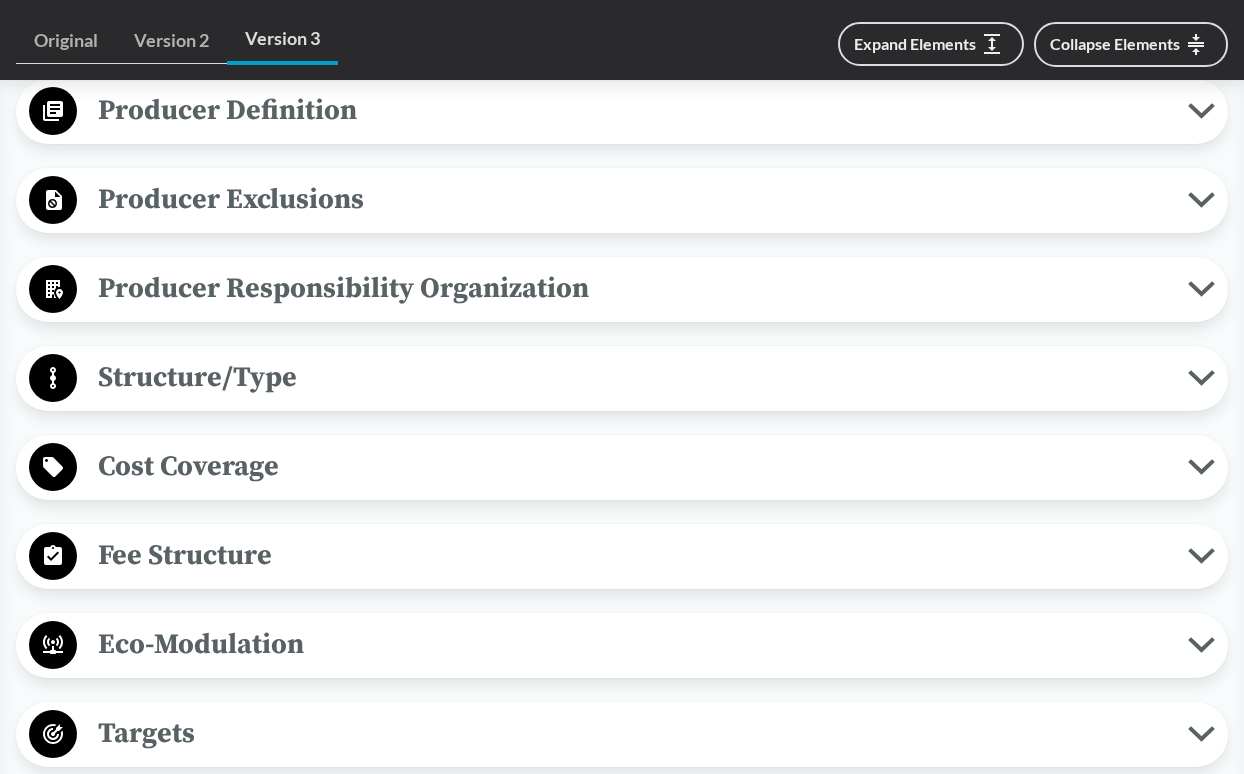 click on "Eco-Modulation" at bounding box center (632, 644) 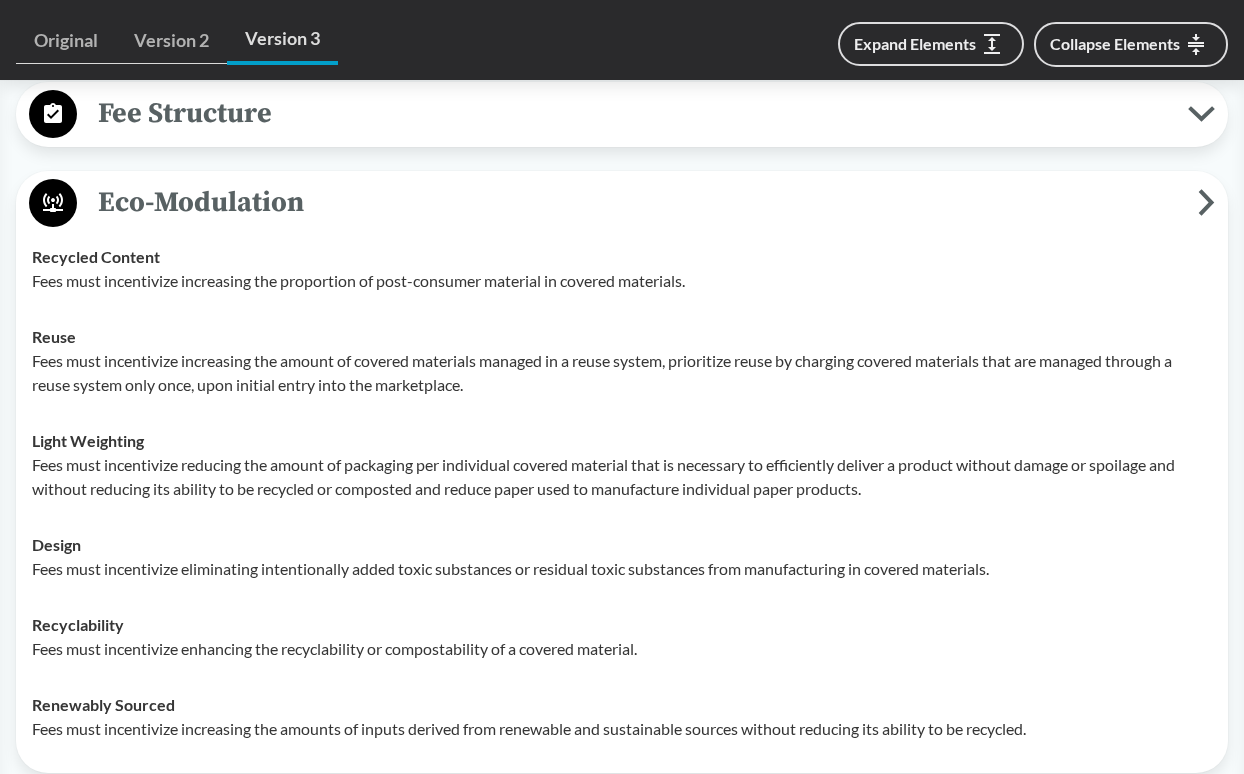 scroll, scrollTop: 3300, scrollLeft: 0, axis: vertical 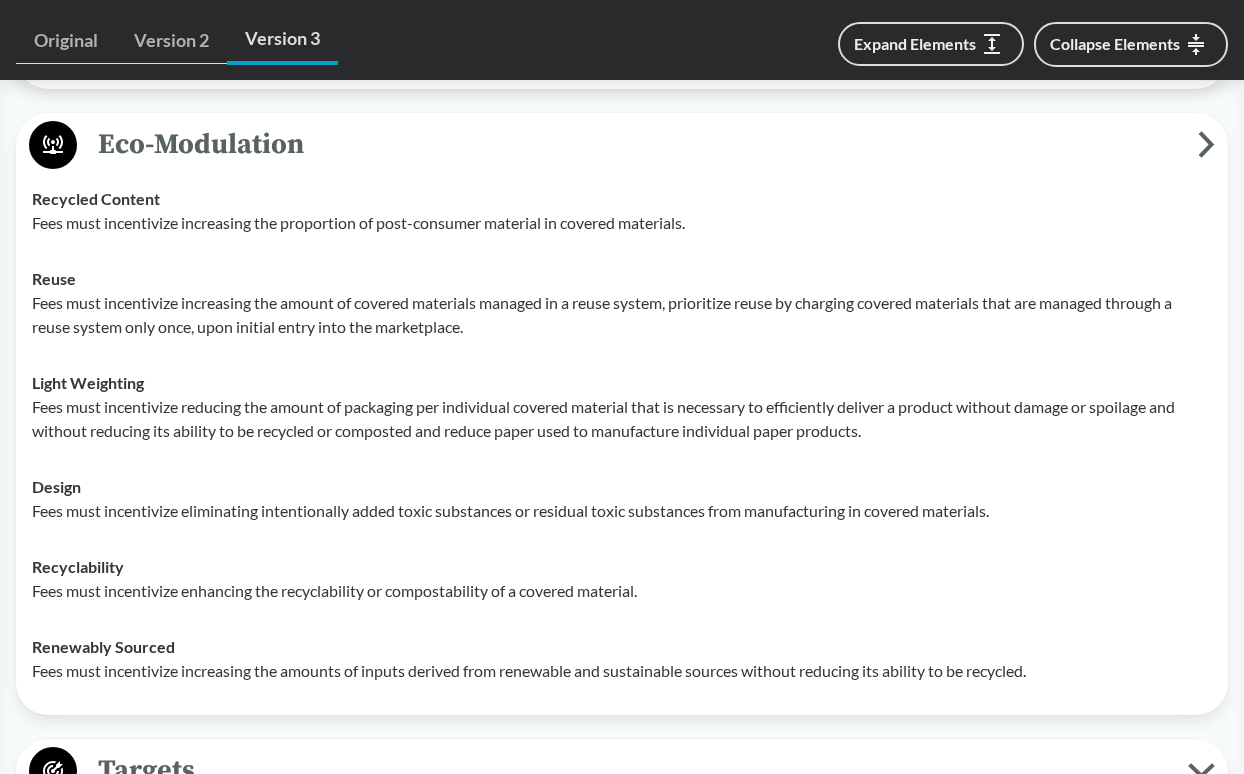 click on "Fees must incentivize increasing the proportion of post-consumer material in covered materials." at bounding box center (622, 223) 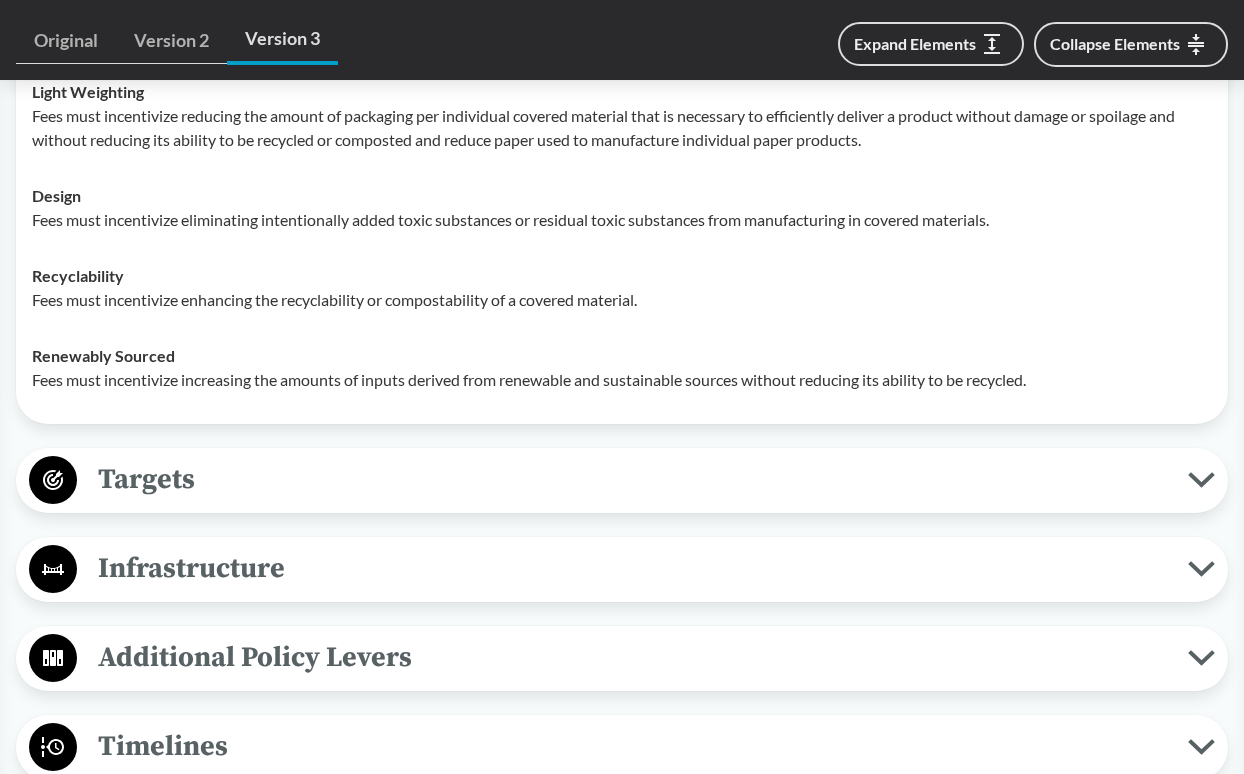 scroll, scrollTop: 3600, scrollLeft: 0, axis: vertical 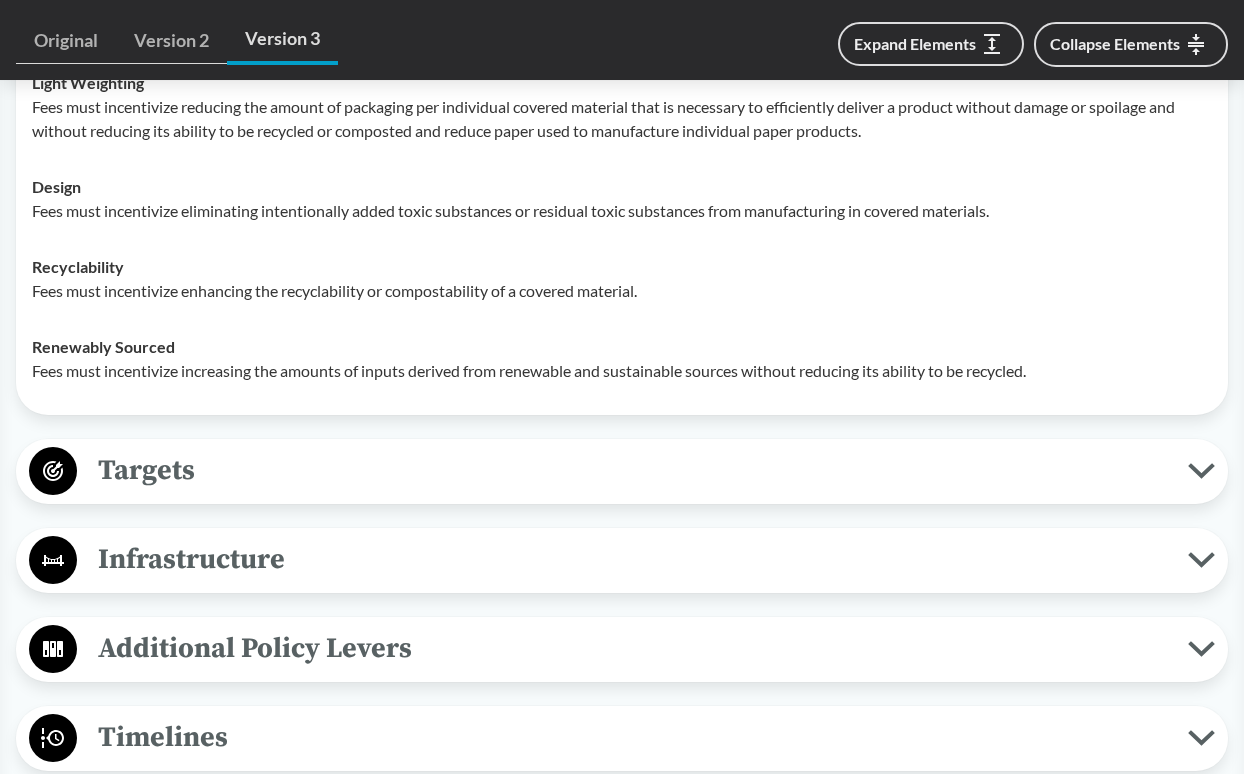 click on "Targets" at bounding box center (632, 470) 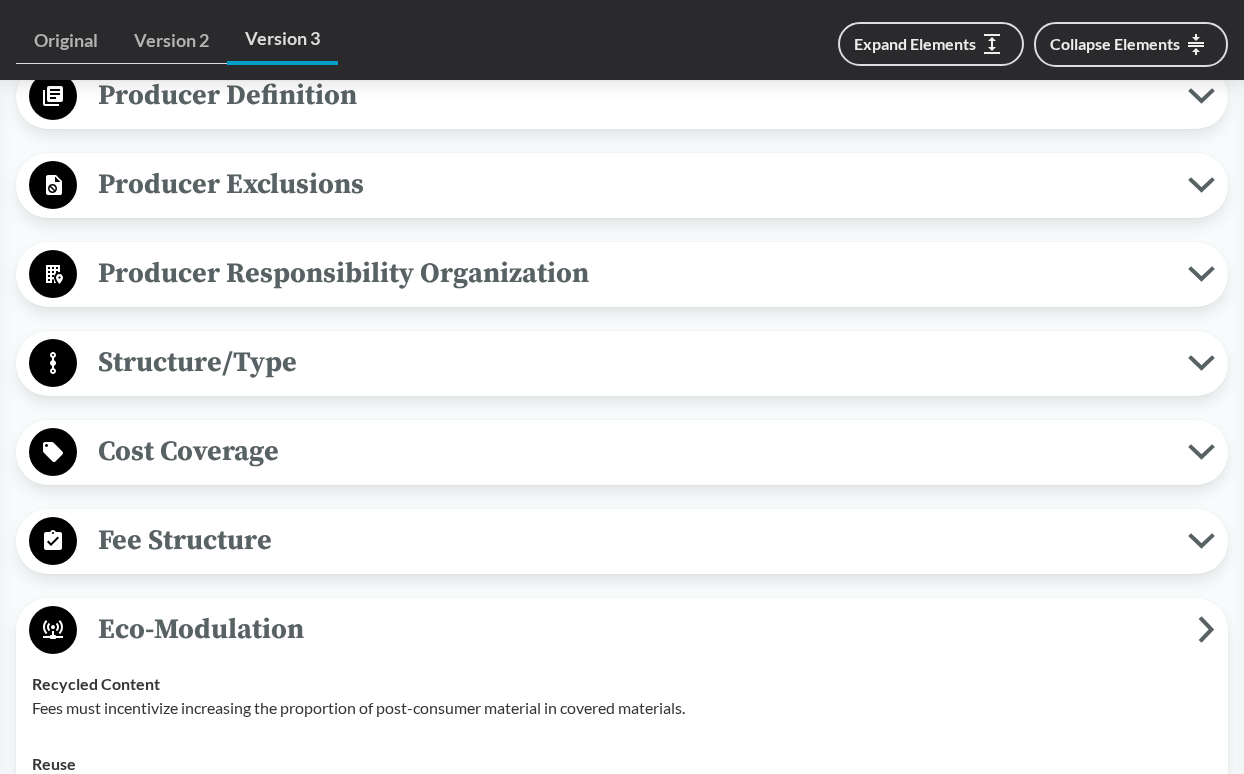 scroll, scrollTop: 2700, scrollLeft: 0, axis: vertical 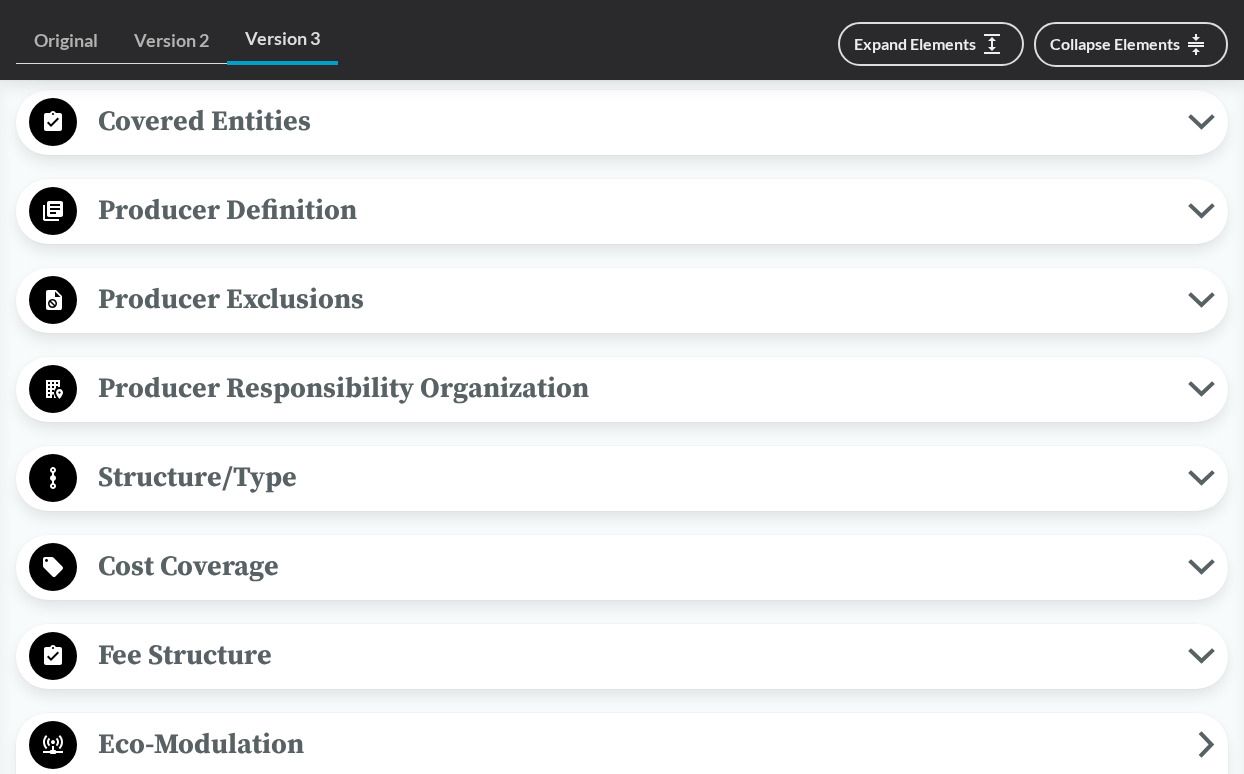 click on "Producer Definition Brands Producer means the following person responsible for compliance with requirements under this chapter for a covered material introduced into the state:
For items sold in or with packaging at a physical retail location in this state:
If the item is sold in or with packaging under the brand of the item manufacturer or is sold in packaging that lacks identification of a brand, the producer is the person that manufactures the item
If there is no manufacturer, the producer is the brand owner of the item
For items sold or distributed in packaging in or into this state via e-commerce, remote sale, or distribution:
For packaging used to directly protect or contain the item, the producer of the packaging is the same as the producer above
2.For packaging used to ship the item to a consumer, the producer of the packaging is the person that packages the item to be shipped to the consumer
Licensees
Importers/​Distributors" at bounding box center [622, 211] 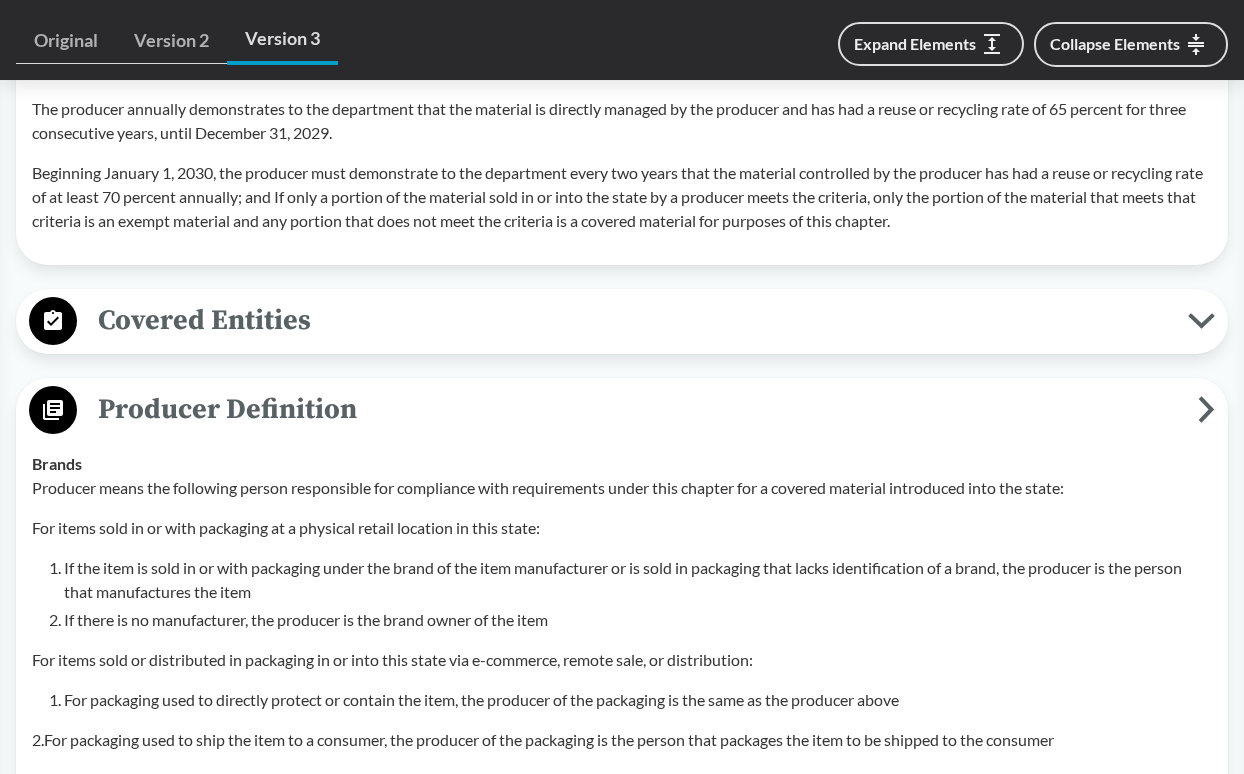 scroll, scrollTop: 2500, scrollLeft: 0, axis: vertical 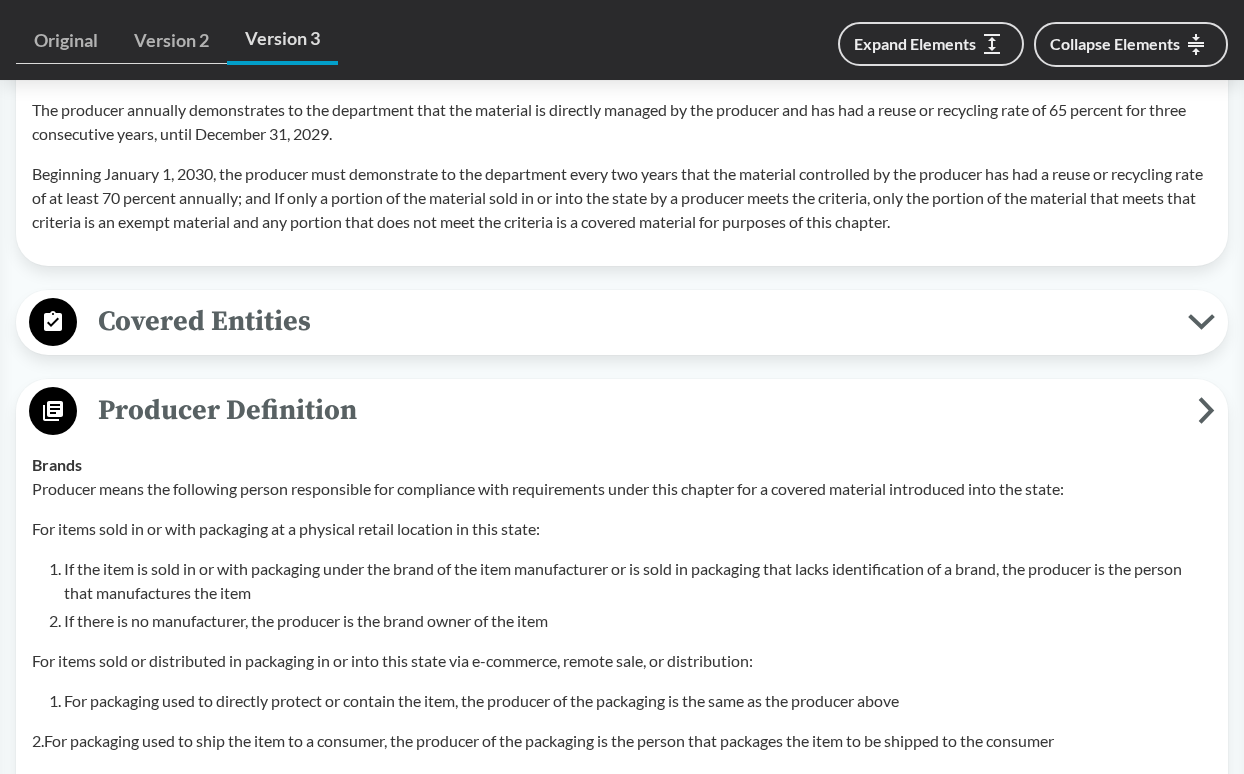 click on "Producer Definition" at bounding box center [637, 410] 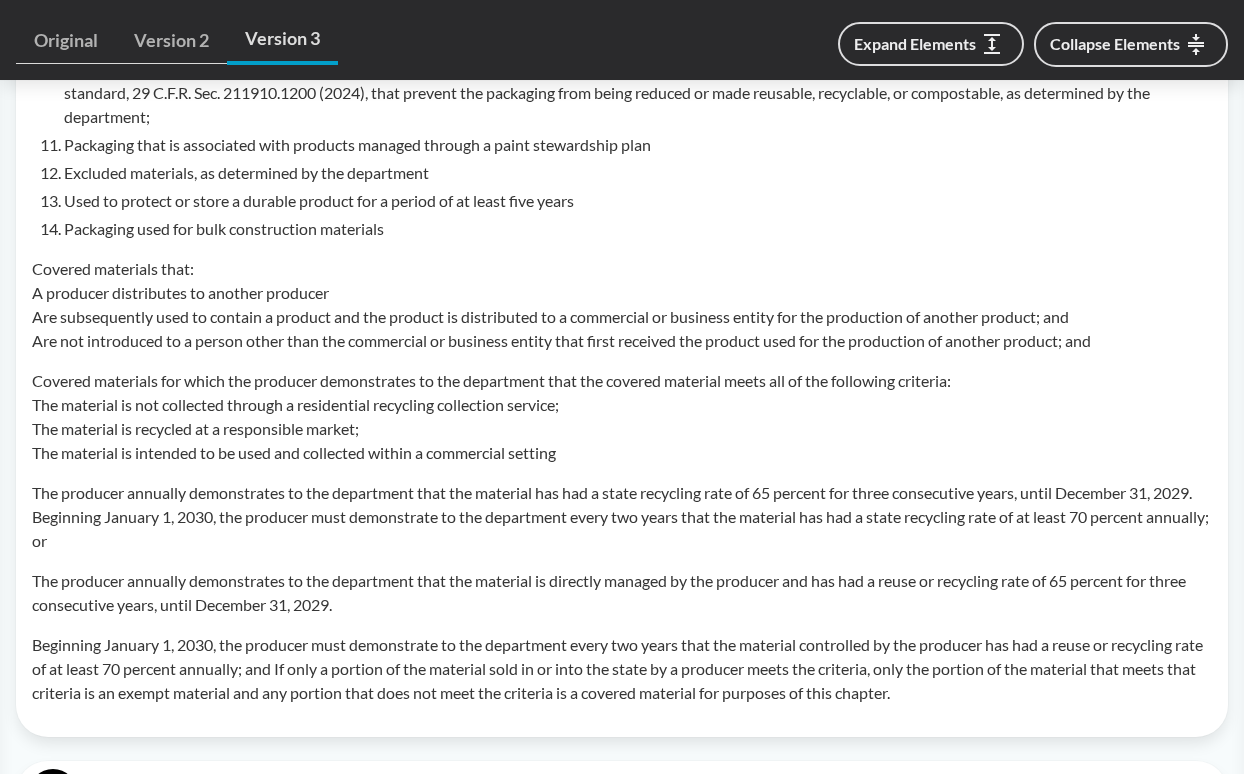 scroll, scrollTop: 2000, scrollLeft: 0, axis: vertical 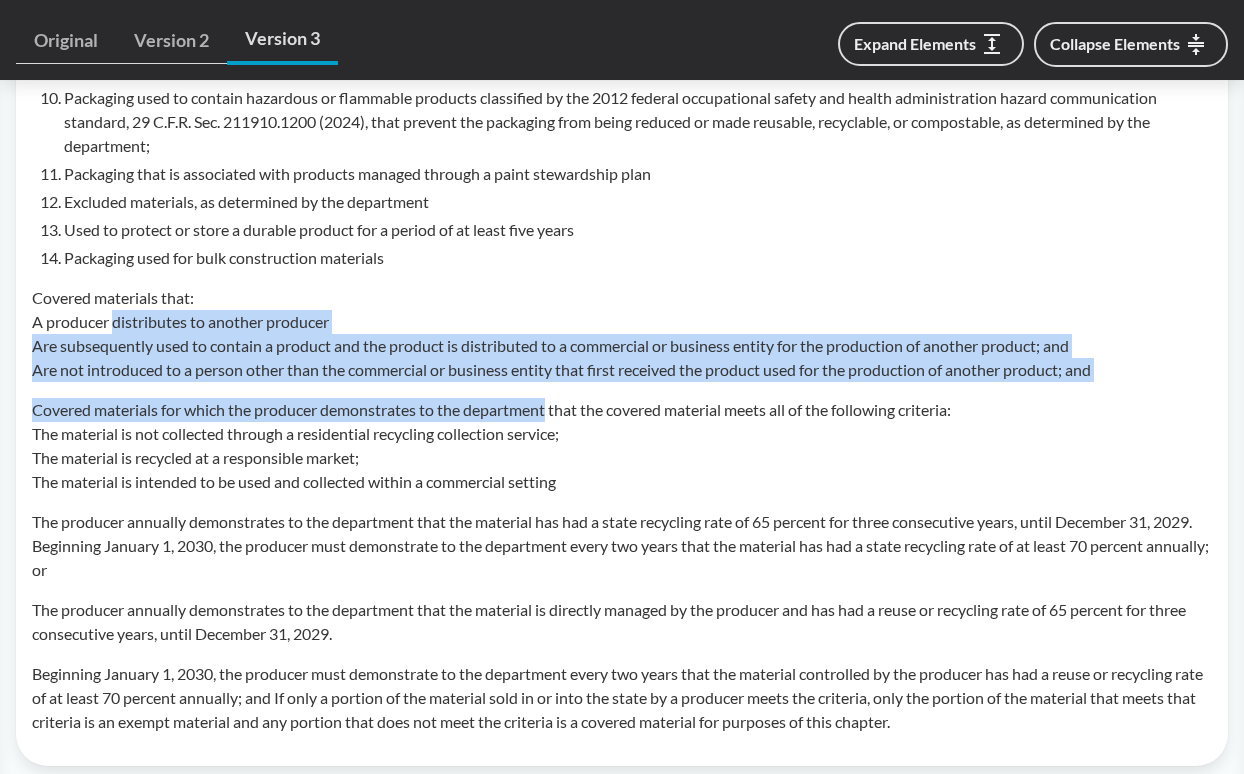 drag, startPoint x: 113, startPoint y: 324, endPoint x: 554, endPoint y: 388, distance: 445.61978 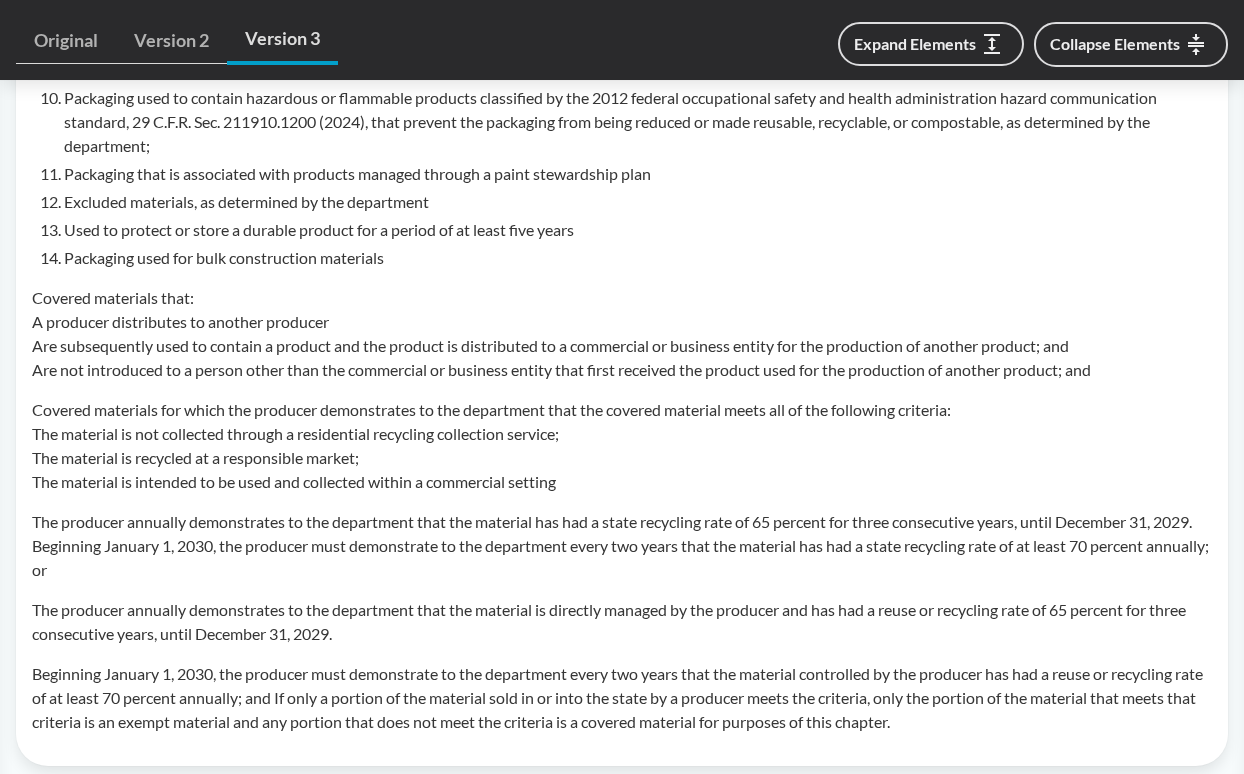 click on "Covered materials for which the producer demonstrates to the department that the covered material meets all of the following criteria:
The material is not collected through a residential recycling collection service;
The material is recycled at a responsible market;
The material is intended to be used and collected within a commercial setting" at bounding box center (622, 446) 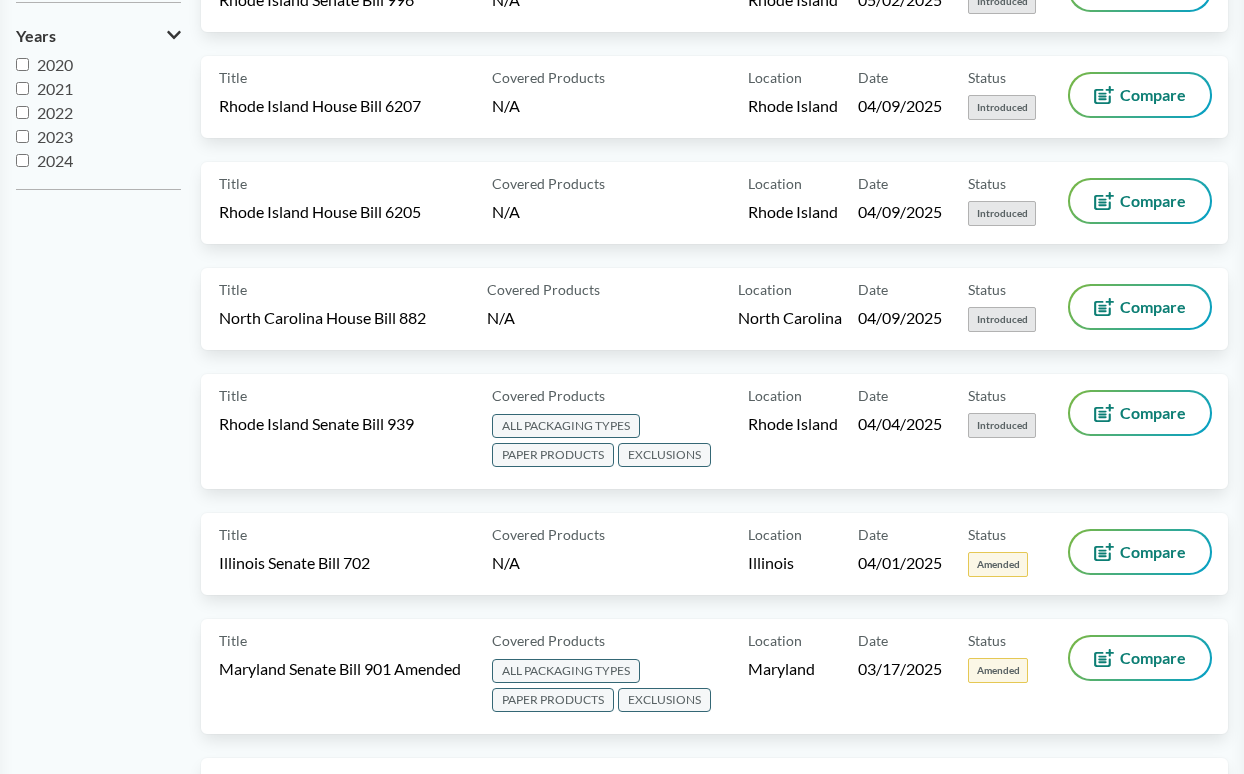 scroll, scrollTop: 700, scrollLeft: 0, axis: vertical 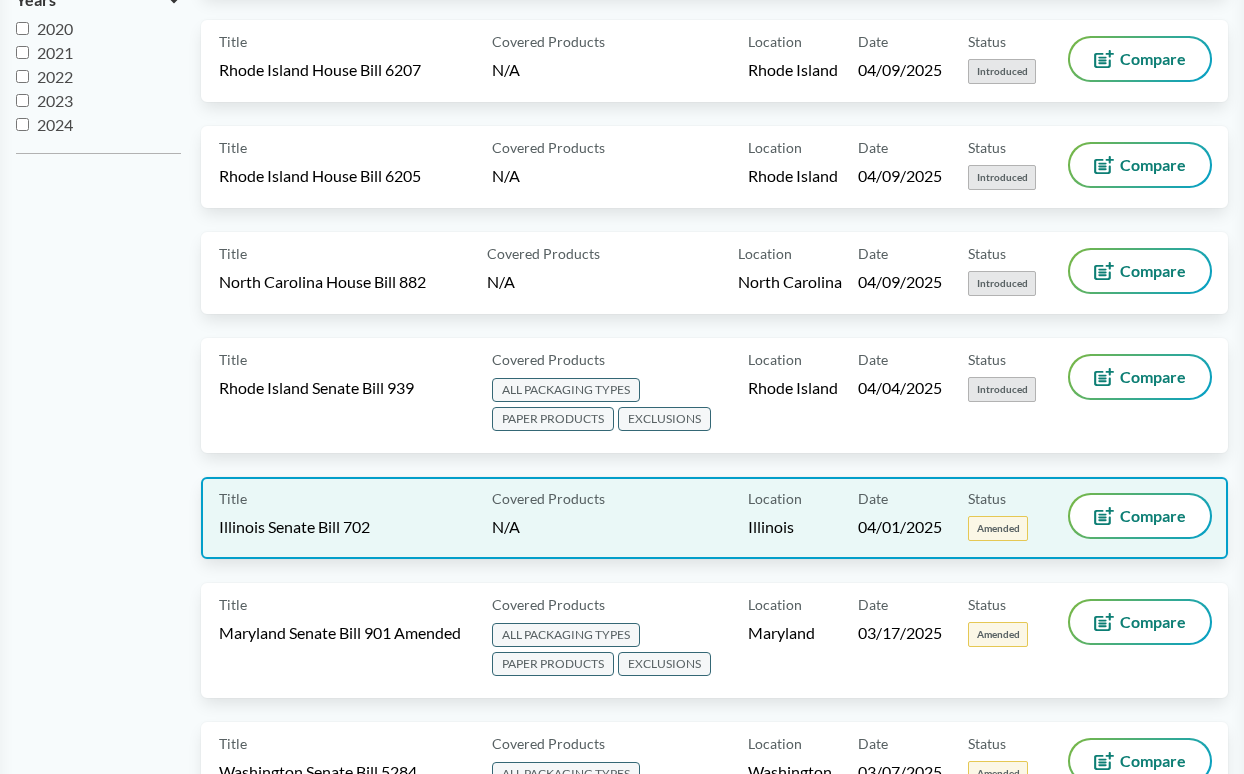 click on "Illinois Senate Bill 702" at bounding box center [294, 527] 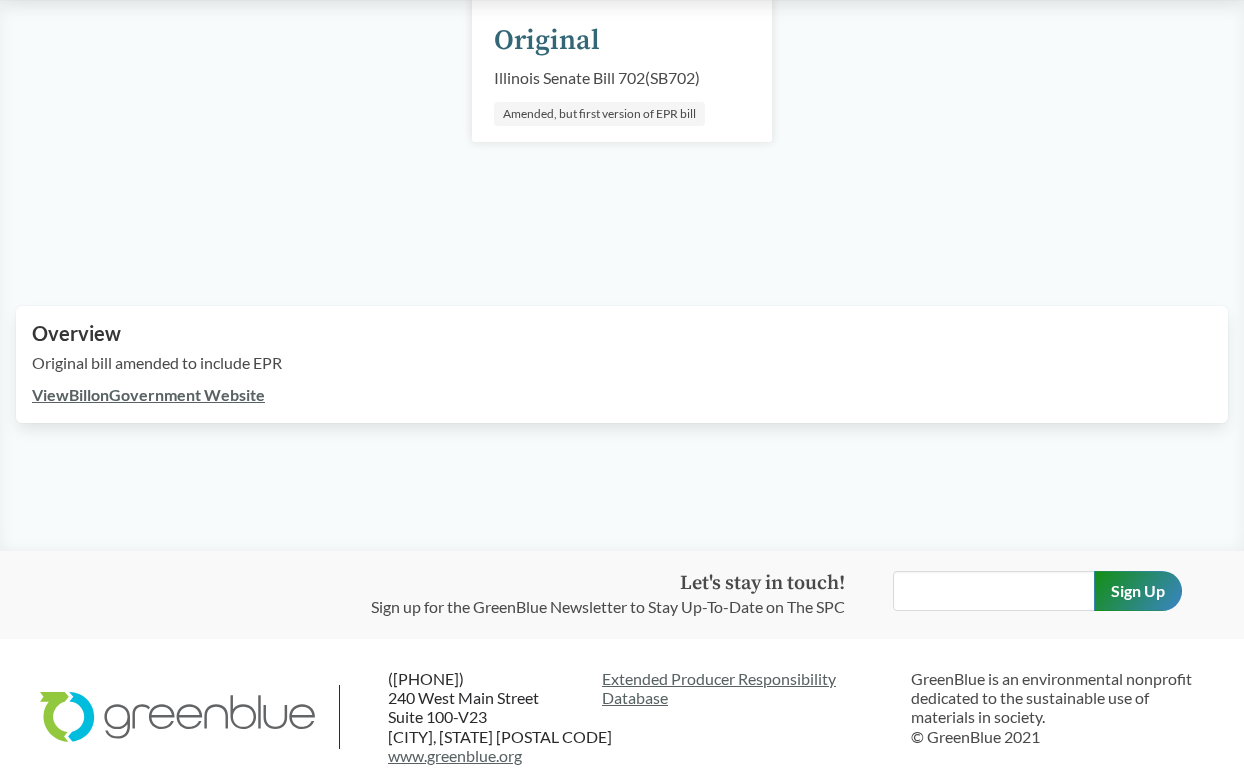 scroll, scrollTop: 467, scrollLeft: 0, axis: vertical 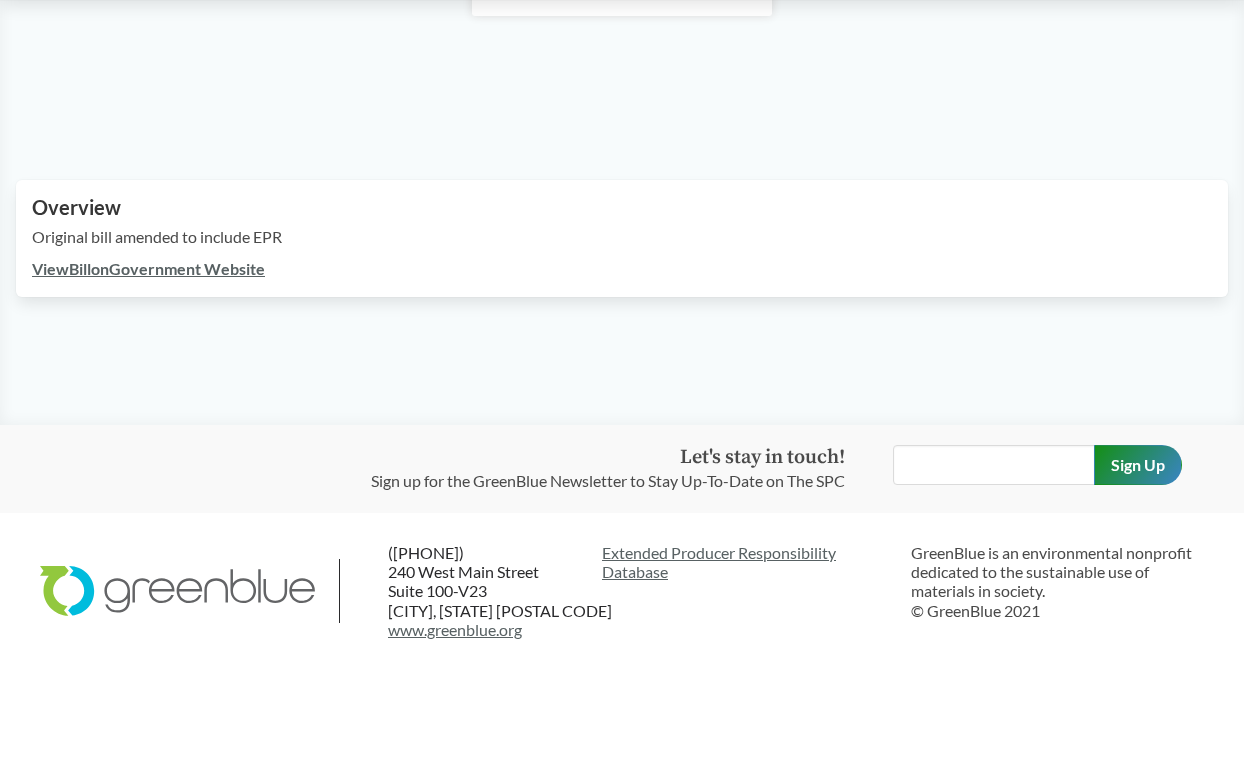 click on "View  Bill  on  Government Website" at bounding box center [622, 269] 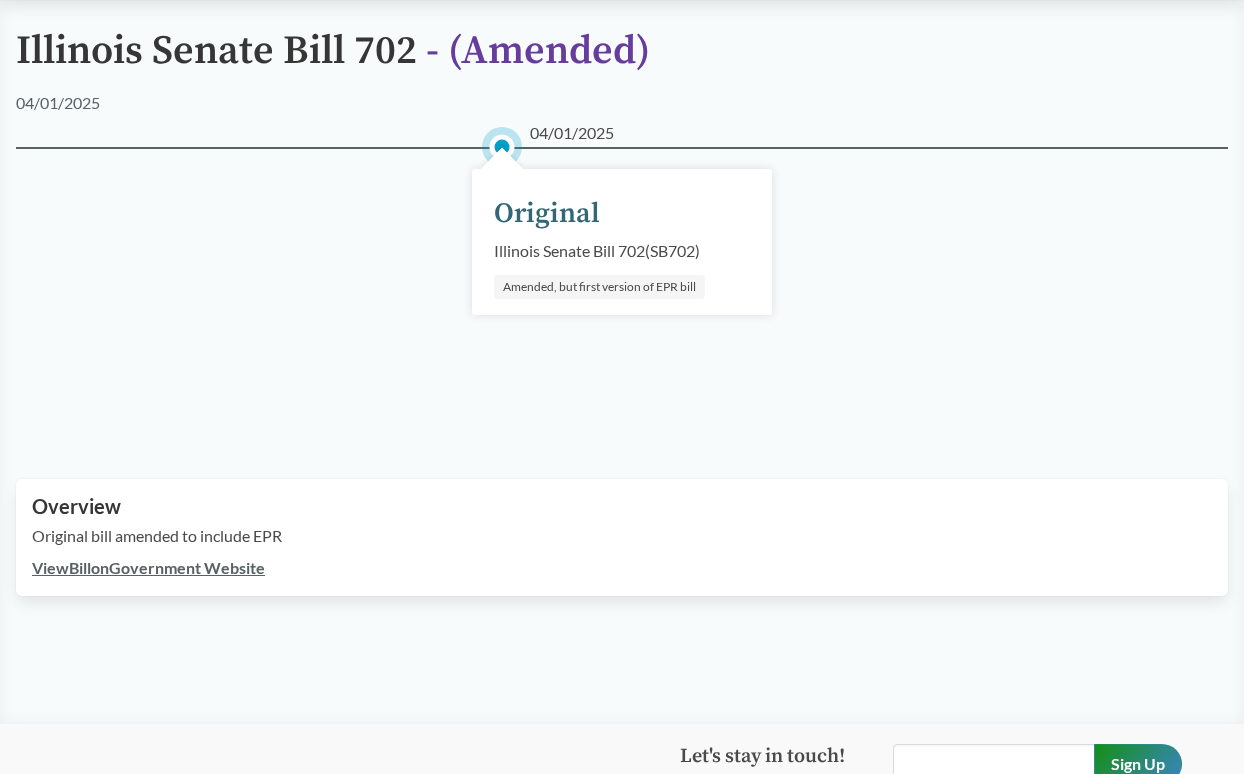 scroll, scrollTop: 167, scrollLeft: 0, axis: vertical 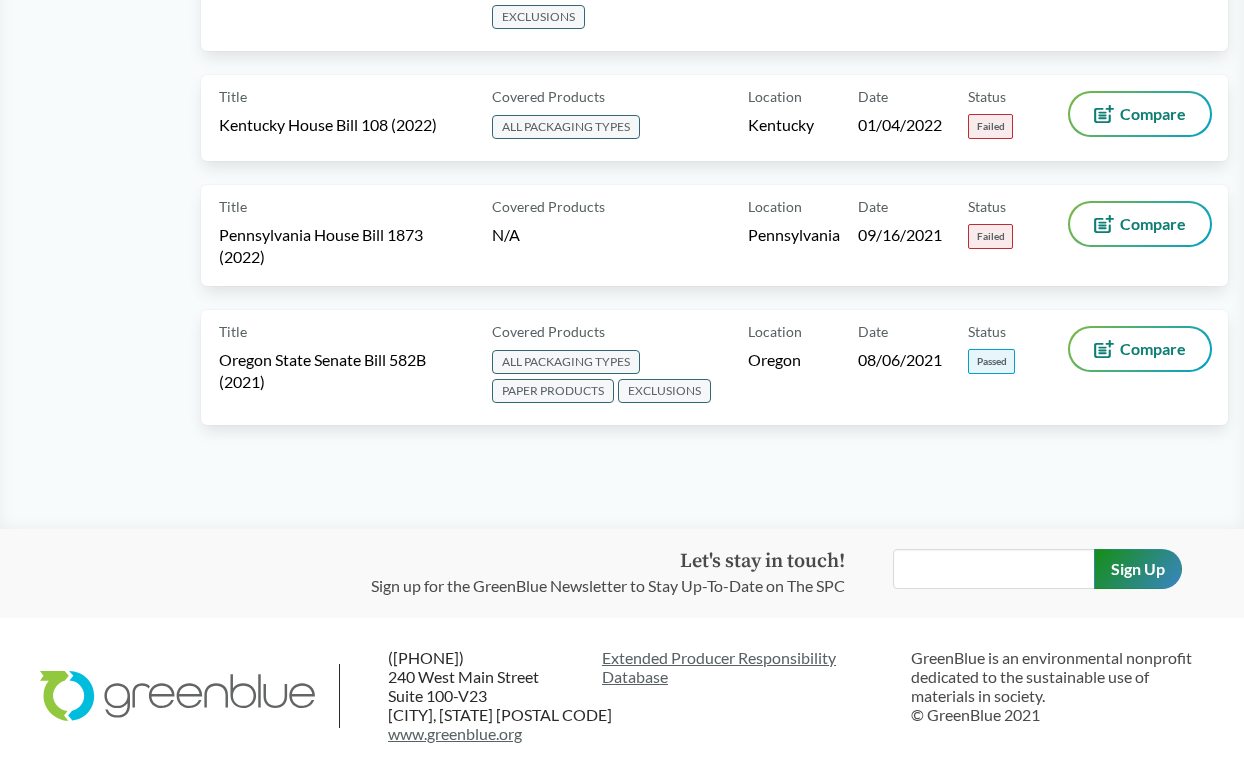 click on "Recent EPR Proposals Status Passed Introduced Amended Failed Type Bills ([NUMBER]) Policy Positions ([NUMBER]) Location [STATE] [STATE] [STATE] [STATE] [STATE] [STATE] [STATE] [STATE] [STATE] [STATE] [STATE] [STATE] [STATE] [STATE] [STATE] [STATE] [STATE] [STATE] [STATE] United States Years [YEAR] [YEAR] [YEAR] [YEAR] [YEAR] Data current as of [DATE] Sort By Most Recent Sort By Status Export Title [STATE] Senate Bill [NUMBER] Chaptered Covered Products ALL PACKAGING TYPES PAPER PRODUCTS BEVERAGE CONTAINERS EXCLUSIONS Location [STATE] Date [DATE] Status Passed Compare Title [STATE] Senate Bill [NUMBER] Chaptered Covered Products ALL PACKAGING TYPES PAPER PRODUCTS EXCLUSIONS Location [STATE] Date [DATE] Status Passed Compare Title [STATE] House Bill [NUMBER] Covered Products N/A Location [STATE] Date [DATE] Status" at bounding box center (622, -6179) 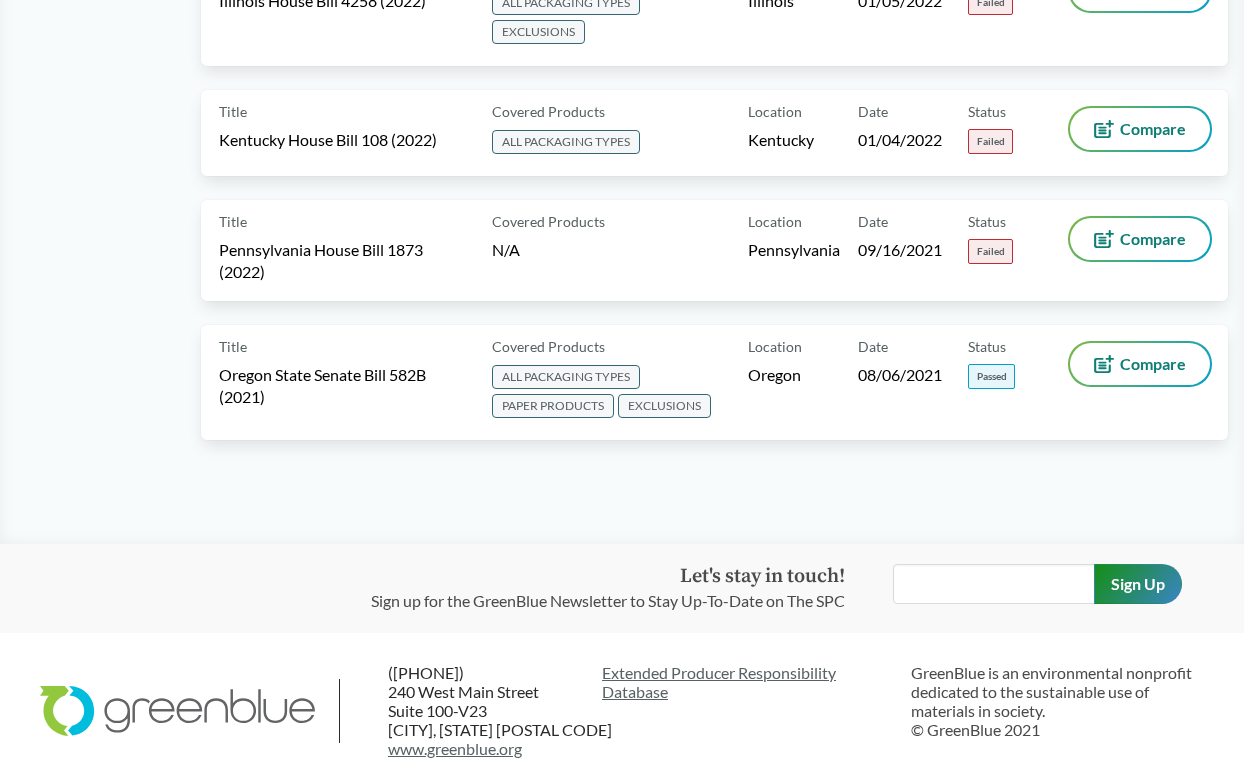 scroll, scrollTop: 13019, scrollLeft: 0, axis: vertical 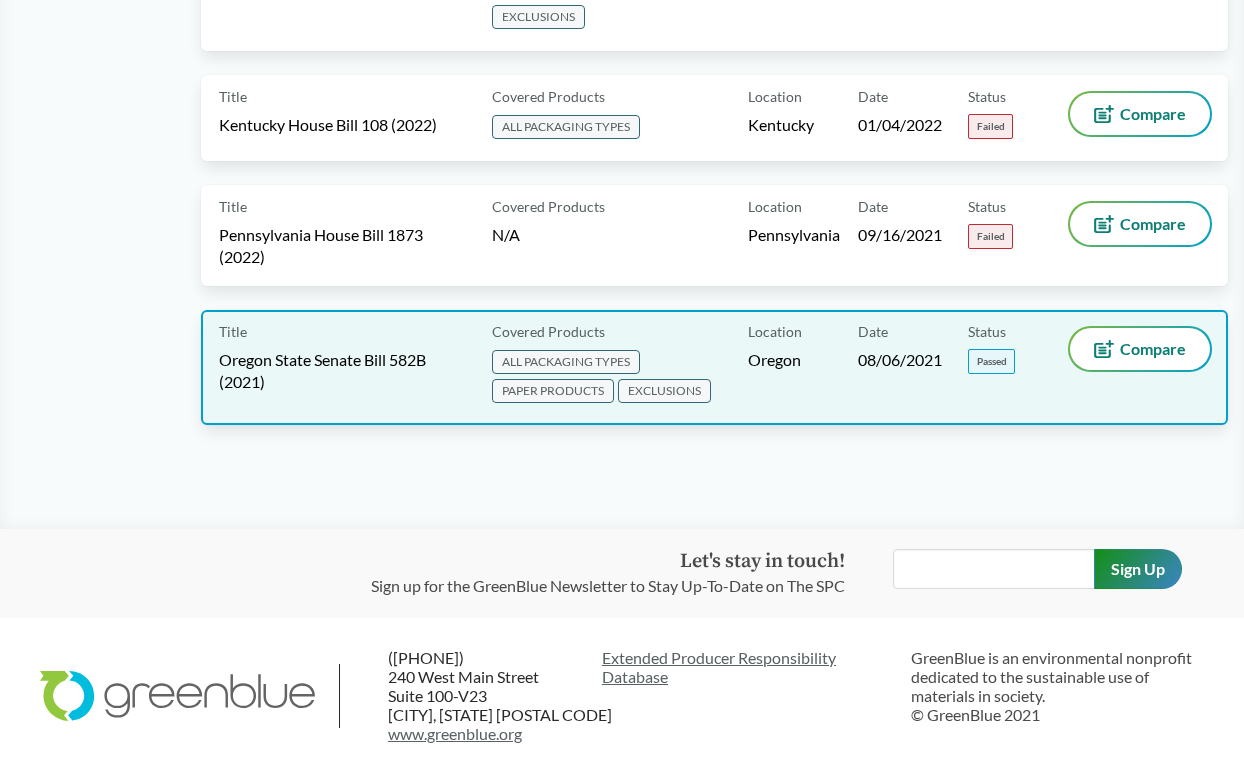 click on "Oregon State Senate Bill 582B (2021)" at bounding box center (343, 371) 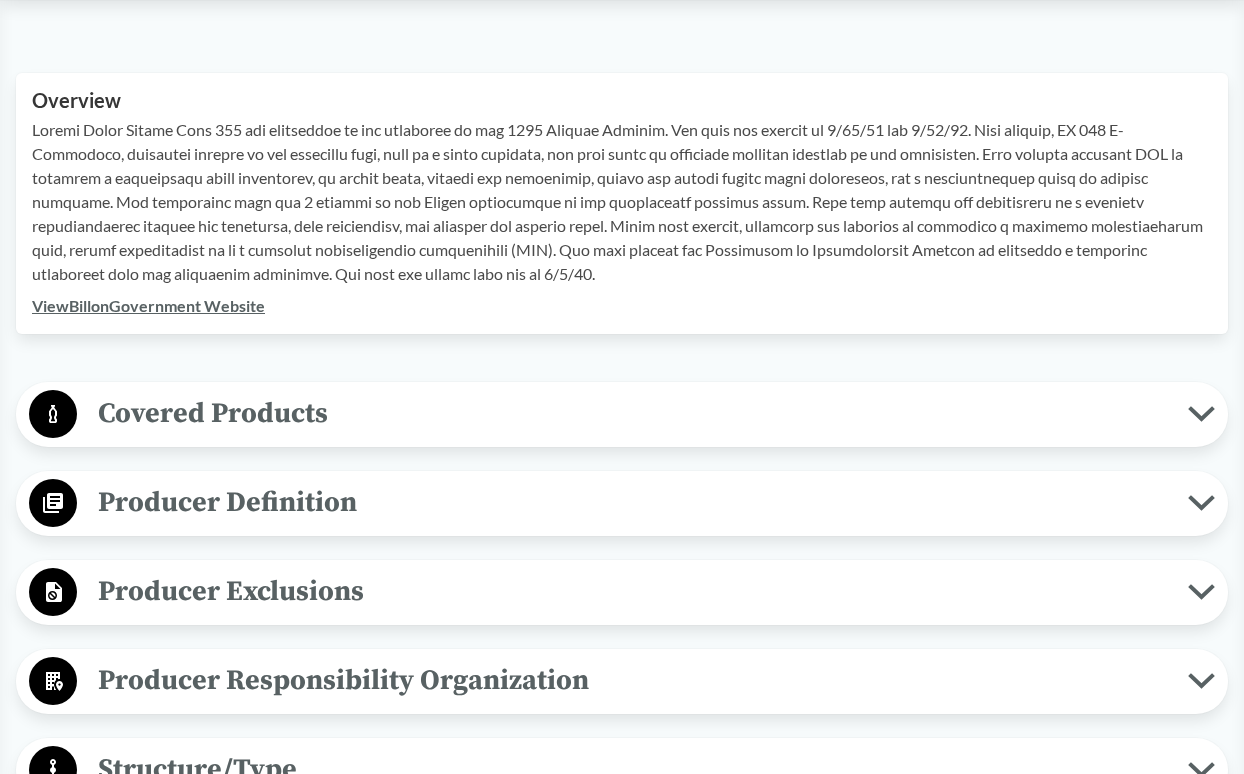 scroll, scrollTop: 600, scrollLeft: 0, axis: vertical 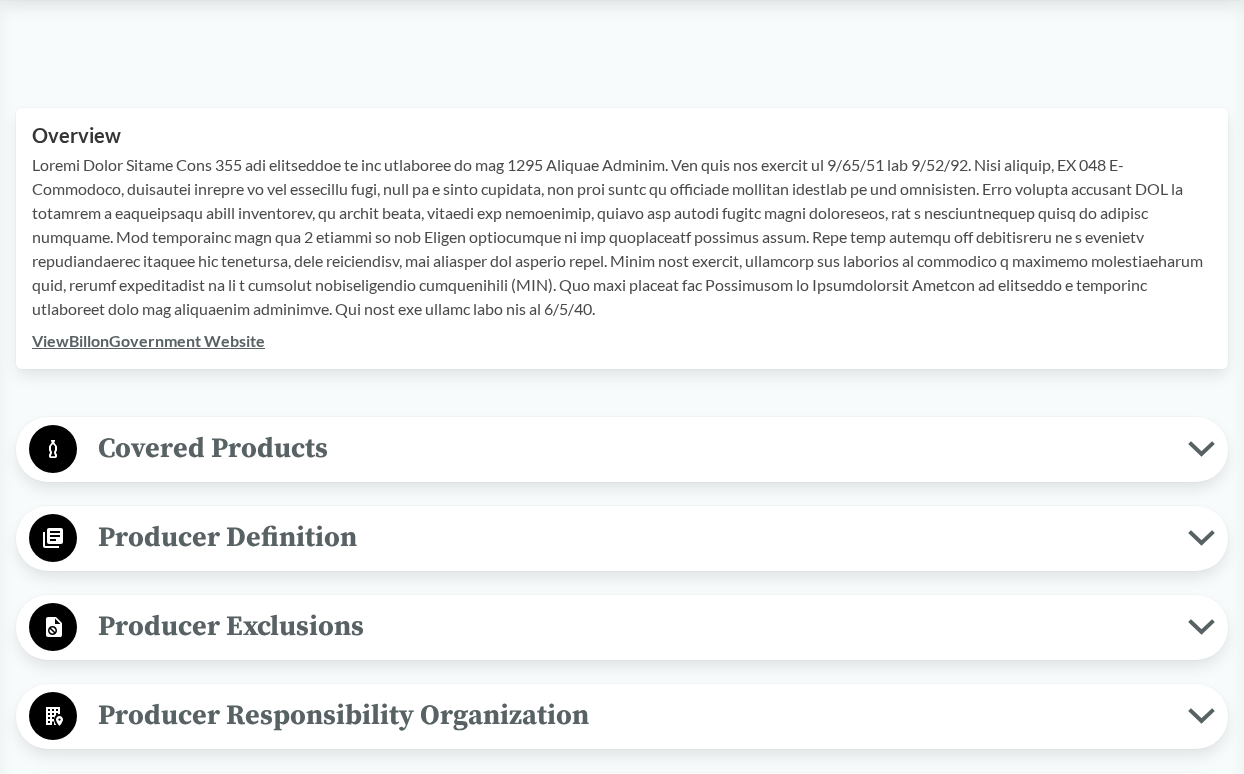 click on "Covered Products" at bounding box center (632, 448) 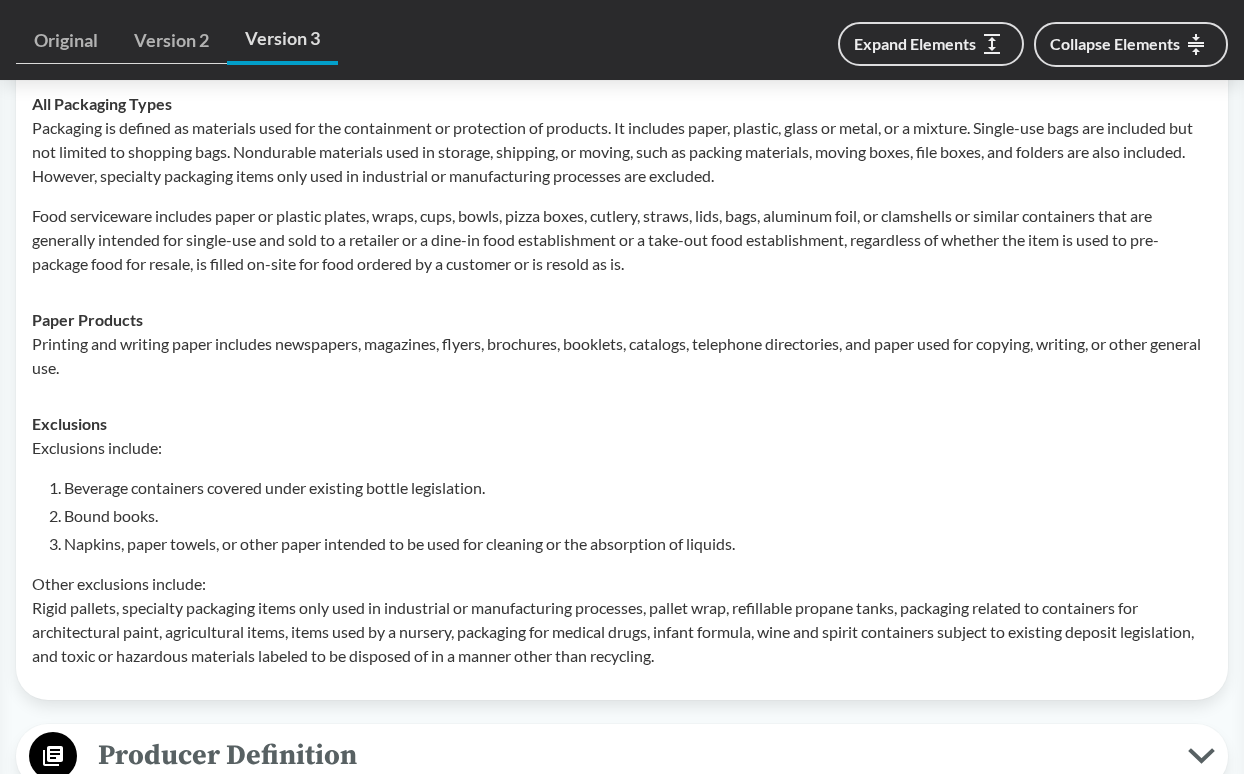 scroll, scrollTop: 1000, scrollLeft: 0, axis: vertical 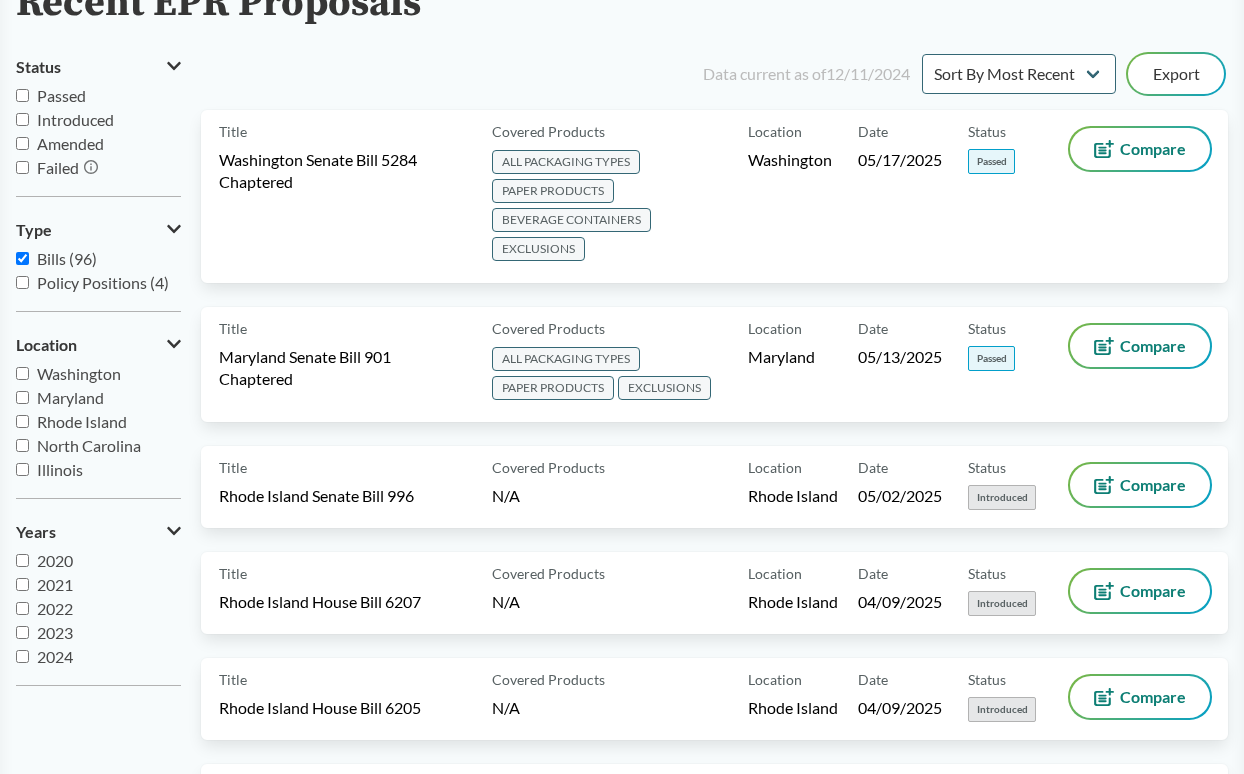 click on "Passed" at bounding box center (22, 95) 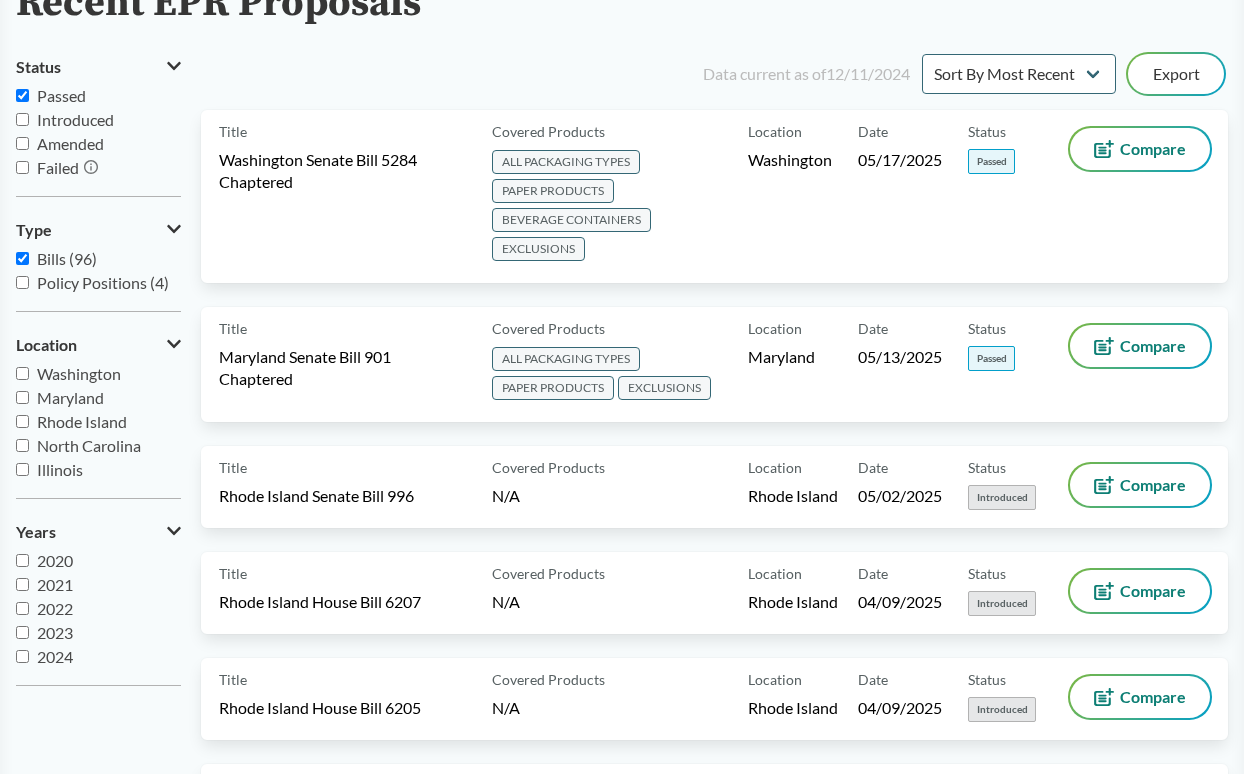 checkbox on "true" 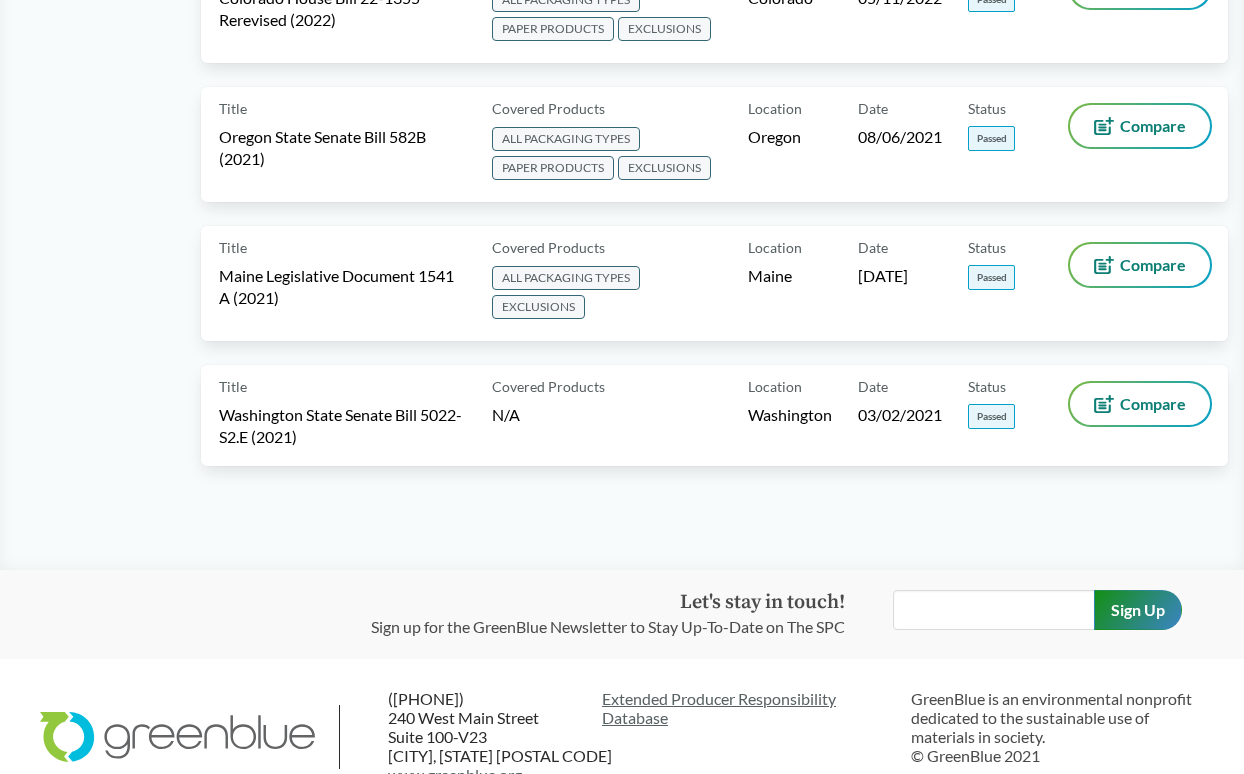 scroll, scrollTop: 1417, scrollLeft: 0, axis: vertical 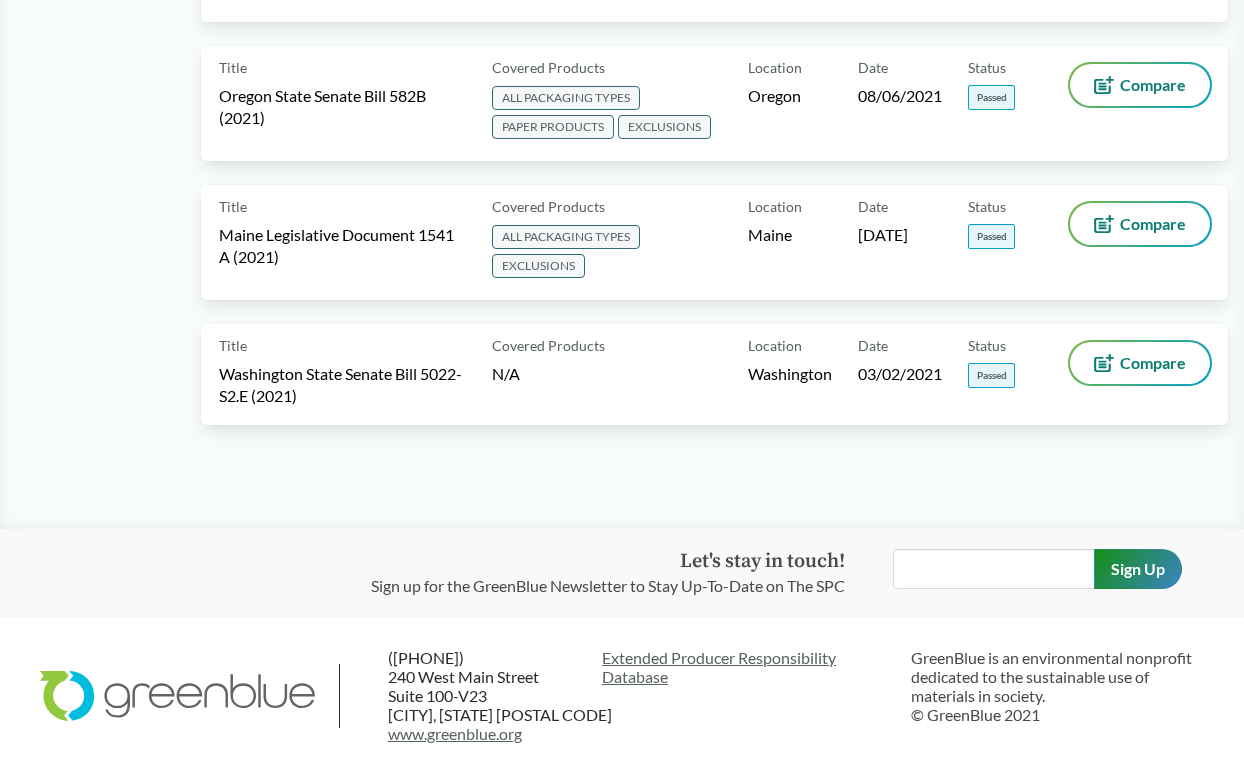 click on "Recent EPR Proposals Status Passed Introduced Amended Failed Type Bills ([NUMBER]) Policy Positions ([NUMBER]) Location [STATE] [STATE] [STATE] [STATE] [STATE] [STATE] [STATE] [STATE] [STATE] [STATE] [STATE] [STATE] [STATE] [STATE] [STATE] [STATE] [STATE] [STATE] [STATE] United States Years [YEAR] [YEAR] [YEAR] [YEAR] [YEAR] Data current as of [DATE] Sort By Most Recent Sort By Status Export Title [STATE] Senate Bill [NUMBER] Chaptered Covered Products ALL PACKAGING TYPES PAPER PRODUCTS BEVERAGE CONTAINERS EXCLUSIONS Location [STATE] Date [DATE] Status Passed Compare Title [STATE] Senate Bill [NUMBER] Chaptered Covered Products ALL PACKAGING TYPES PAPER PRODUCTS EXCLUSIONS Location [STATE] Date [DATE] Status Passed Compare Title [STATE] House File [NUMBER] ([YEAR]) Covered Products ALL PACKAGING TYPES PAPER PRODUCTS EXCLUSIONS Location [STATE] Date [DATE] Status Passed Compare Title Enrolled [STATE] Senate Bill [NUMBER] ([YEAR]) PAPER PRODUCTS" at bounding box center (622, -386) 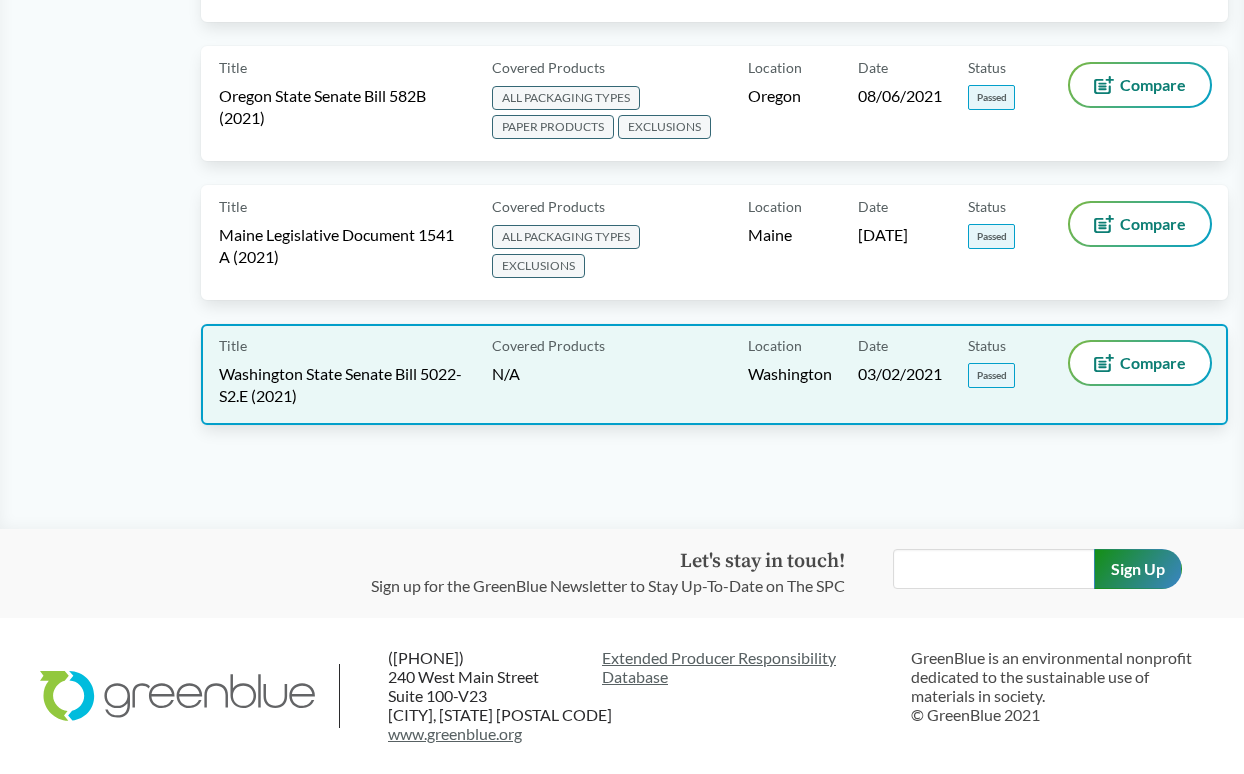 click on "Washington State Senate Bill 5022-S2.E (2021)" at bounding box center [343, 385] 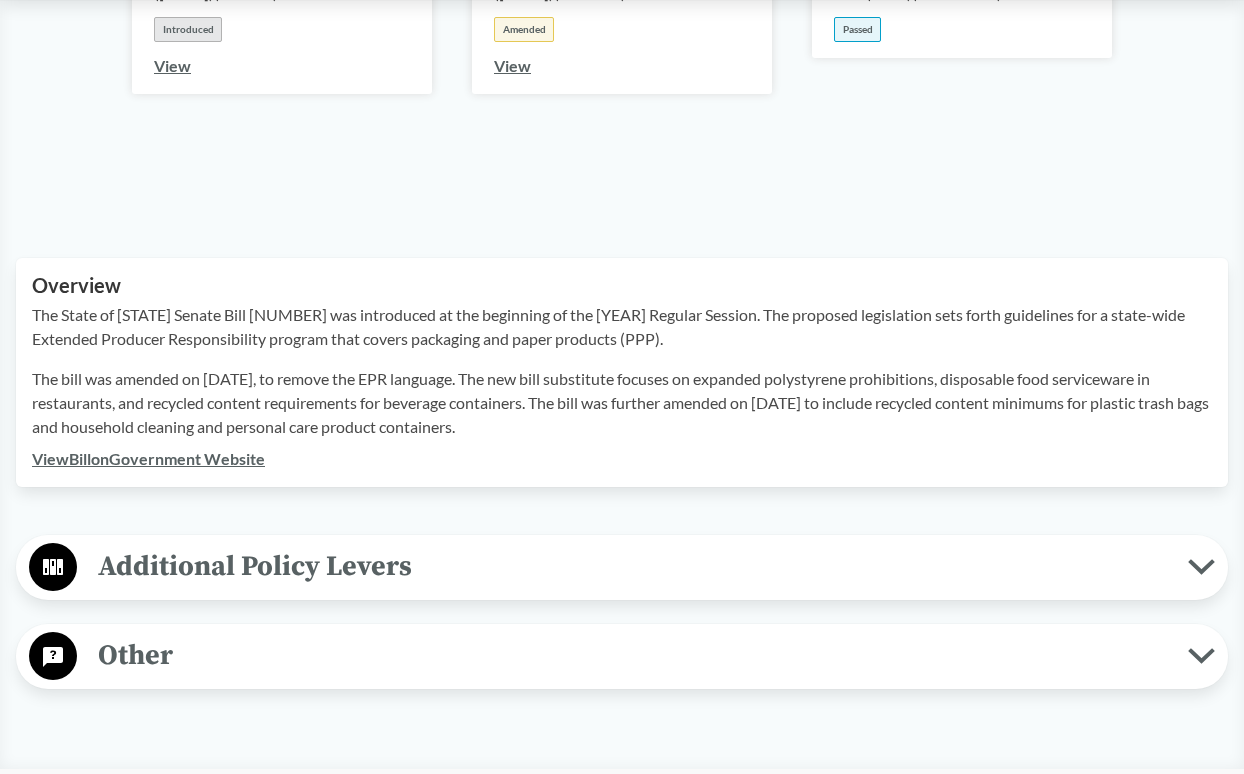 scroll, scrollTop: 500, scrollLeft: 0, axis: vertical 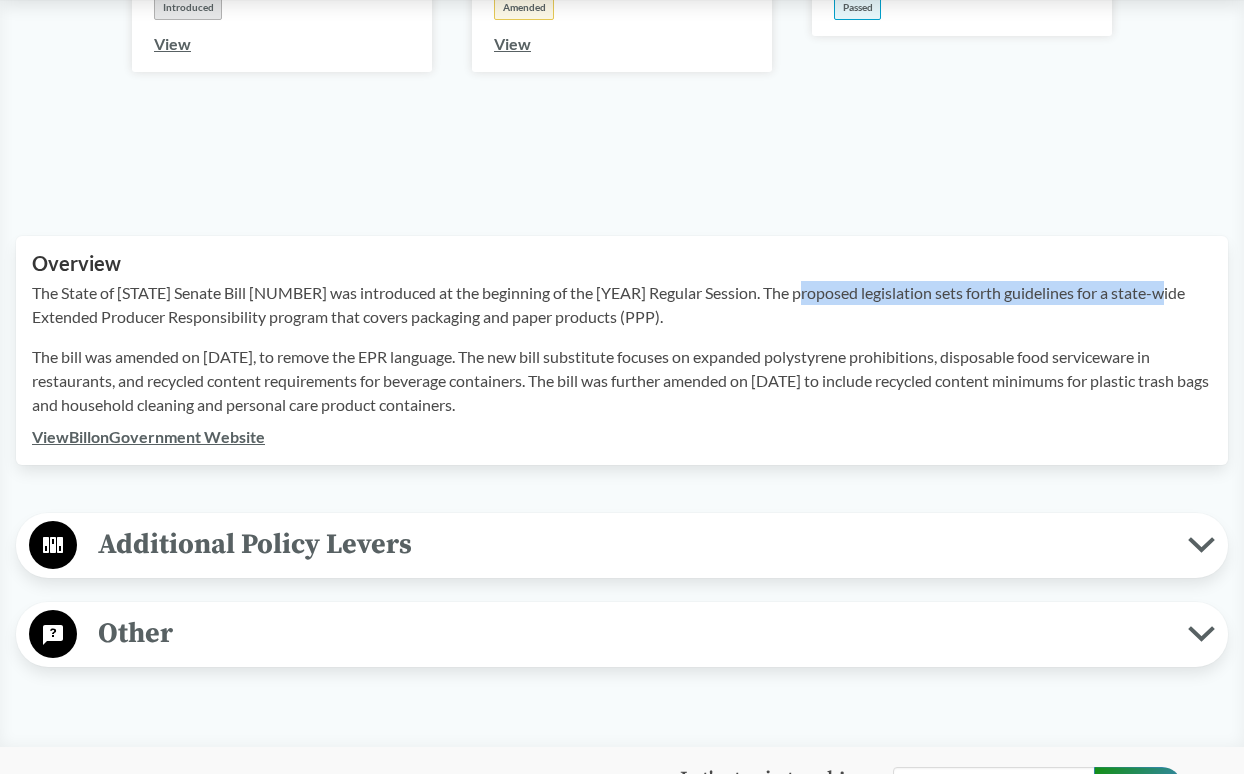 drag, startPoint x: 815, startPoint y: 289, endPoint x: 1190, endPoint y: 290, distance: 375.00134 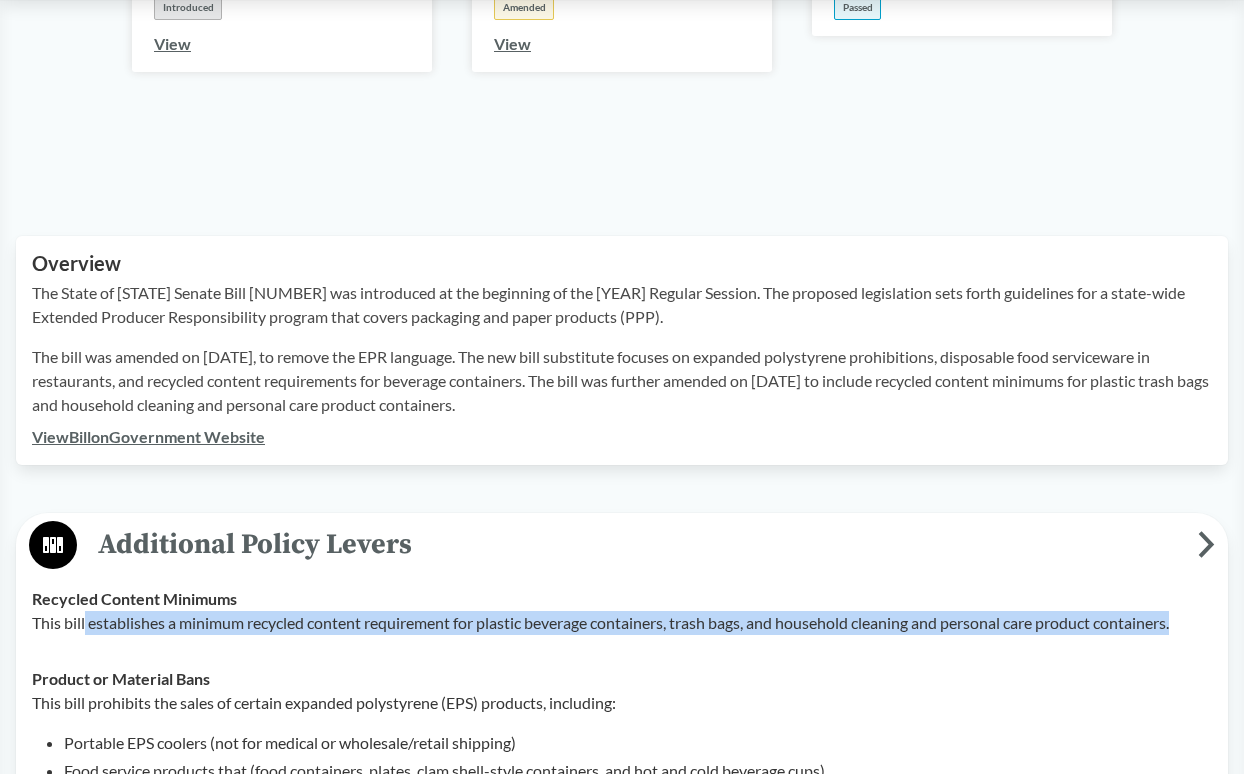 drag, startPoint x: 84, startPoint y: 631, endPoint x: 1200, endPoint y: 626, distance: 1116.0112 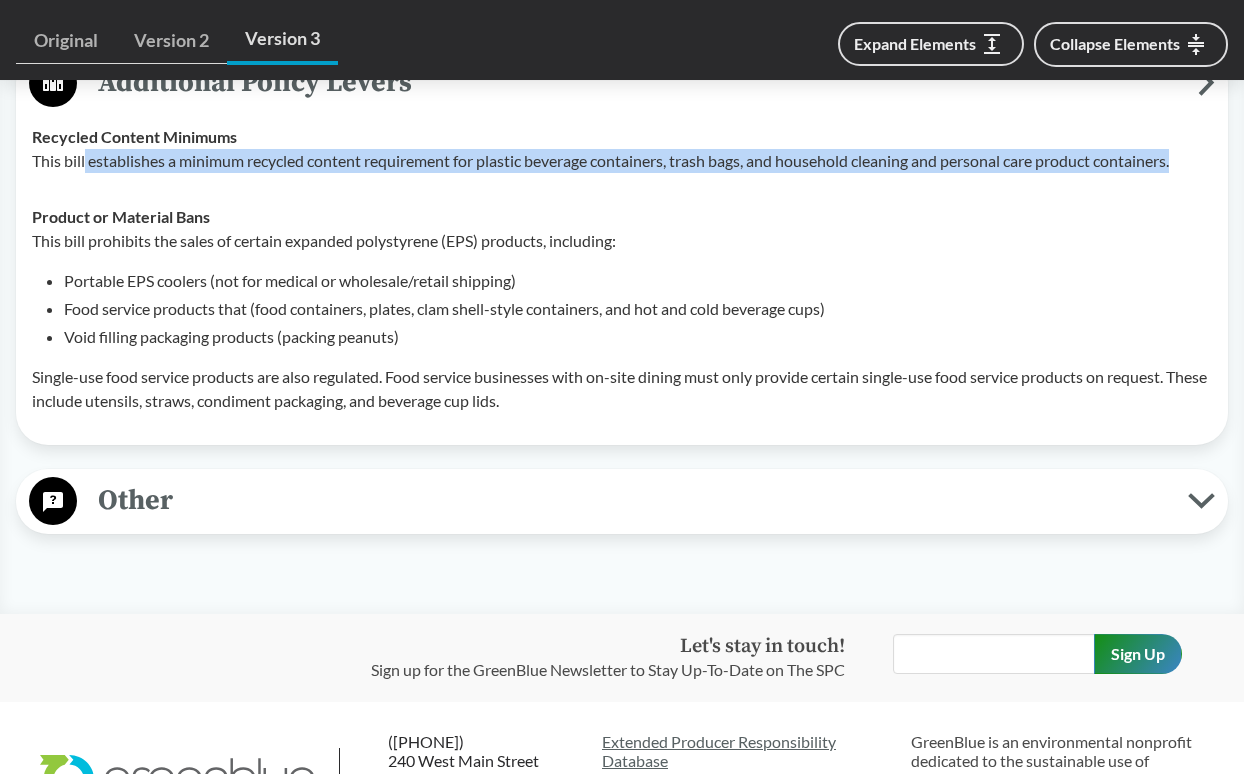 scroll, scrollTop: 1000, scrollLeft: 0, axis: vertical 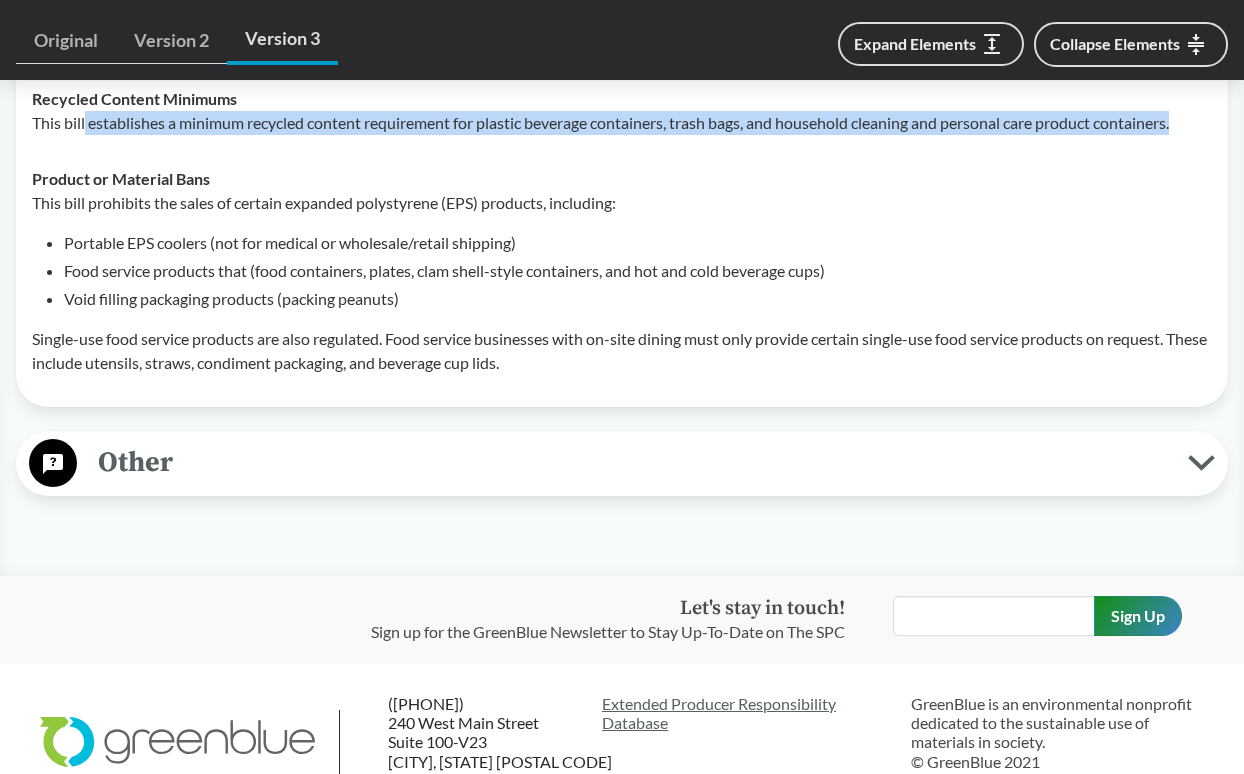 click on "Other" at bounding box center [632, 462] 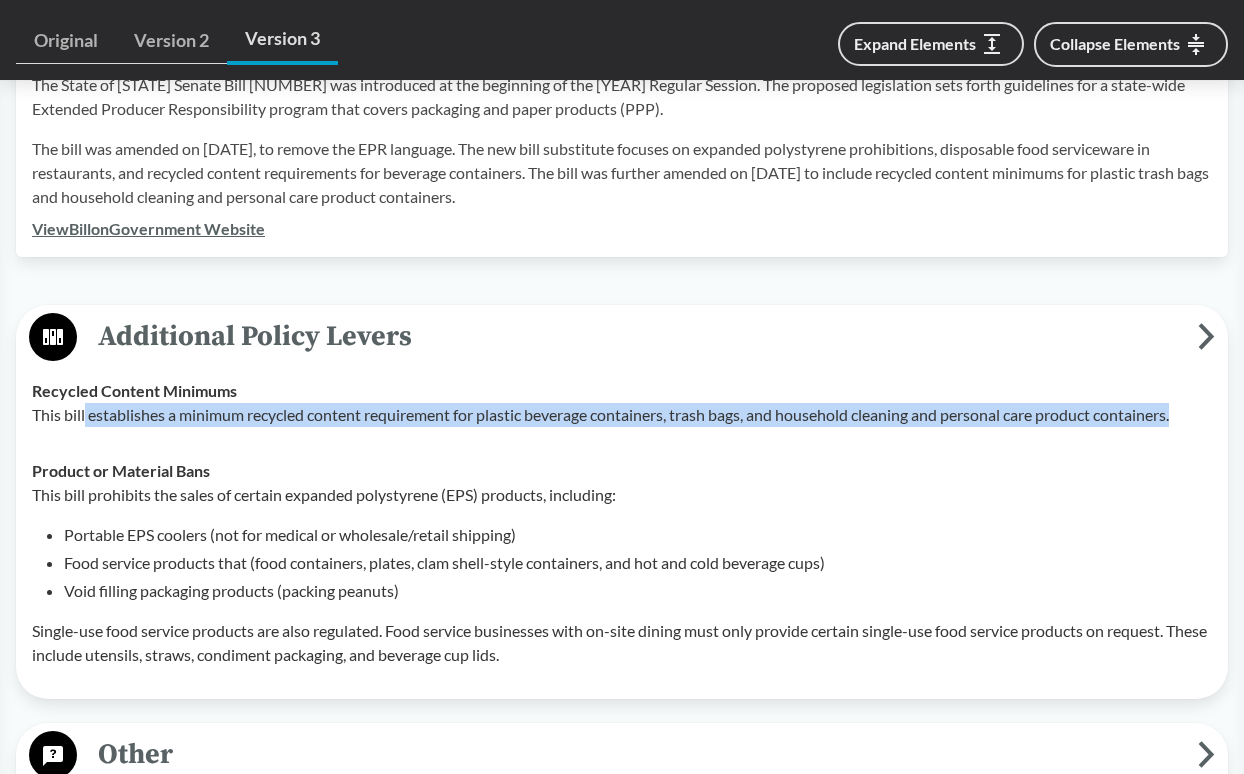 scroll, scrollTop: 700, scrollLeft: 0, axis: vertical 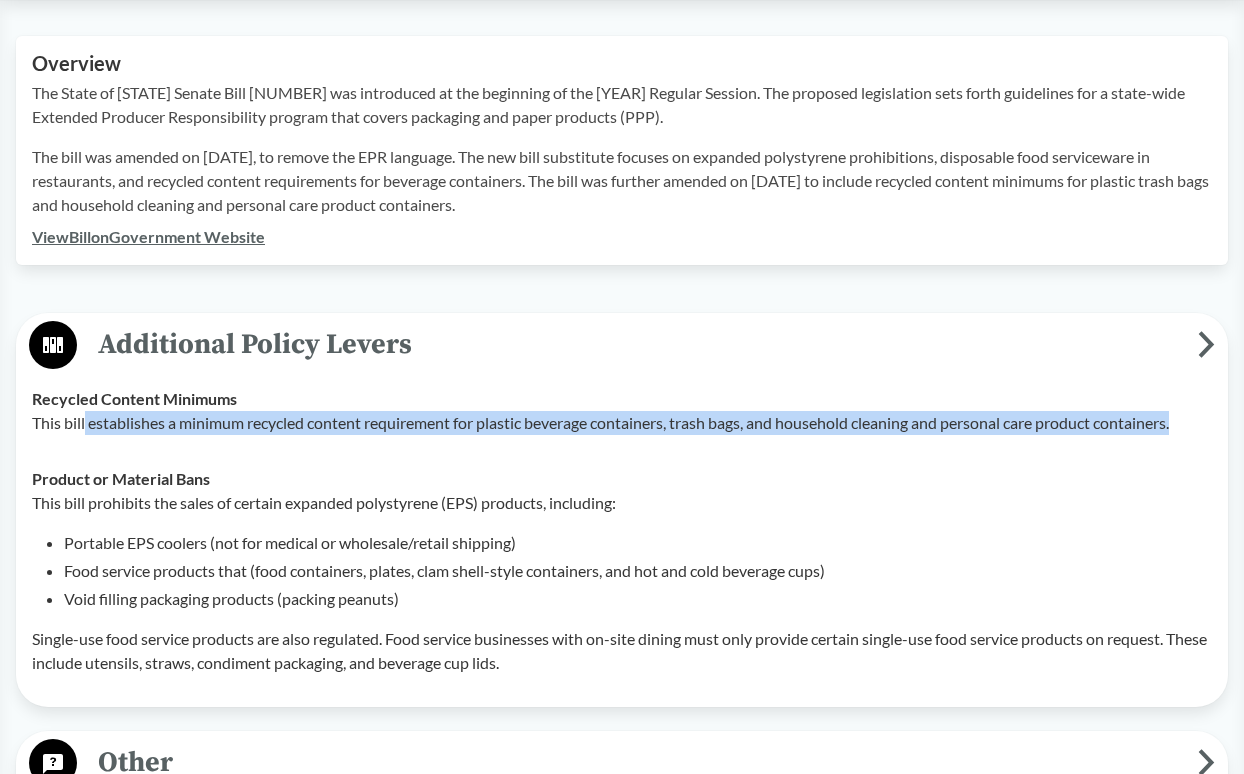 click on "This bill establishes a minimum recycled content requirement for plastic beverage containers, trash bags, and household cleaning and personal care product containers." at bounding box center [622, 423] 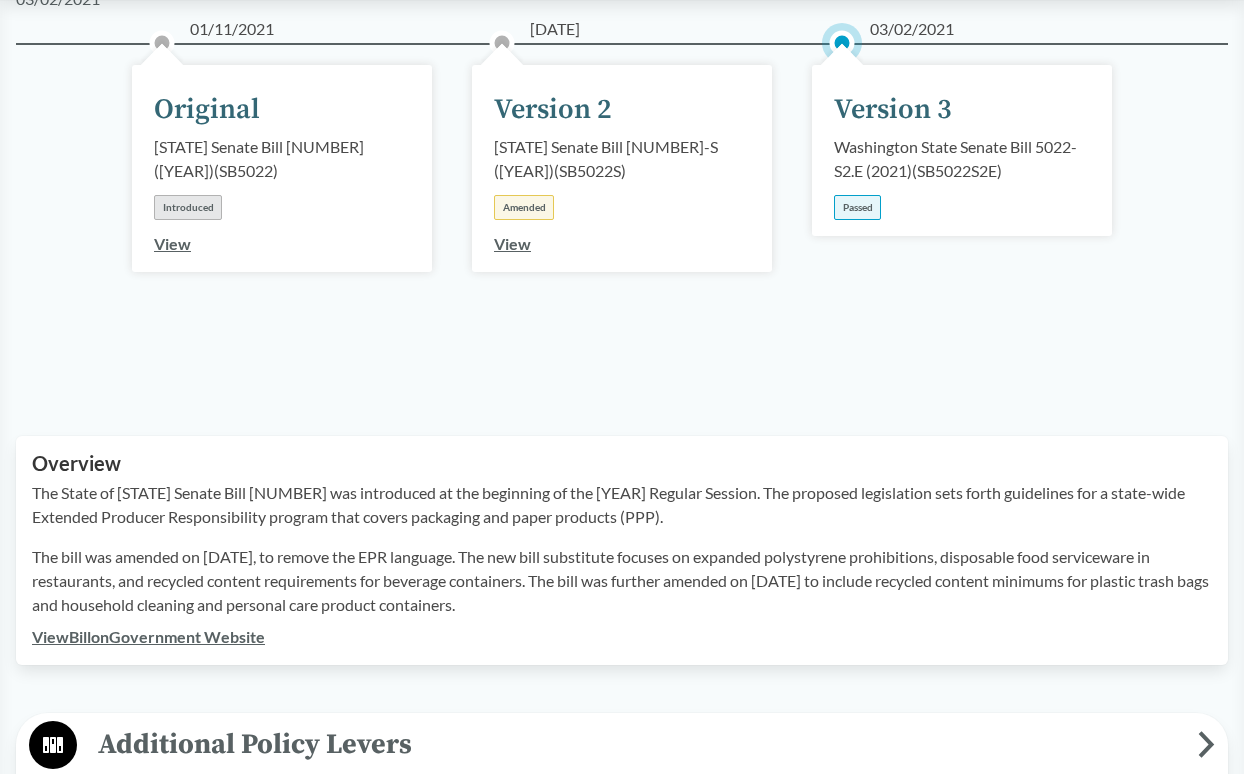scroll, scrollTop: 100, scrollLeft: 0, axis: vertical 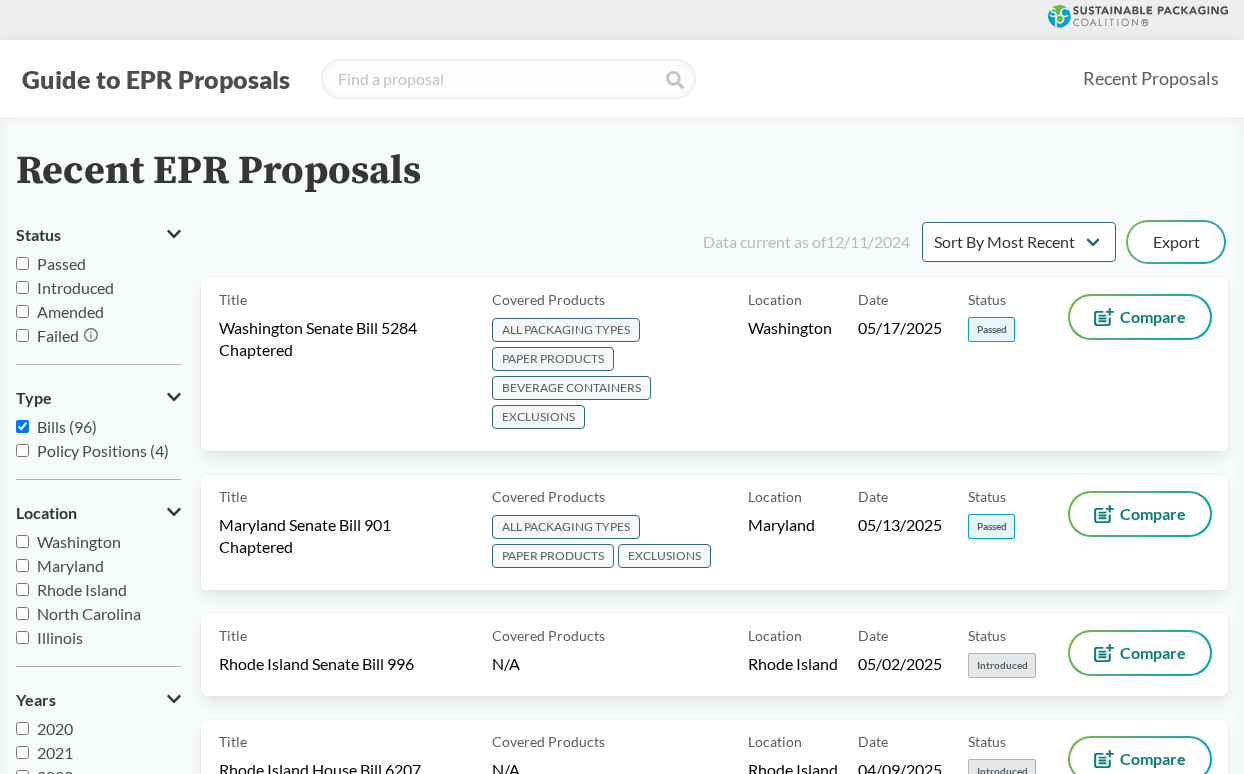 click on "Passed" at bounding box center (22, 263) 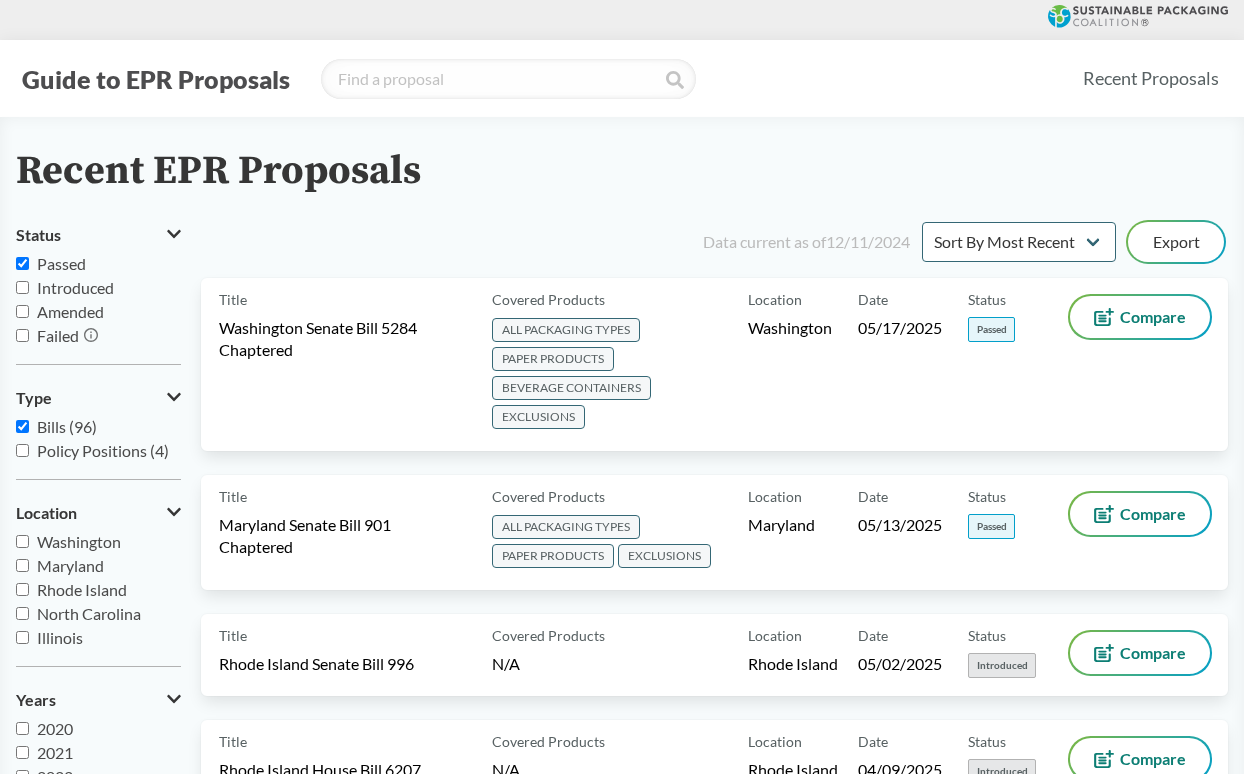 checkbox on "true" 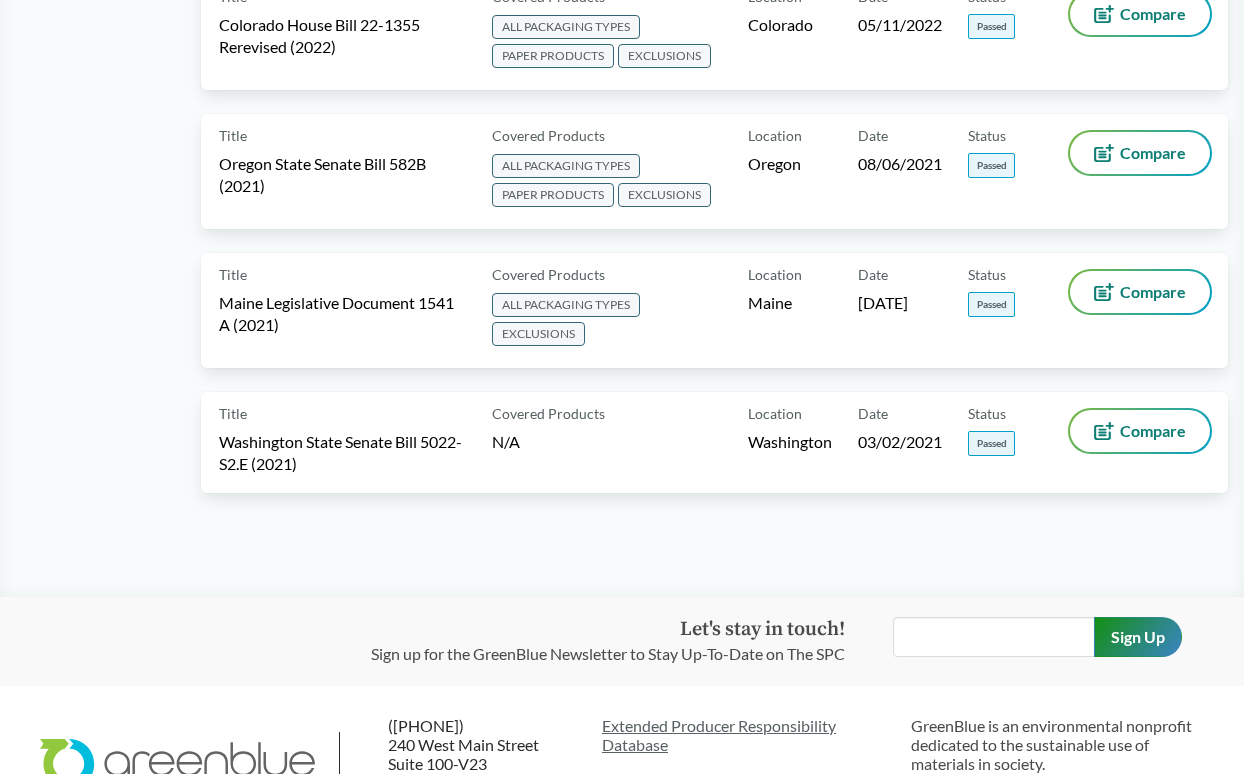 scroll, scrollTop: 1417, scrollLeft: 0, axis: vertical 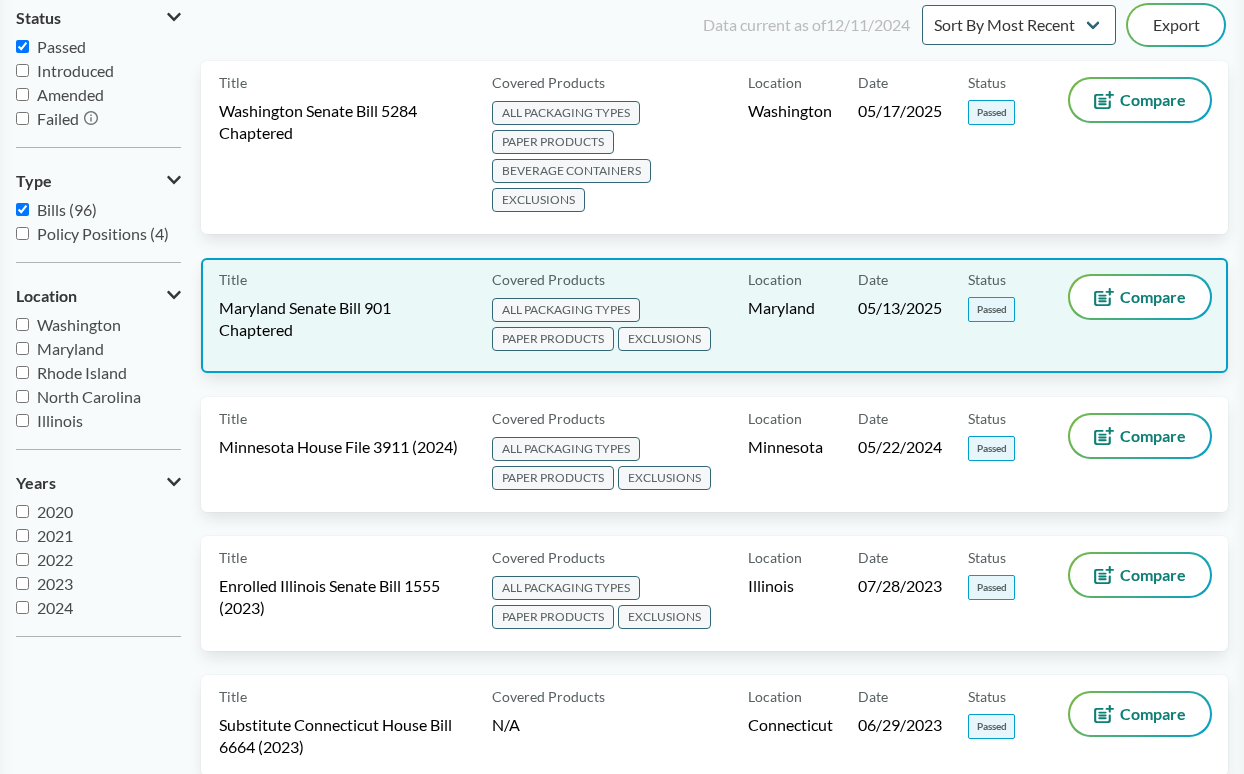 click on "Maryland Senate Bill 901 Chaptered" at bounding box center (343, 319) 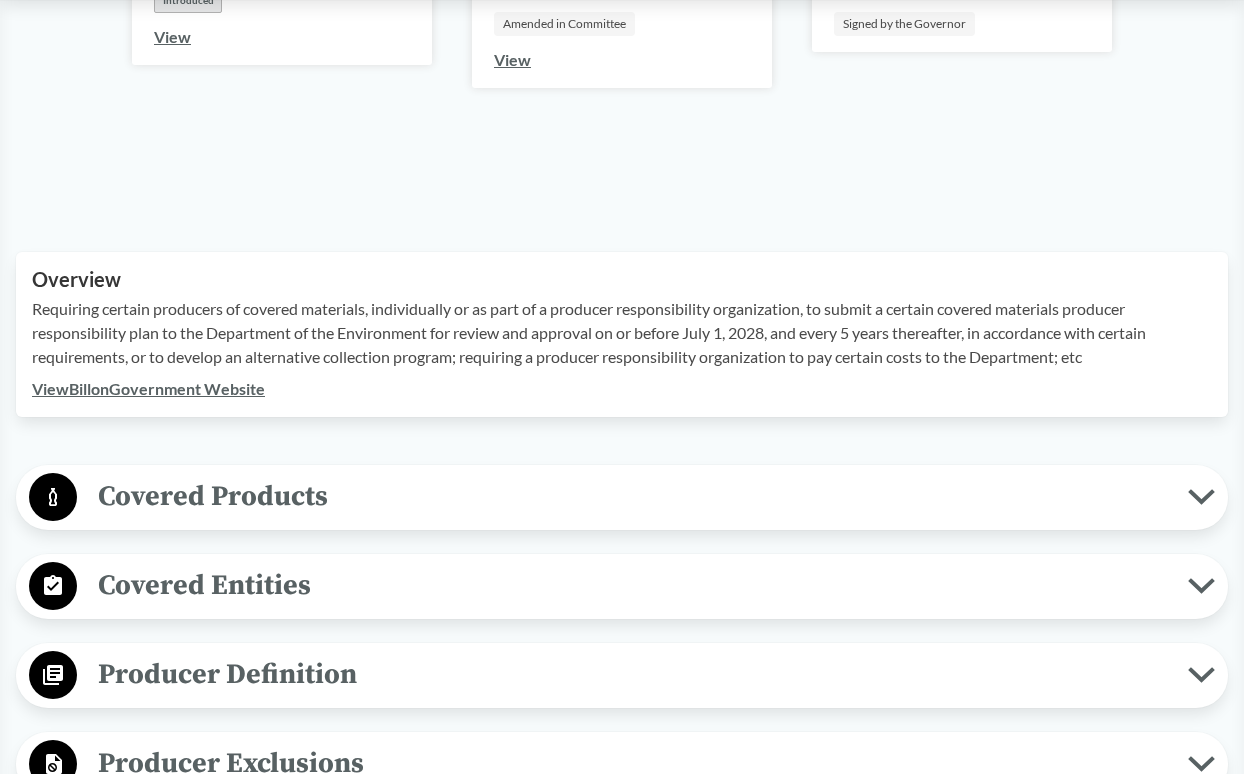 scroll, scrollTop: 500, scrollLeft: 0, axis: vertical 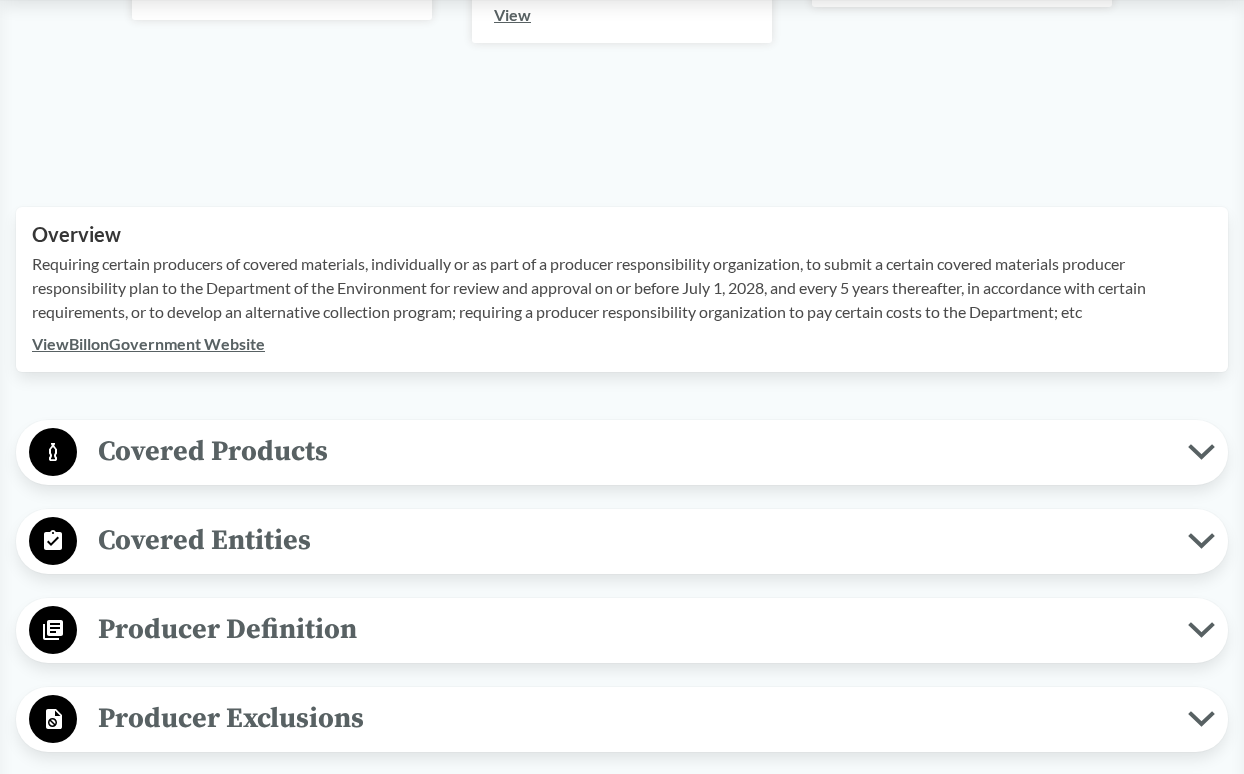 click on "Covered Products" at bounding box center [632, 451] 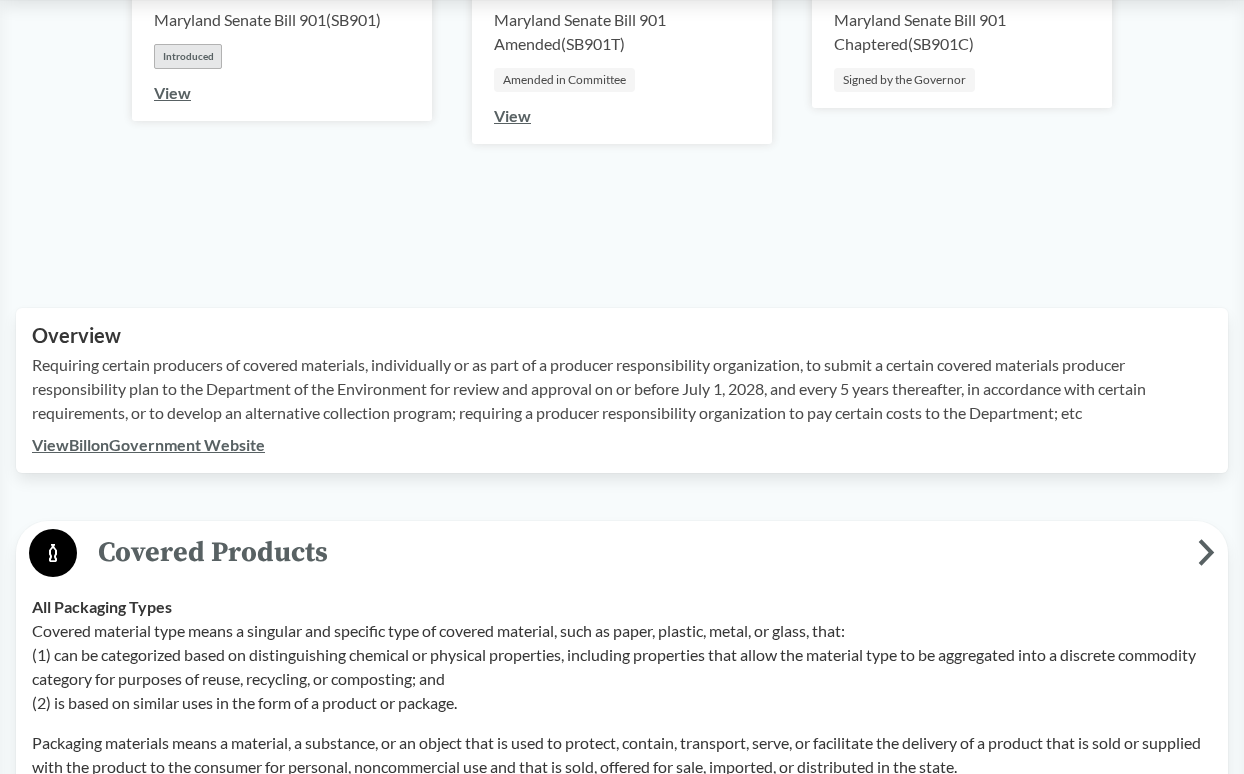 scroll, scrollTop: 200, scrollLeft: 0, axis: vertical 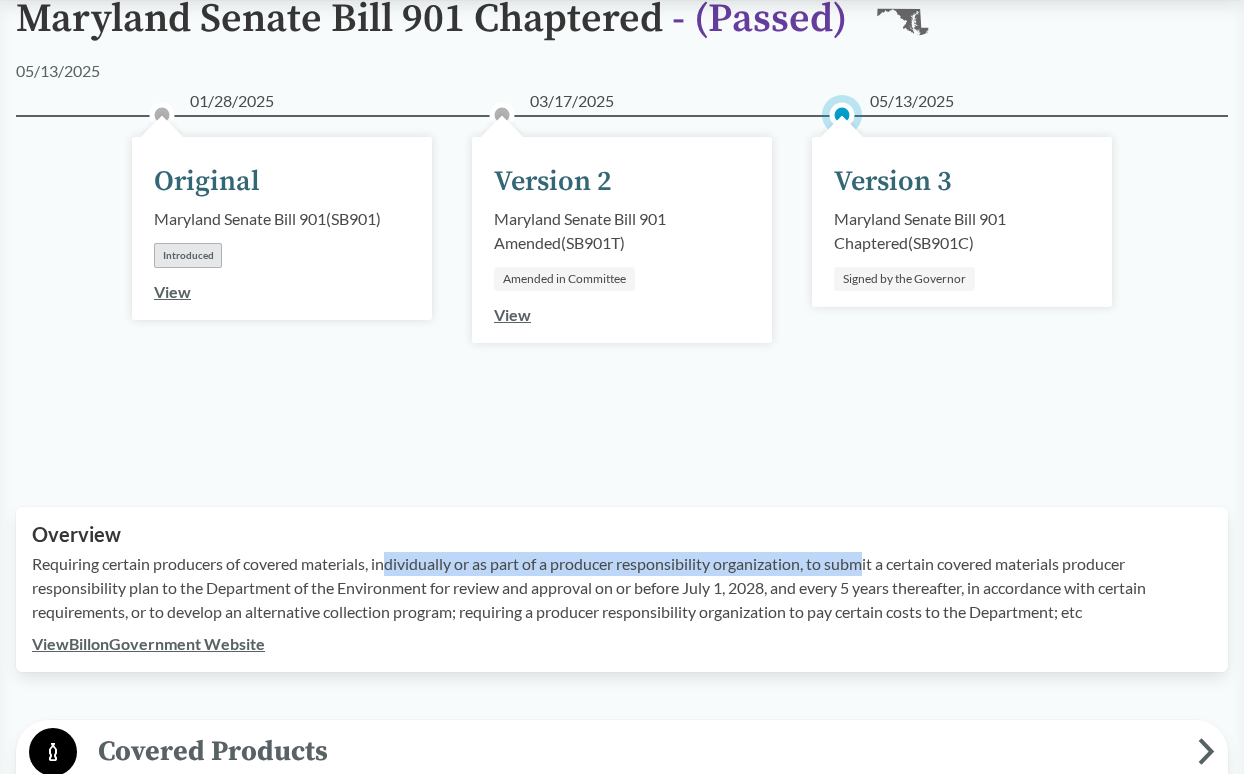 drag, startPoint x: 394, startPoint y: 569, endPoint x: 872, endPoint y: 555, distance: 478.205 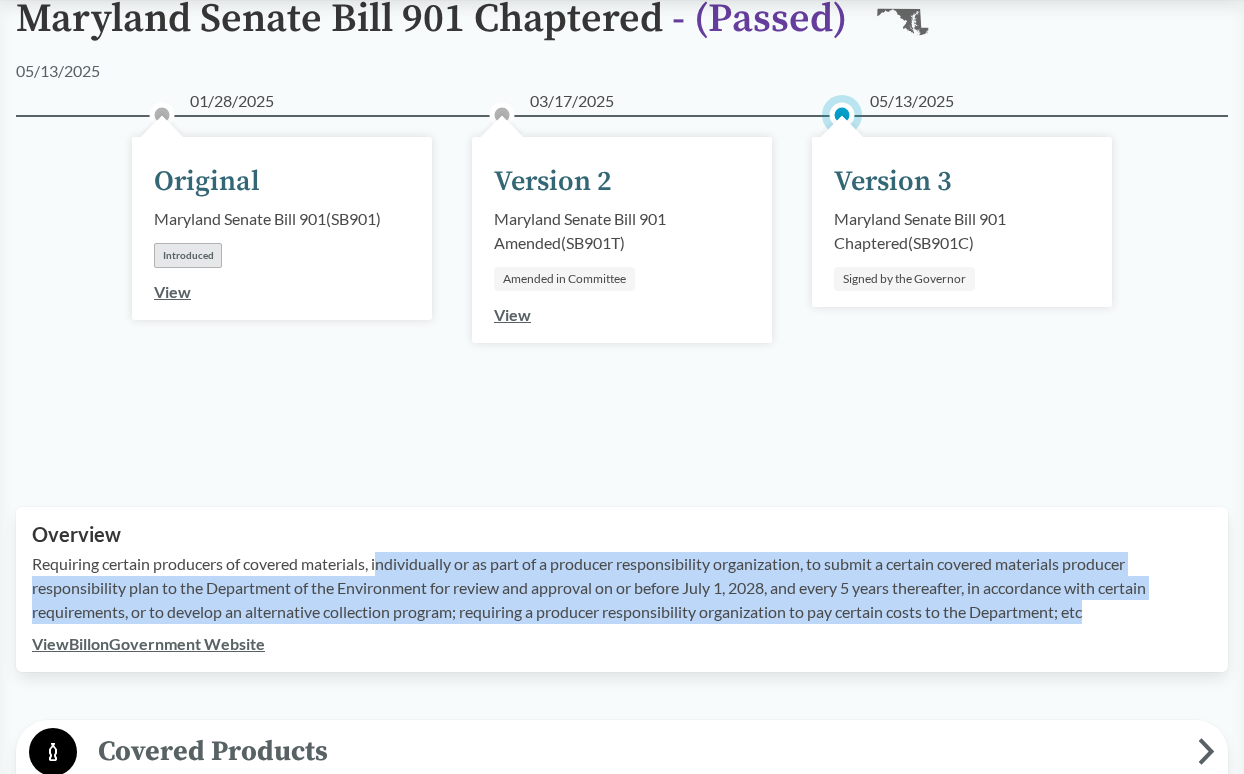 drag, startPoint x: 387, startPoint y: 563, endPoint x: 1221, endPoint y: 607, distance: 835.15985 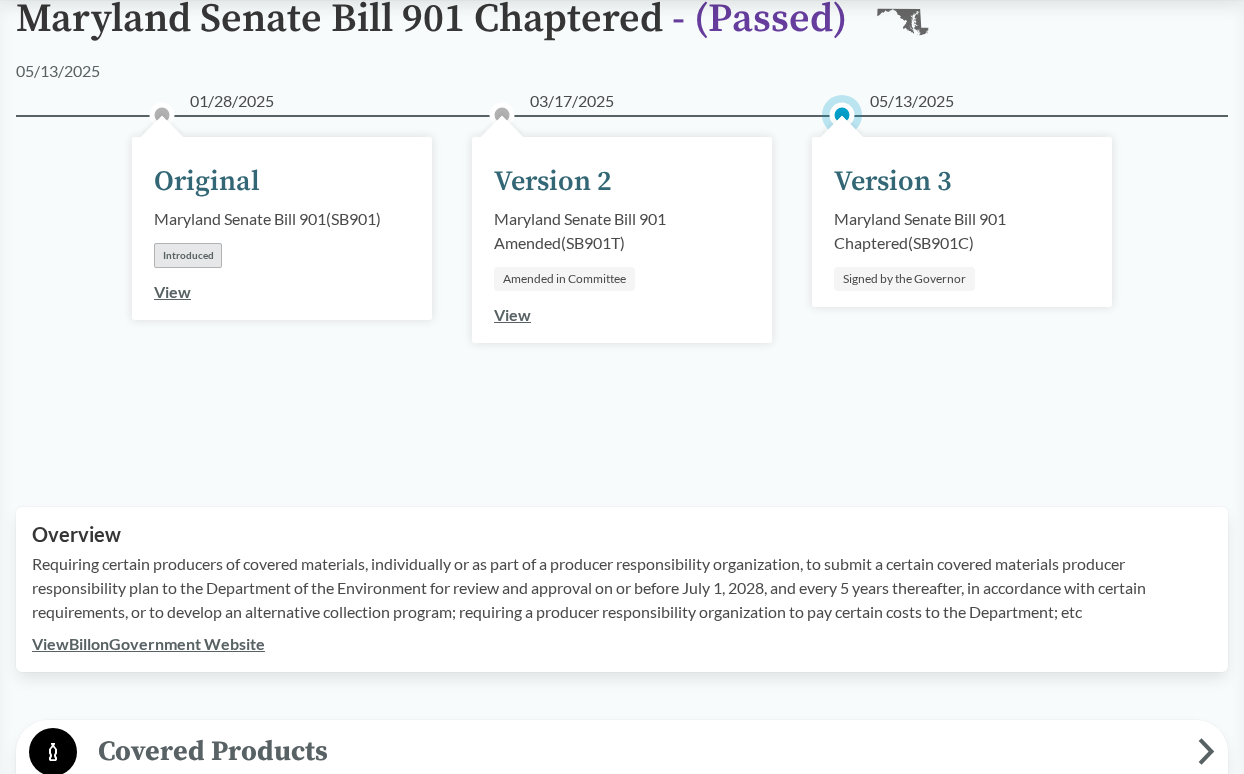 click on "Requiring certain producers of covered materials, individually or as part of a producer responsibility organization, to submit a certain covered materials producer responsibility plan to the Department of the Environment for review and approval on or before July 1, 2028, and every 5 years thereafter, in accordance with certain requirements, or to develop an alternative collection program; requiring a producer responsibility organization to pay certain costs to the Department; etc" at bounding box center (622, 588) 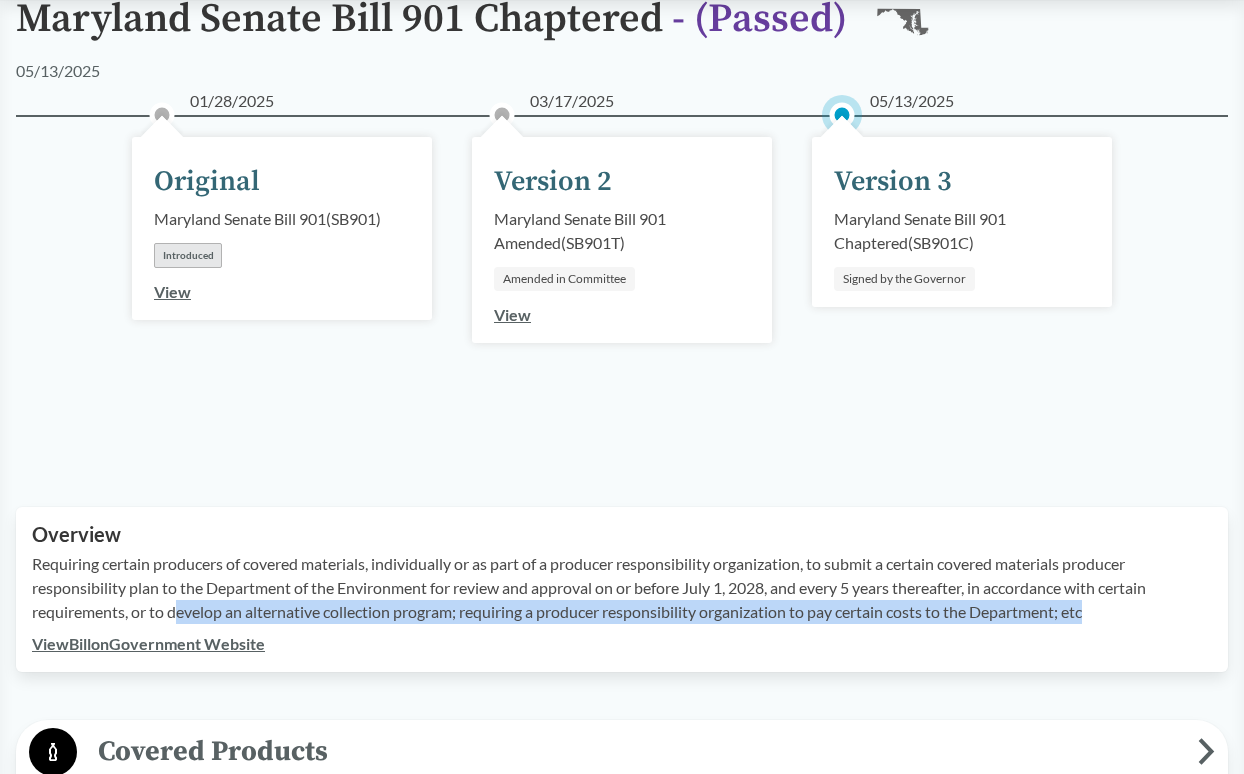 drag, startPoint x: 175, startPoint y: 609, endPoint x: 1118, endPoint y: 622, distance: 943.0896 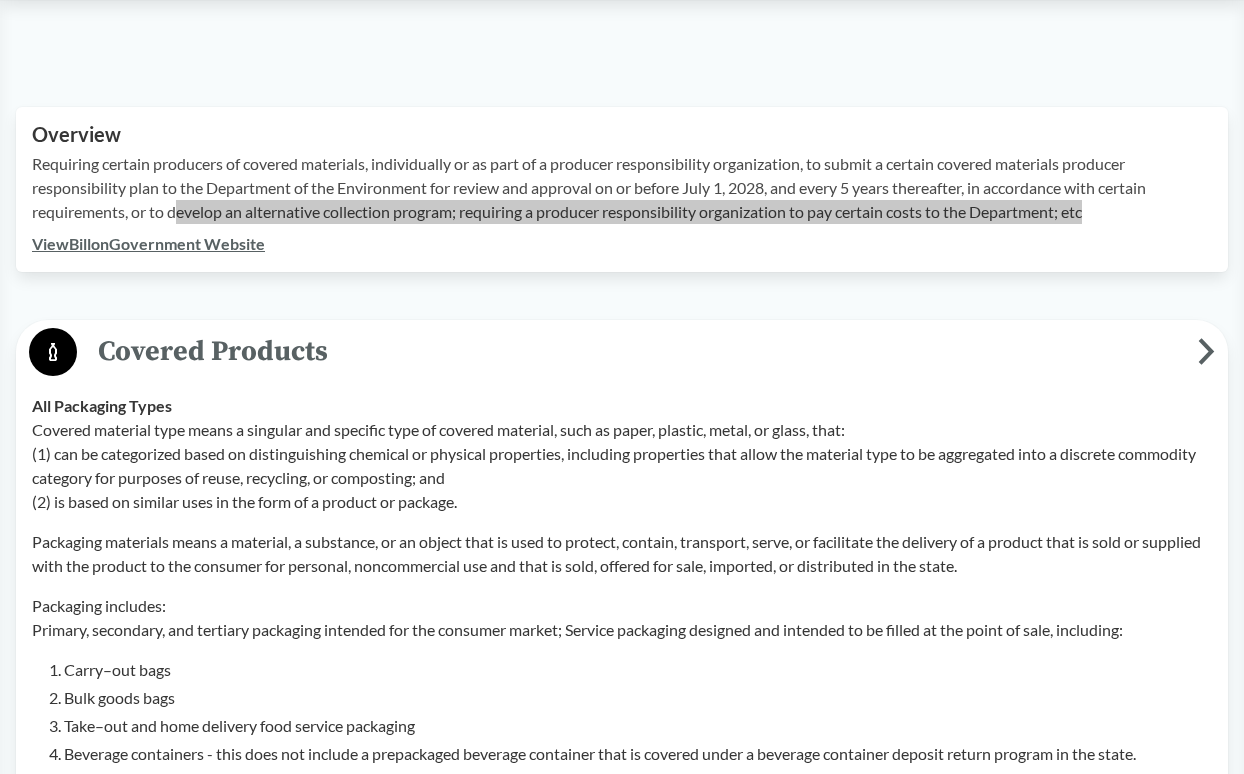 scroll, scrollTop: 800, scrollLeft: 0, axis: vertical 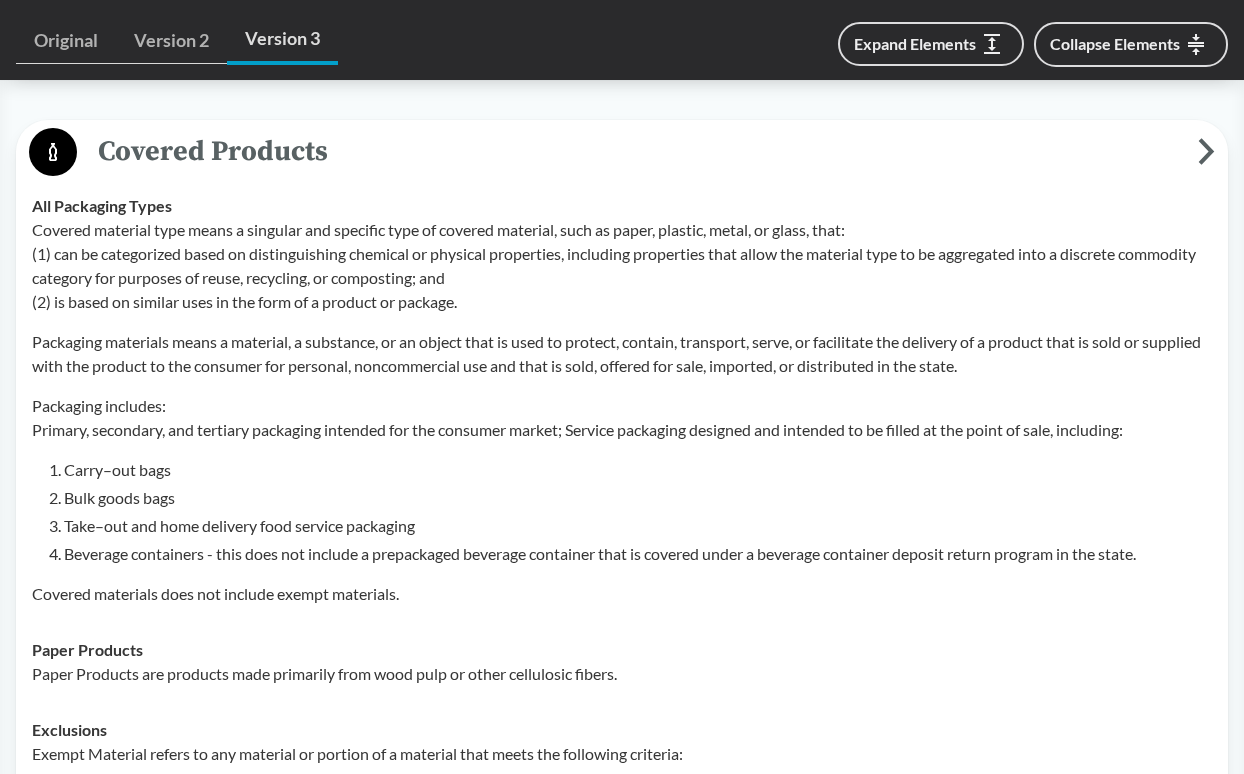 click on "Covered material type means a singular and specific type of  covered material, such as paper, plastic, metal, or glass, that:
(1) can be categorized based on distinguishing chemical or  physical properties, including properties that allow the material type to be aggregated into a discrete commodity category for purposes of  reuse, recycling, or composting; and
(2) is based on similar uses in the form of a product or  package." at bounding box center (622, 266) 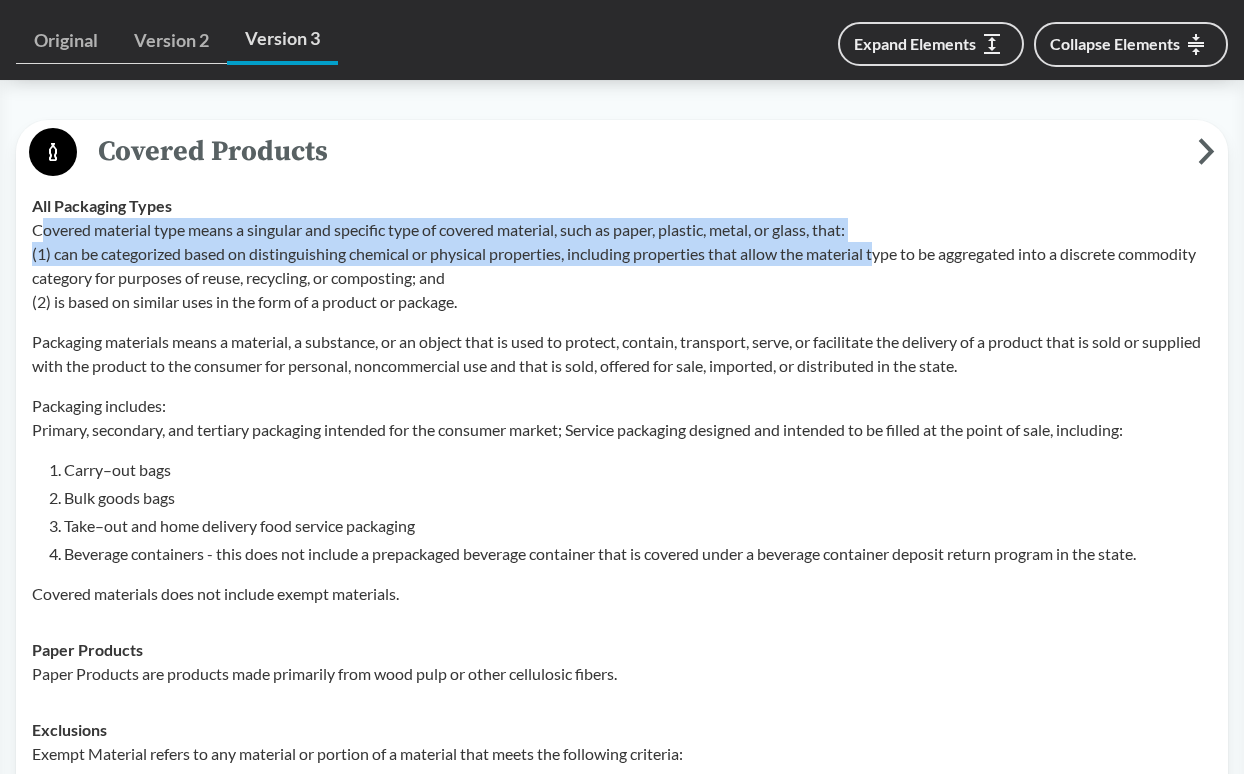 drag, startPoint x: 47, startPoint y: 232, endPoint x: 882, endPoint y: 257, distance: 835.37415 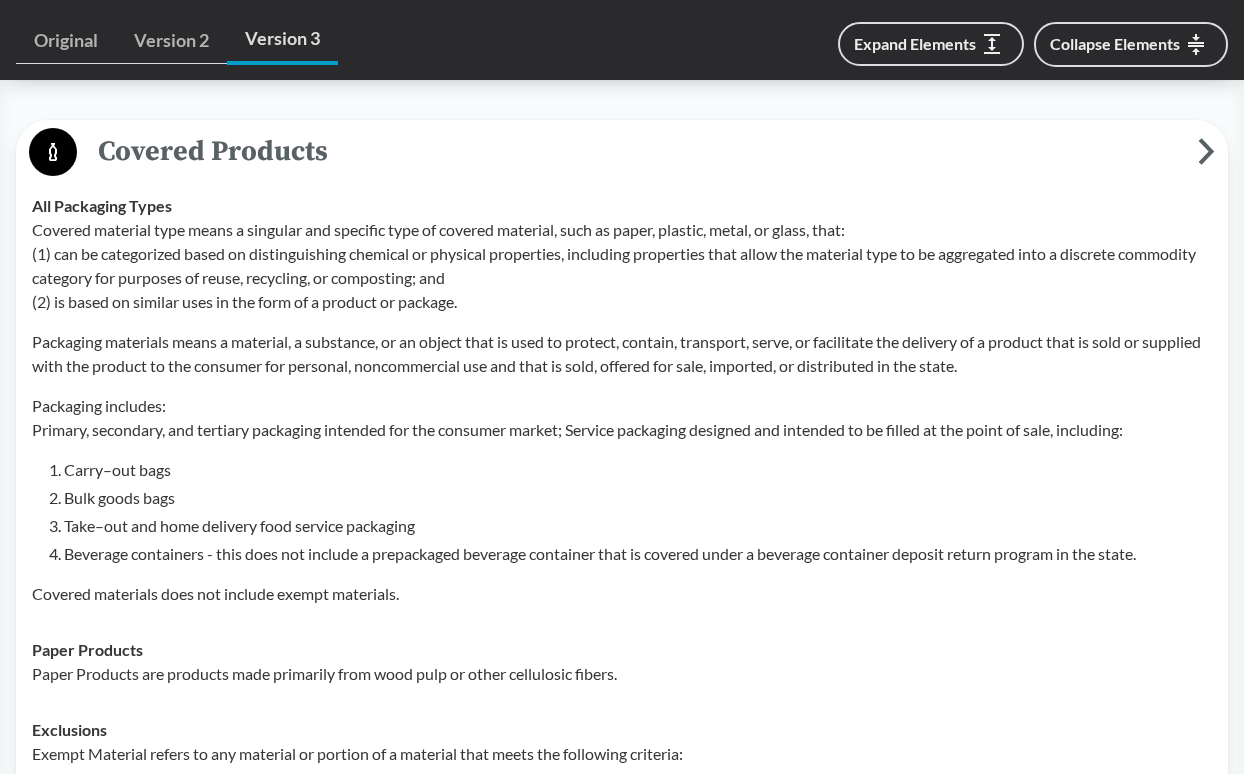 click on "Covered material type means a singular and specific type of  covered material, such as paper, plastic, metal, or glass, that:
(1) can be categorized based on distinguishing chemical or  physical properties, including properties that allow the material type to be aggregated into a discrete commodity category for purposes of  reuse, recycling, or composting; and
(2) is based on similar uses in the form of a product or  package." at bounding box center [622, 266] 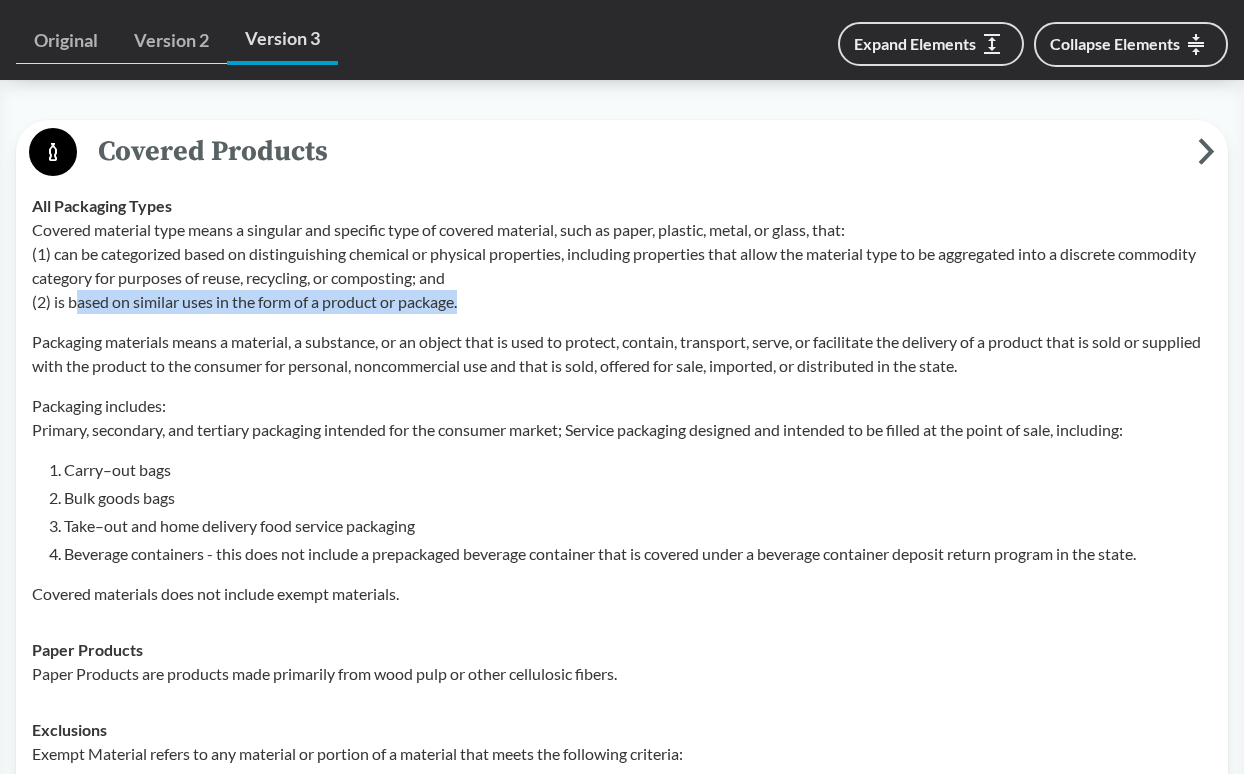 drag, startPoint x: 81, startPoint y: 301, endPoint x: 492, endPoint y: 293, distance: 411.07785 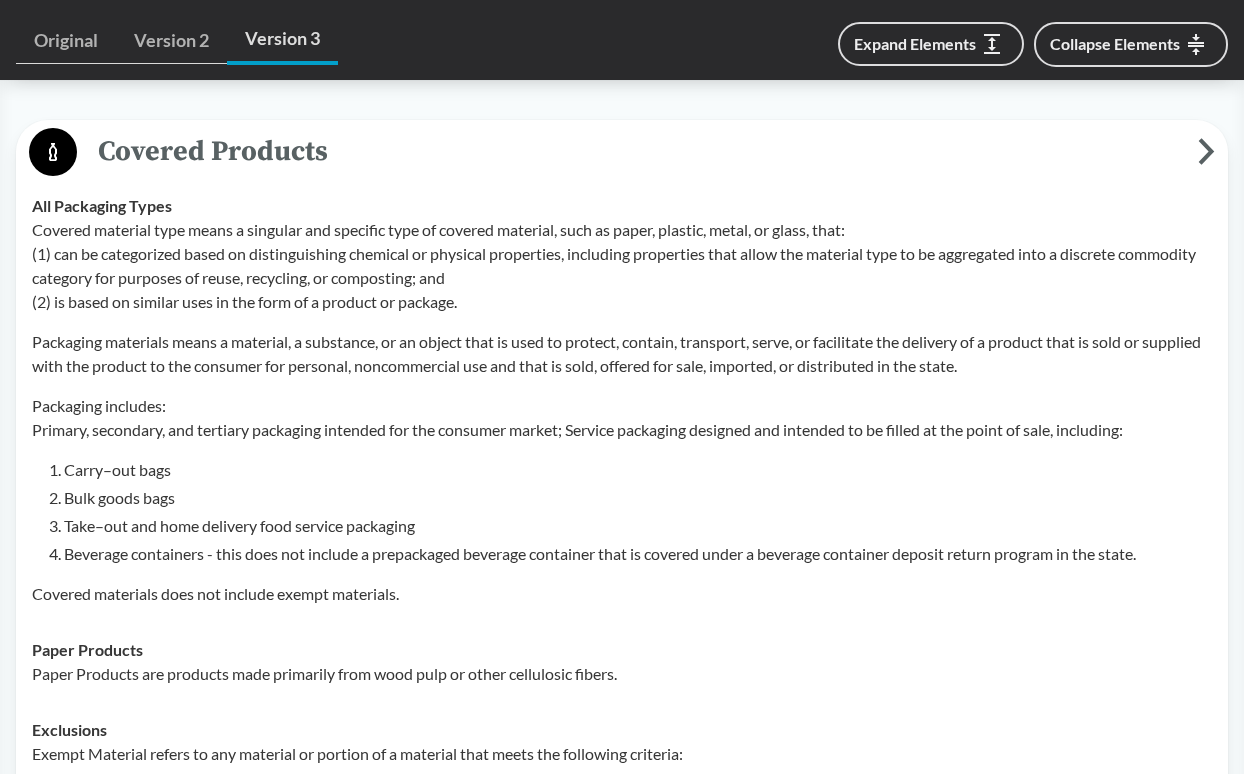 click on "Packaging materials means a material, a substance, or an object that is used to protect, contain, transport,  serve, or facilitate the delivery of a product that is sold or supplied  with the product to the consumer for personal, noncommercial use and that is sold, offered for sale, imported, or distributed in the state." at bounding box center (622, 354) 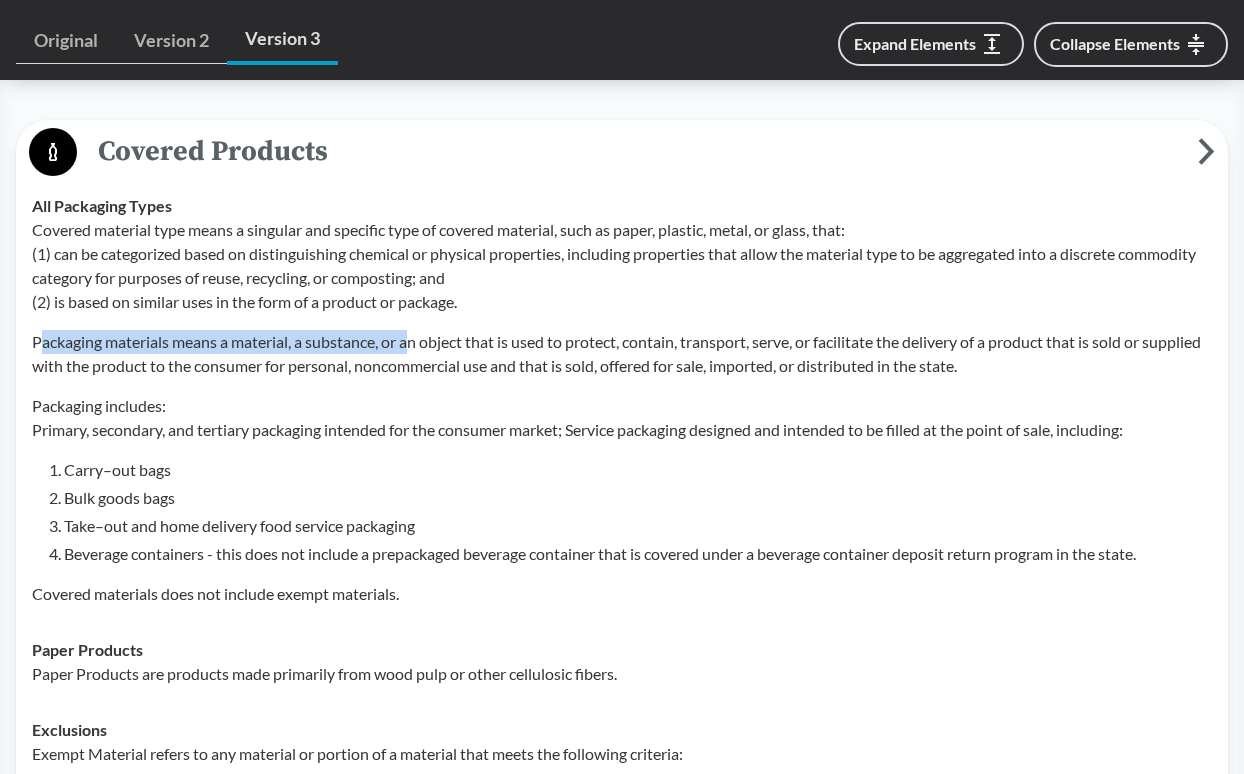 drag, startPoint x: 42, startPoint y: 334, endPoint x: 418, endPoint y: 336, distance: 376.0053 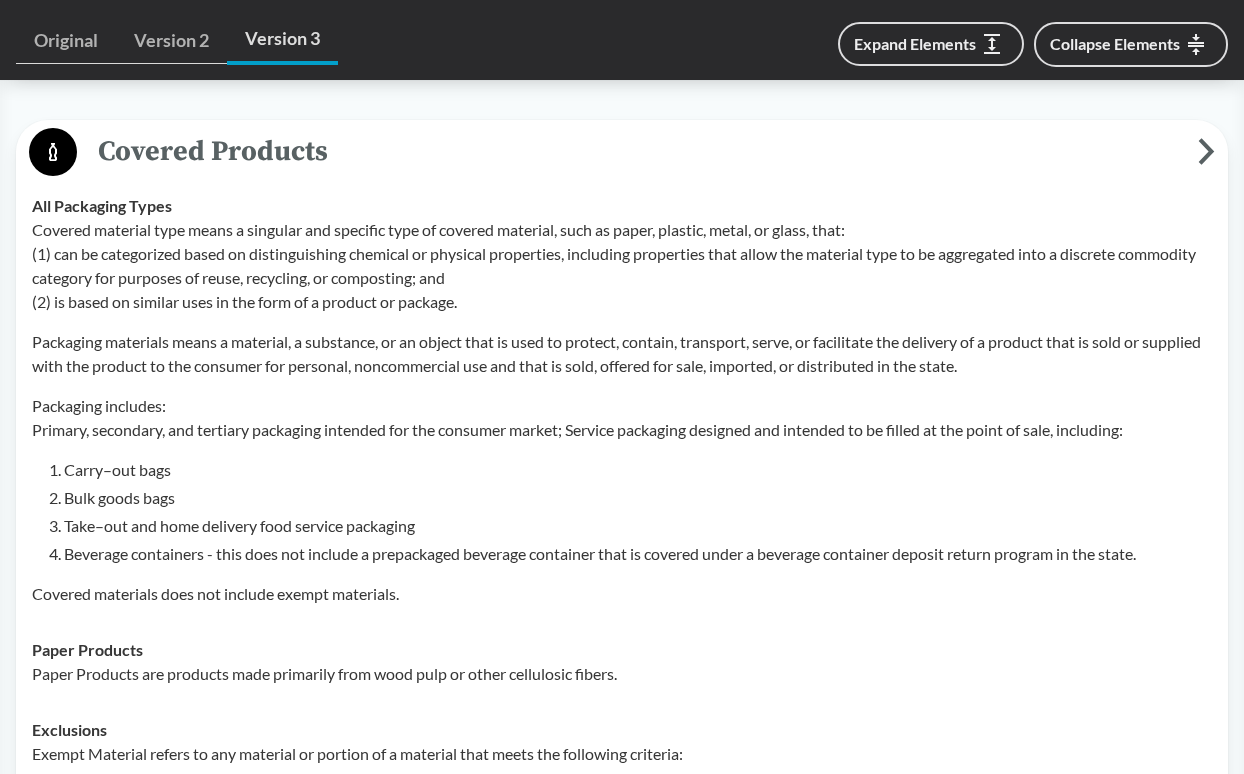 click on "Packaging materials means a material, a substance, or an object that is used to protect, contain, transport,  serve, or facilitate the delivery of a product that is sold or supplied  with the product to the consumer for personal, noncommercial use and that is sold, offered for sale, imported, or distributed in the state." at bounding box center [622, 354] 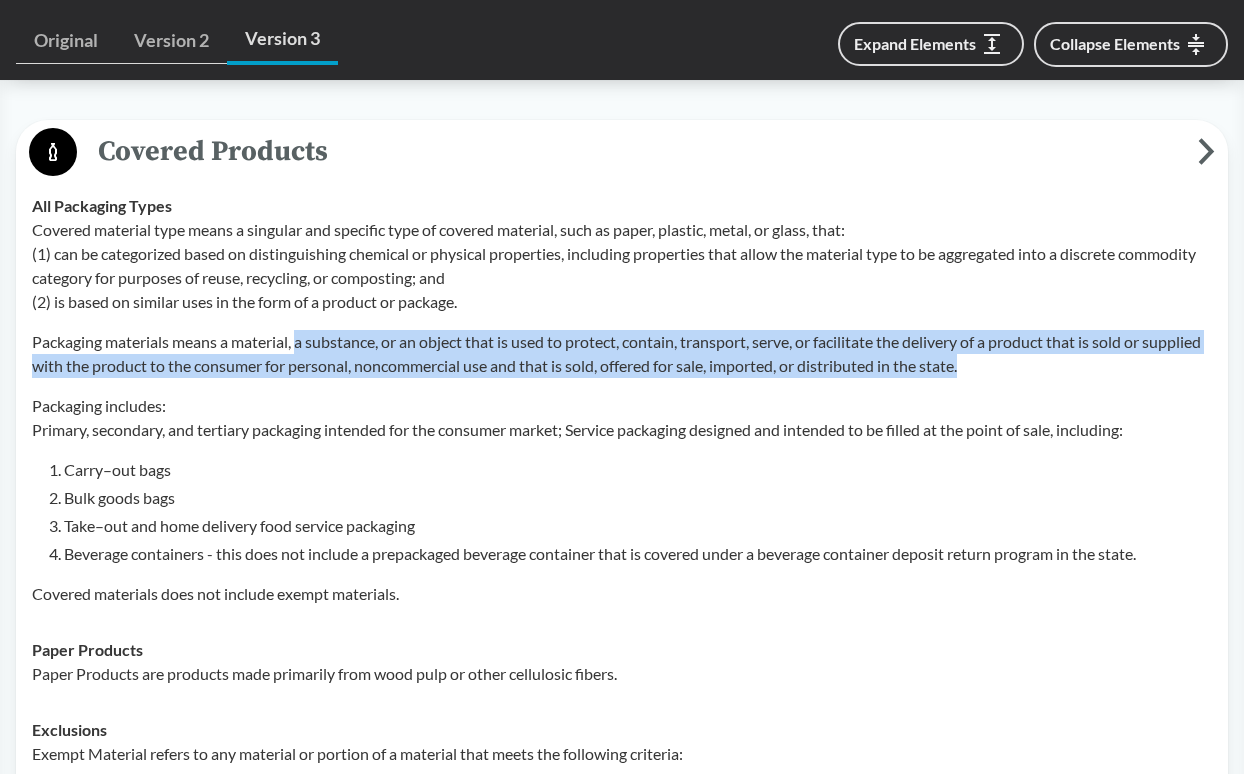drag, startPoint x: 300, startPoint y: 344, endPoint x: 1083, endPoint y: 361, distance: 783.1845 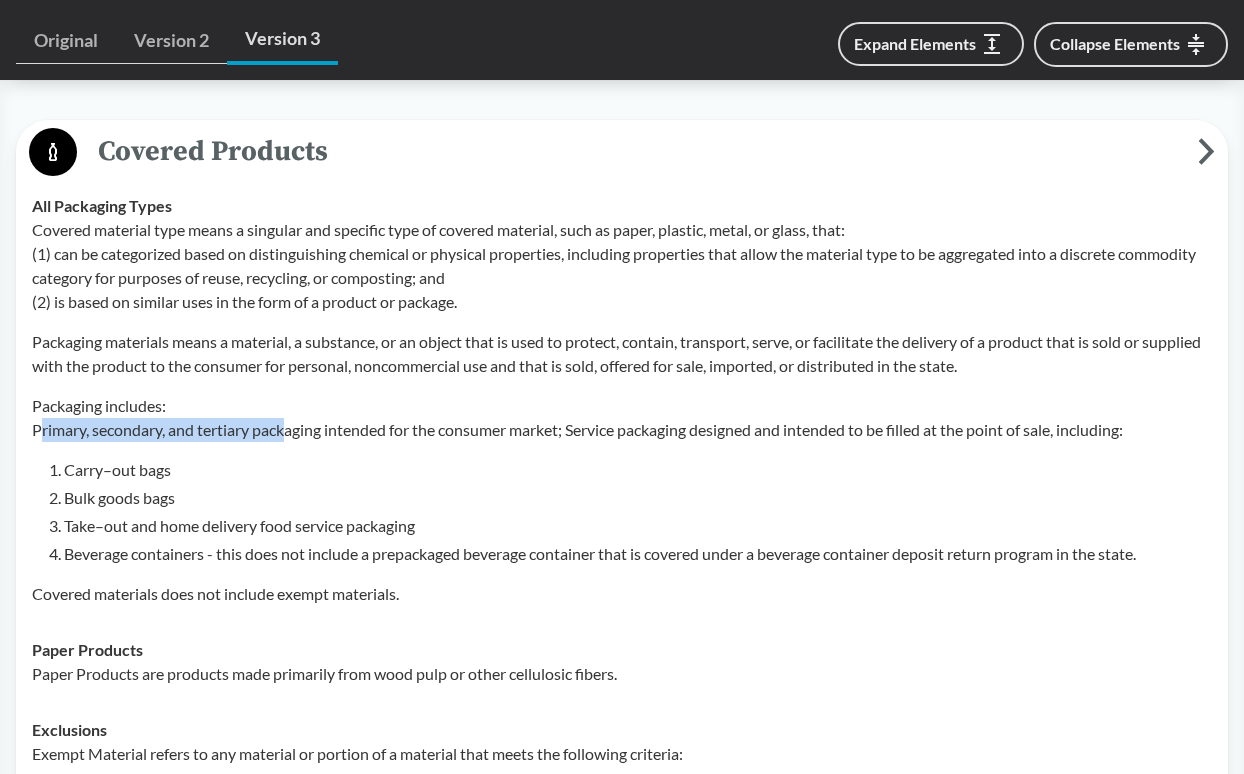 drag, startPoint x: 41, startPoint y: 428, endPoint x: 287, endPoint y: 436, distance: 246.13005 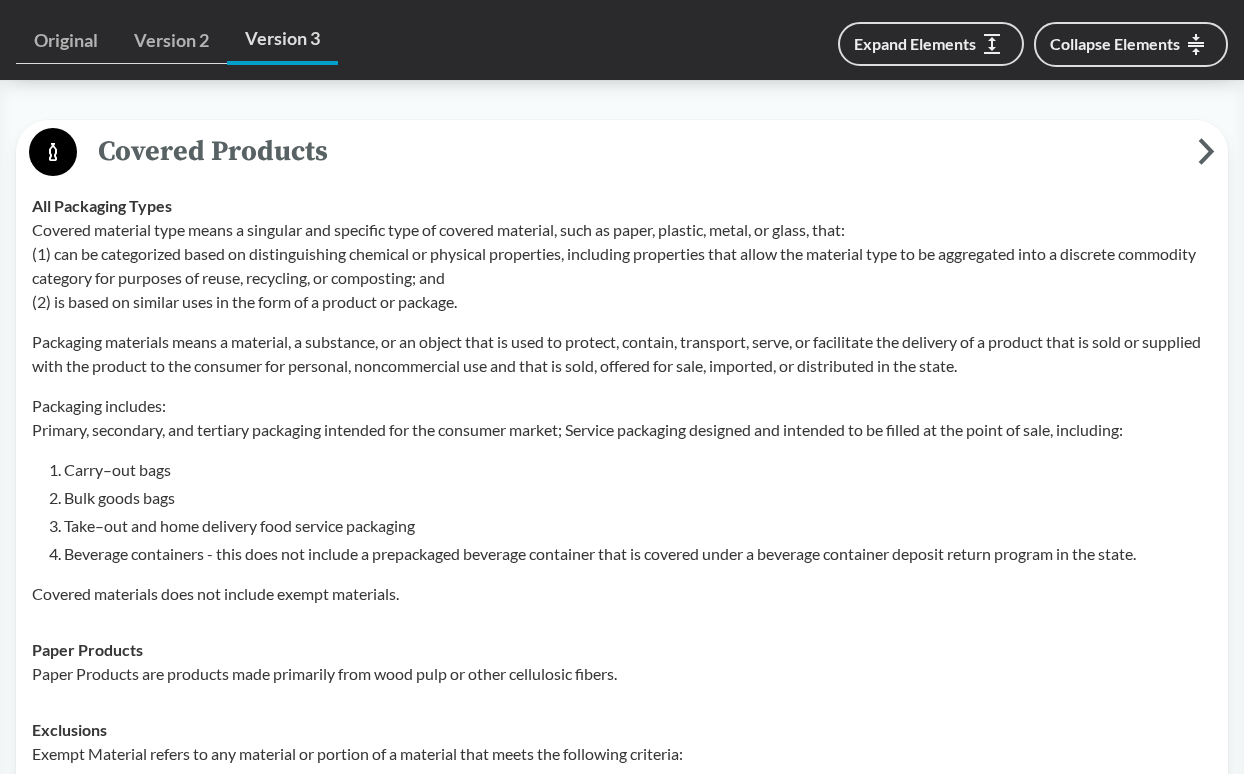click on "Carry–out bags" at bounding box center [638, 470] 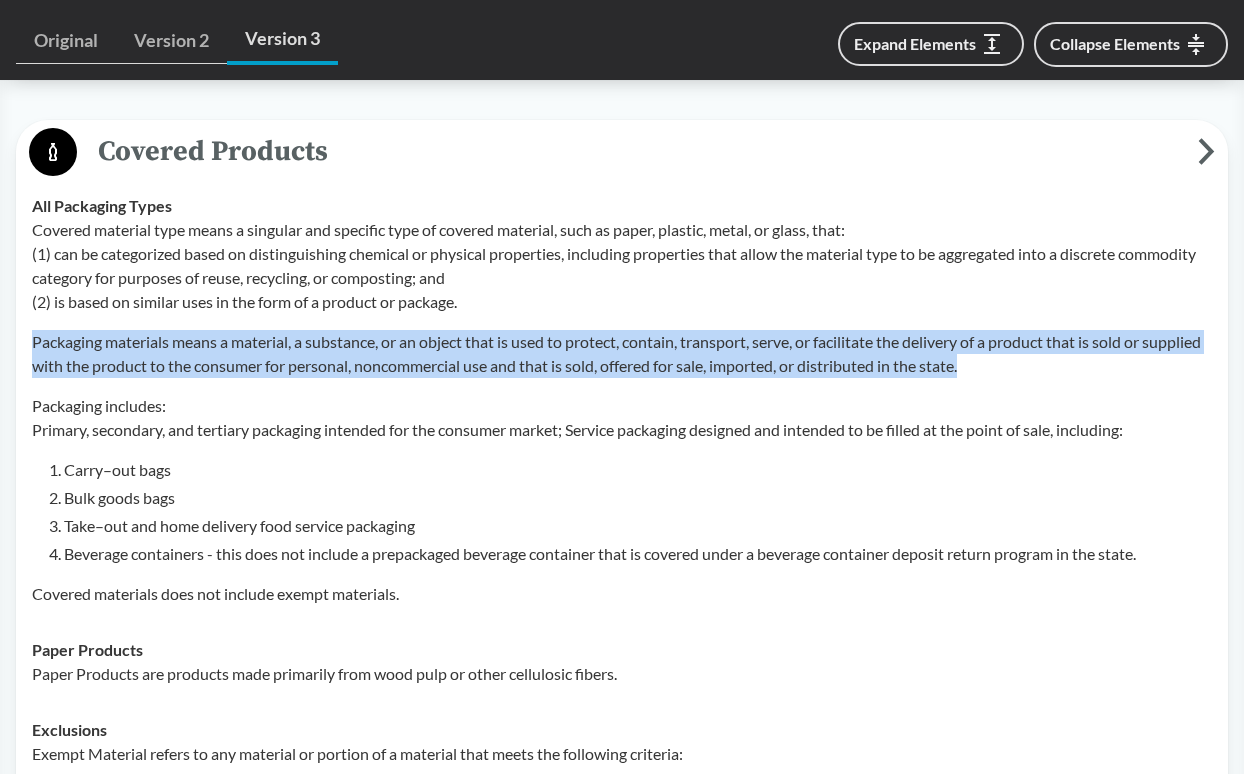 drag, startPoint x: 35, startPoint y: 340, endPoint x: 1108, endPoint y: 373, distance: 1073.5073 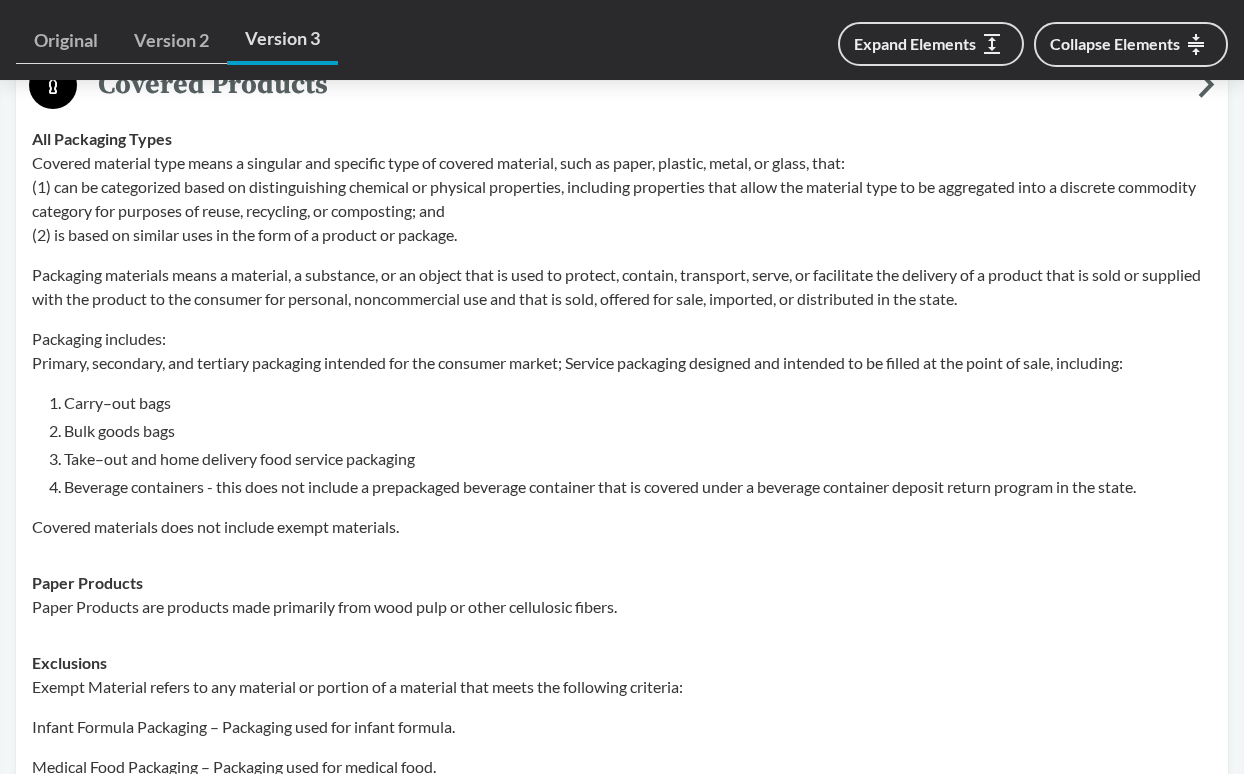 scroll, scrollTop: 900, scrollLeft: 0, axis: vertical 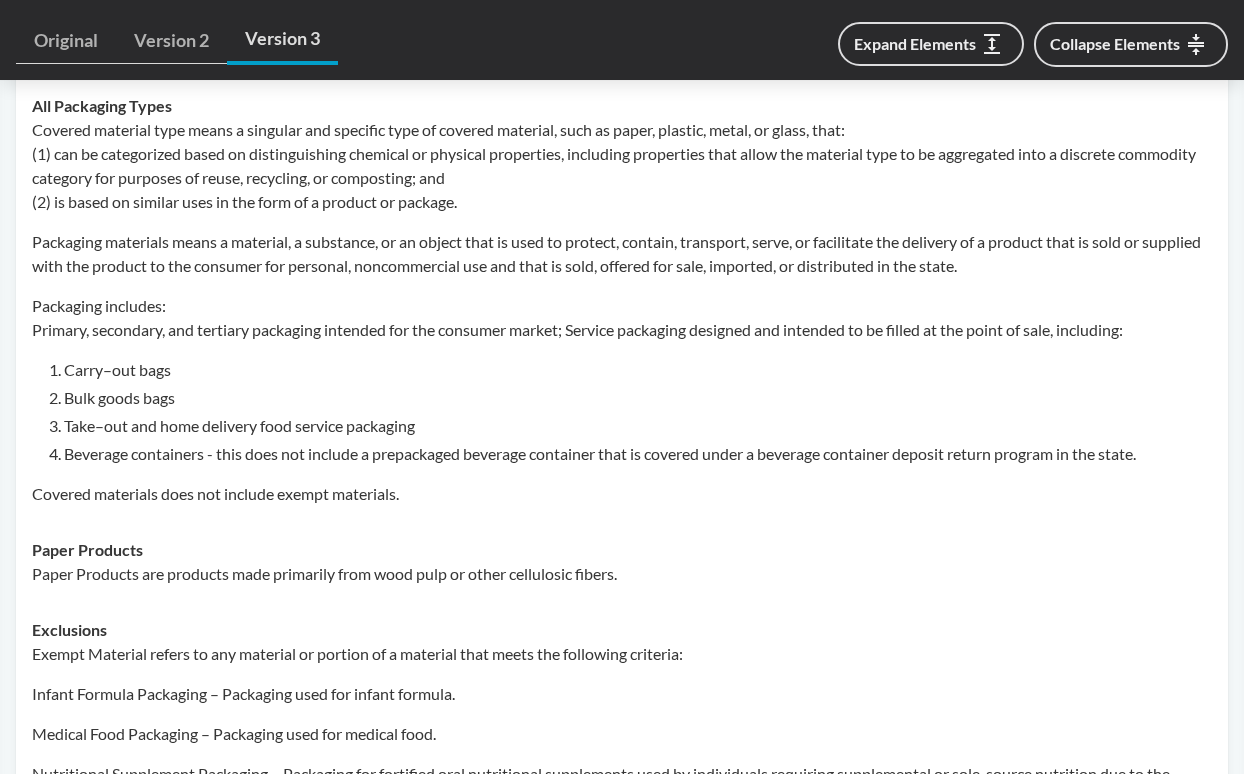 click on "Take–out and home delivery food service packaging" at bounding box center (638, 426) 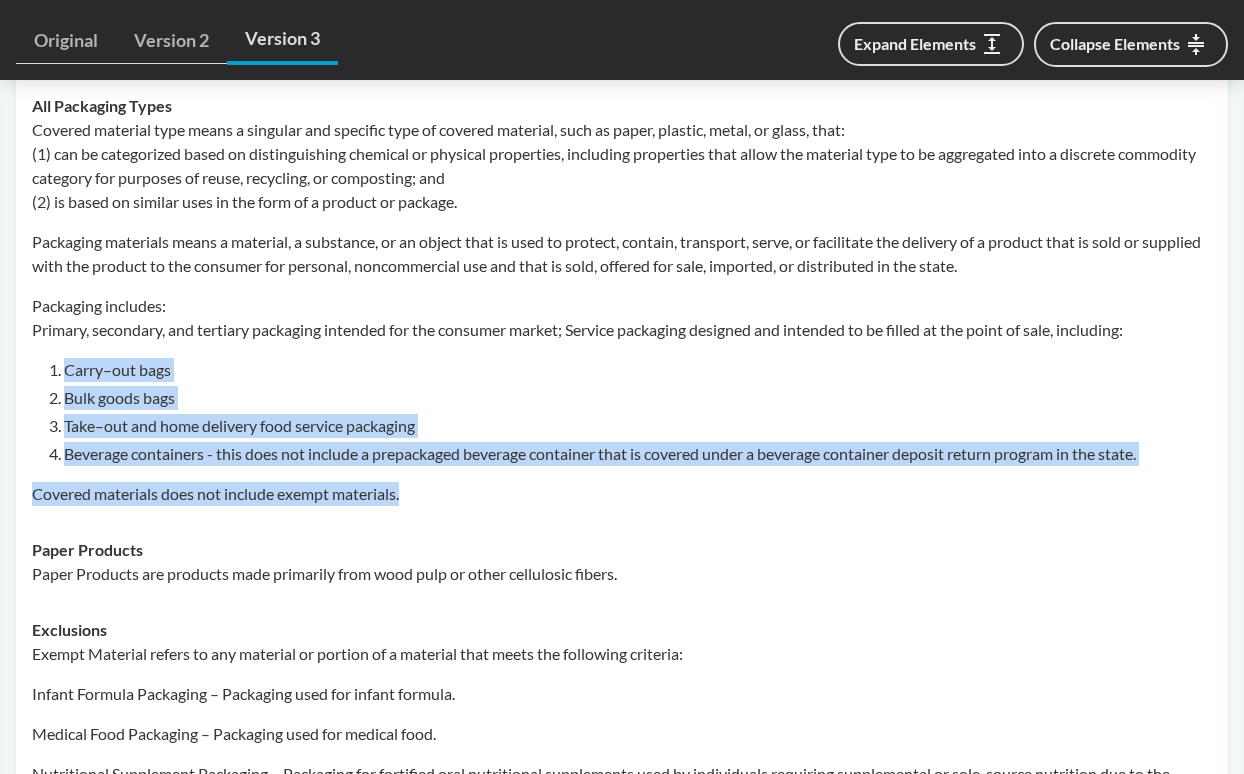 drag, startPoint x: 50, startPoint y: 369, endPoint x: 557, endPoint y: 473, distance: 517.55676 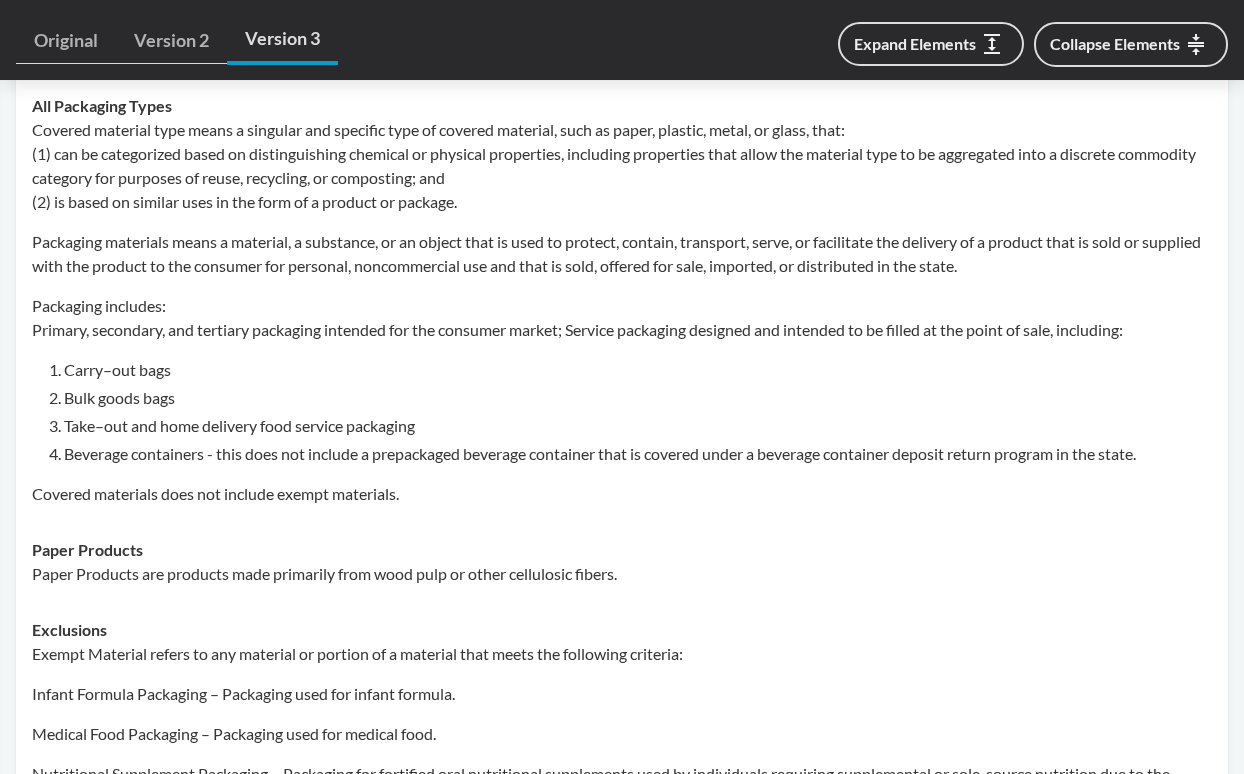 click on "Packaging materials means a material, a substance, or an object that is used to protect, contain, transport,  serve, or facilitate the delivery of a product that is sold or supplied  with the product to the consumer for personal, noncommercial use and that is sold, offered for sale, imported, or distributed in the state." at bounding box center [622, 254] 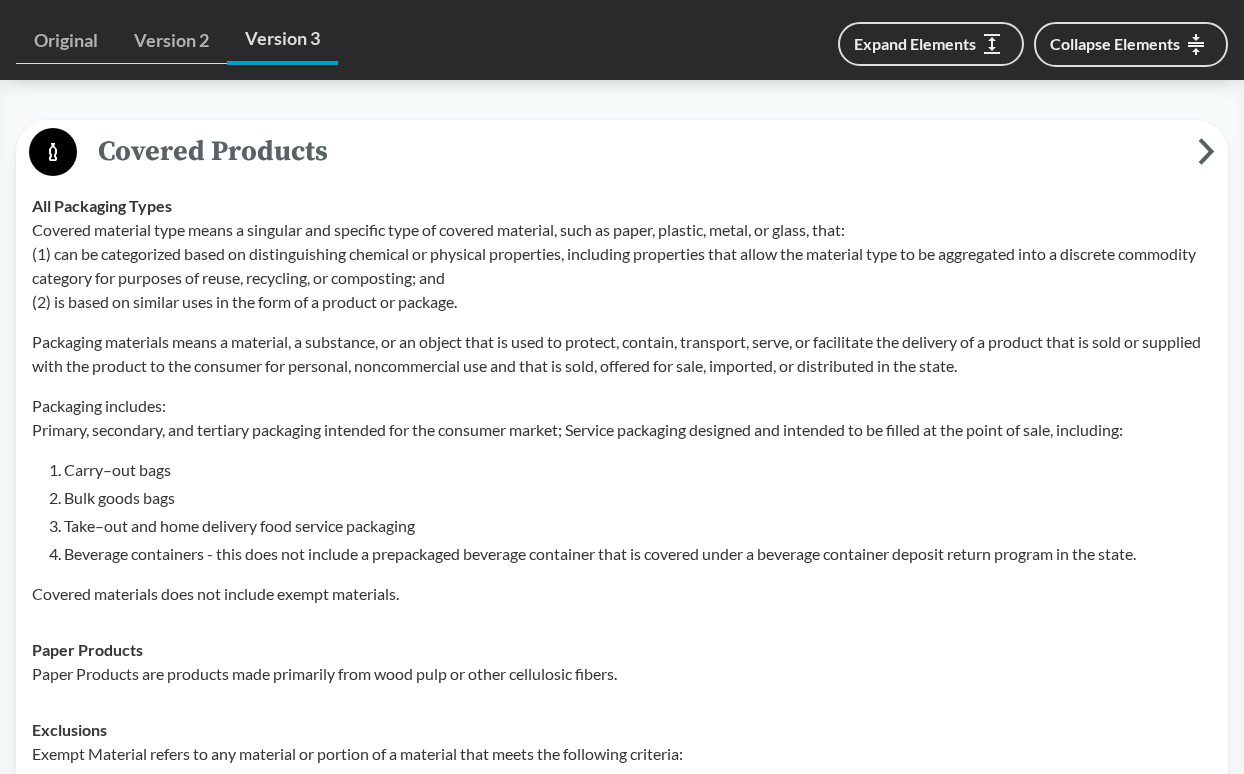 click on "Take–out and home delivery food service packaging" at bounding box center (638, 526) 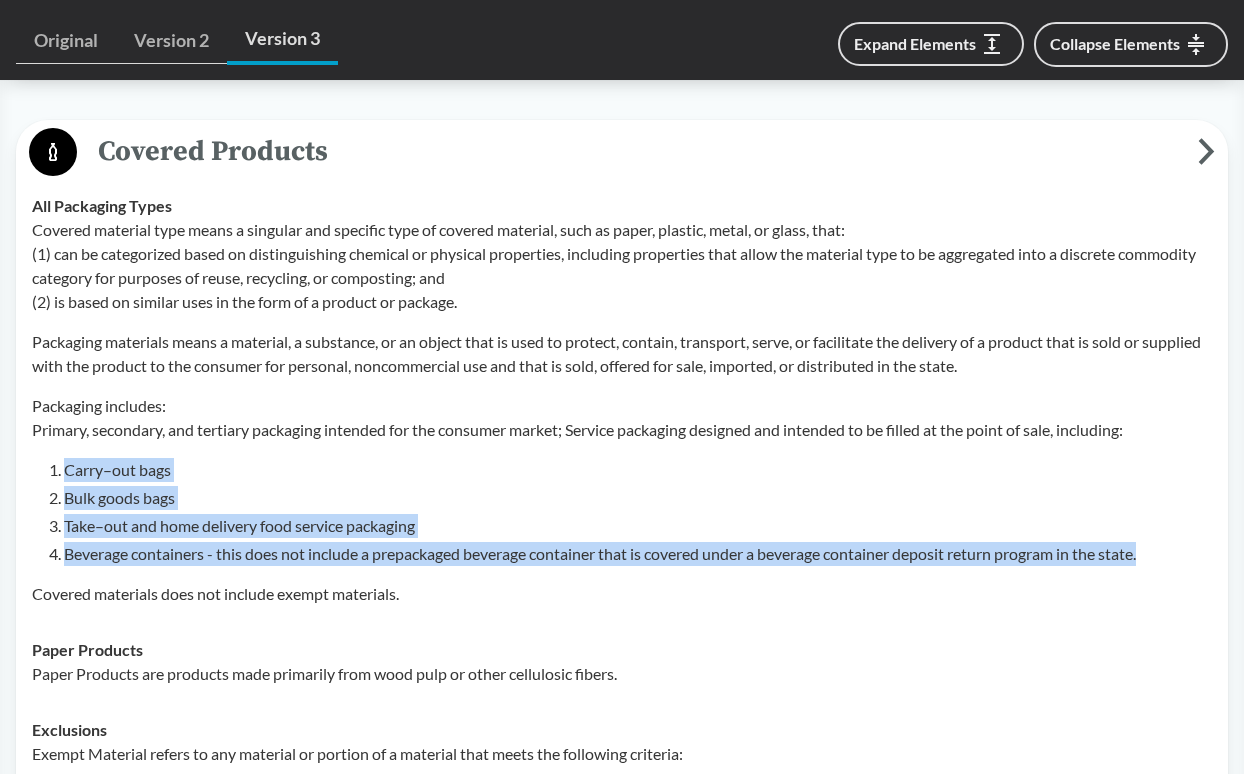 drag, startPoint x: 56, startPoint y: 470, endPoint x: 1165, endPoint y: 558, distance: 1112.486 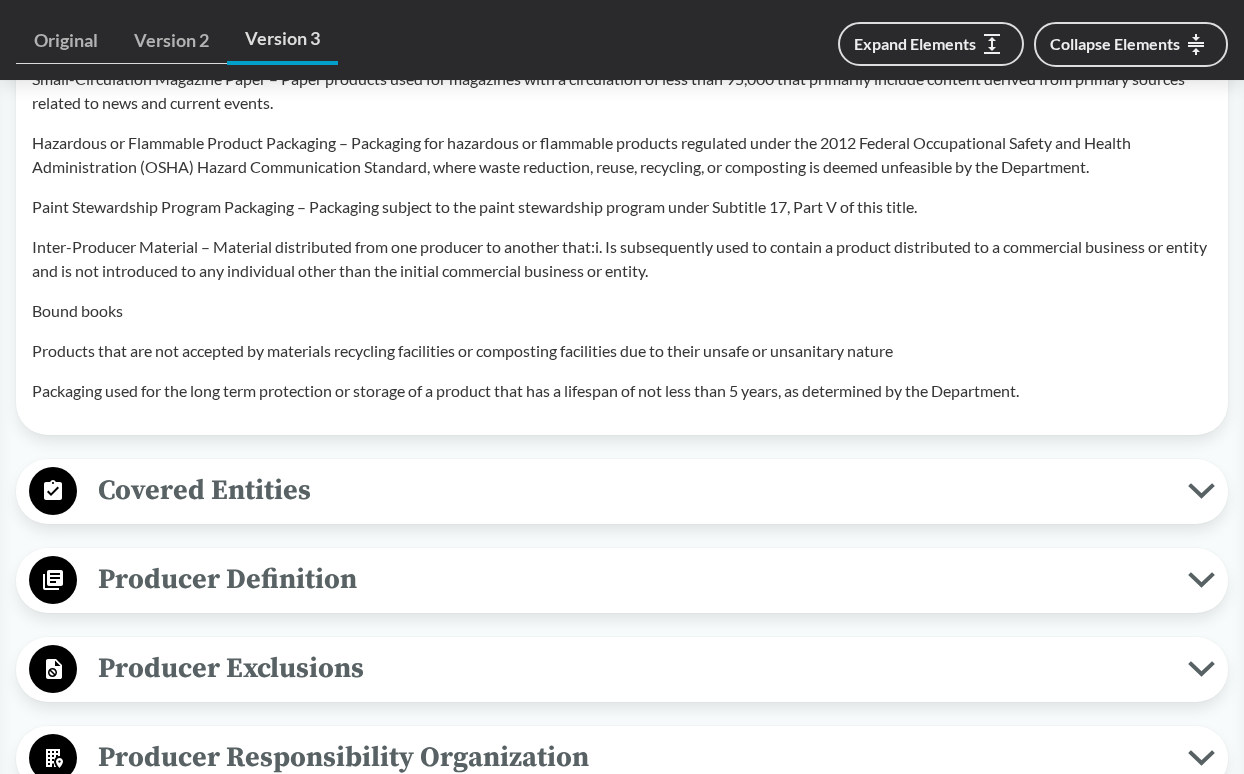 scroll, scrollTop: 2000, scrollLeft: 0, axis: vertical 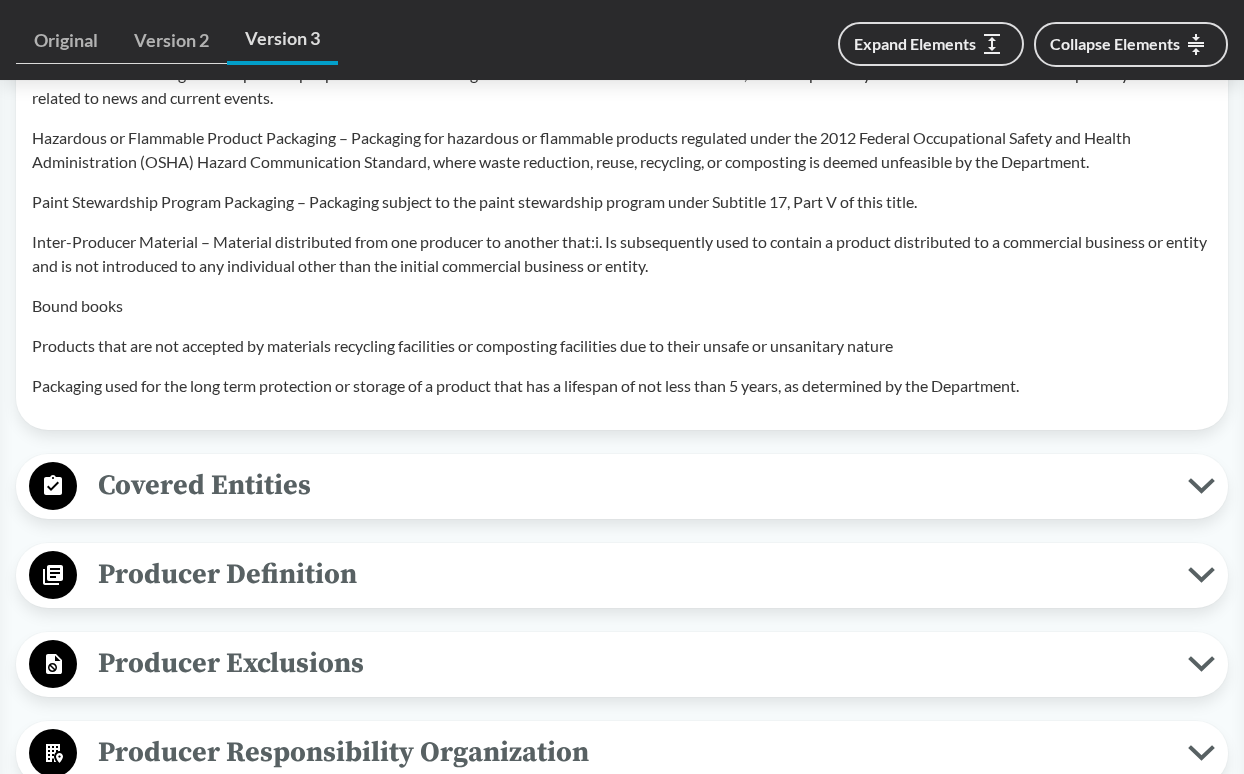 click on "Covered Entities" at bounding box center [632, 485] 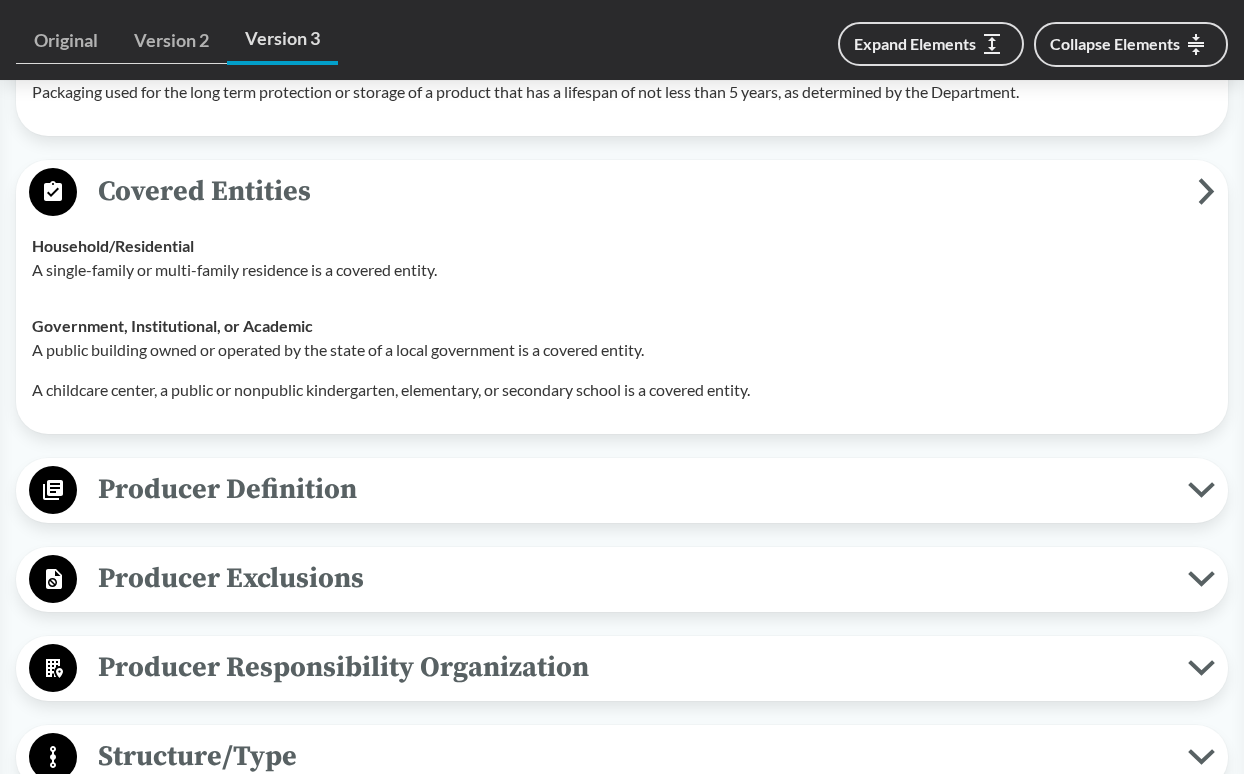 scroll, scrollTop: 2300, scrollLeft: 0, axis: vertical 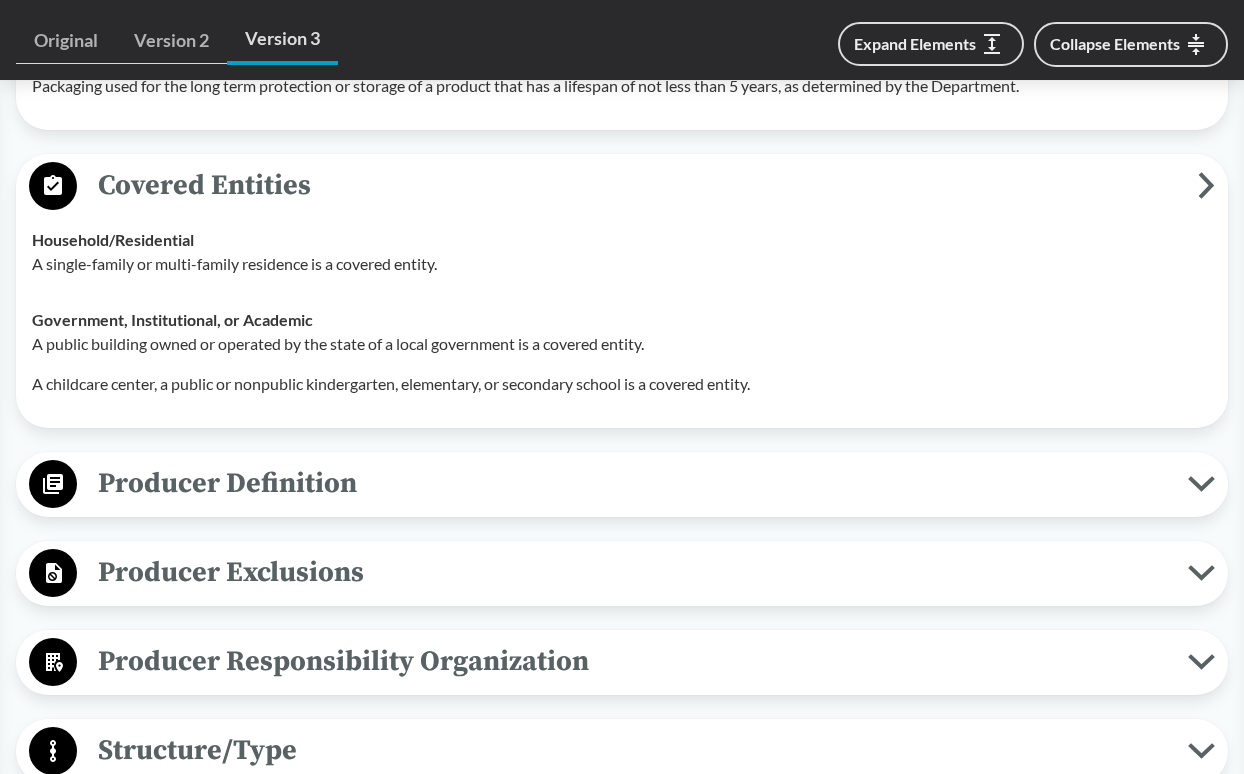 click on "Producer Definition" at bounding box center [632, 483] 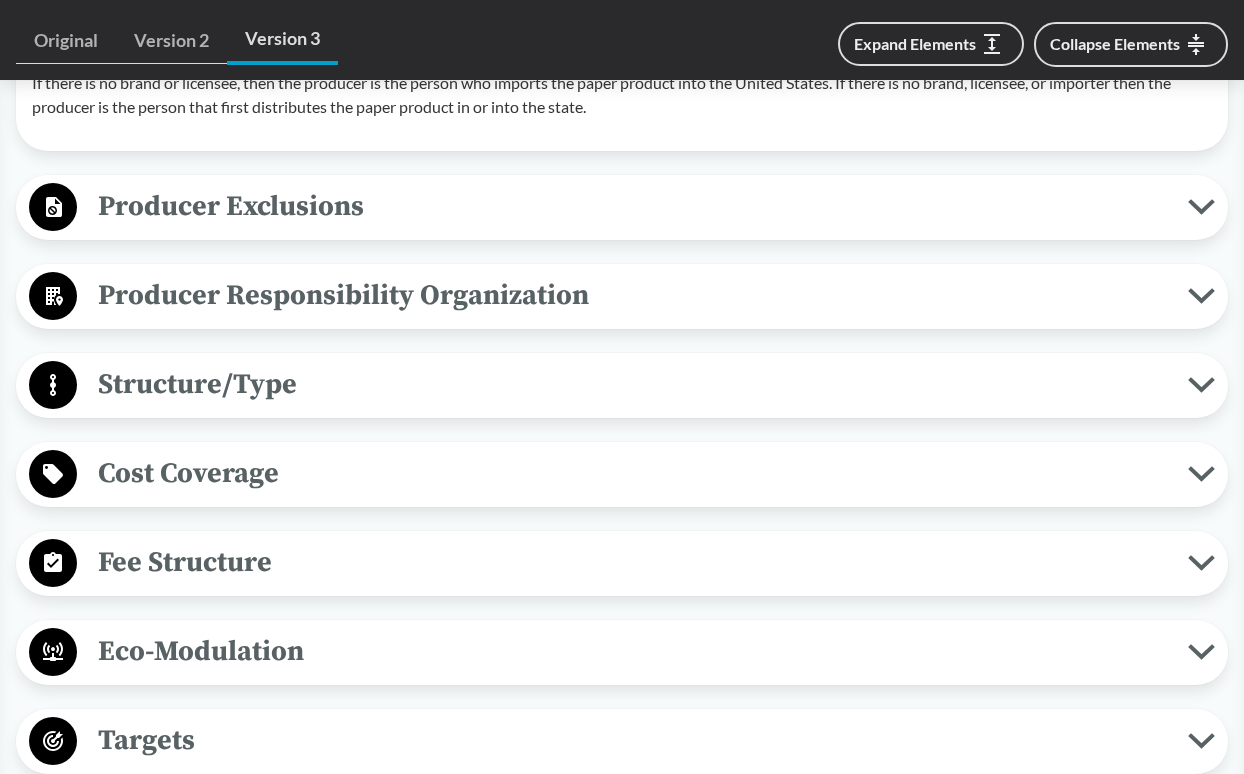 scroll, scrollTop: 3400, scrollLeft: 0, axis: vertical 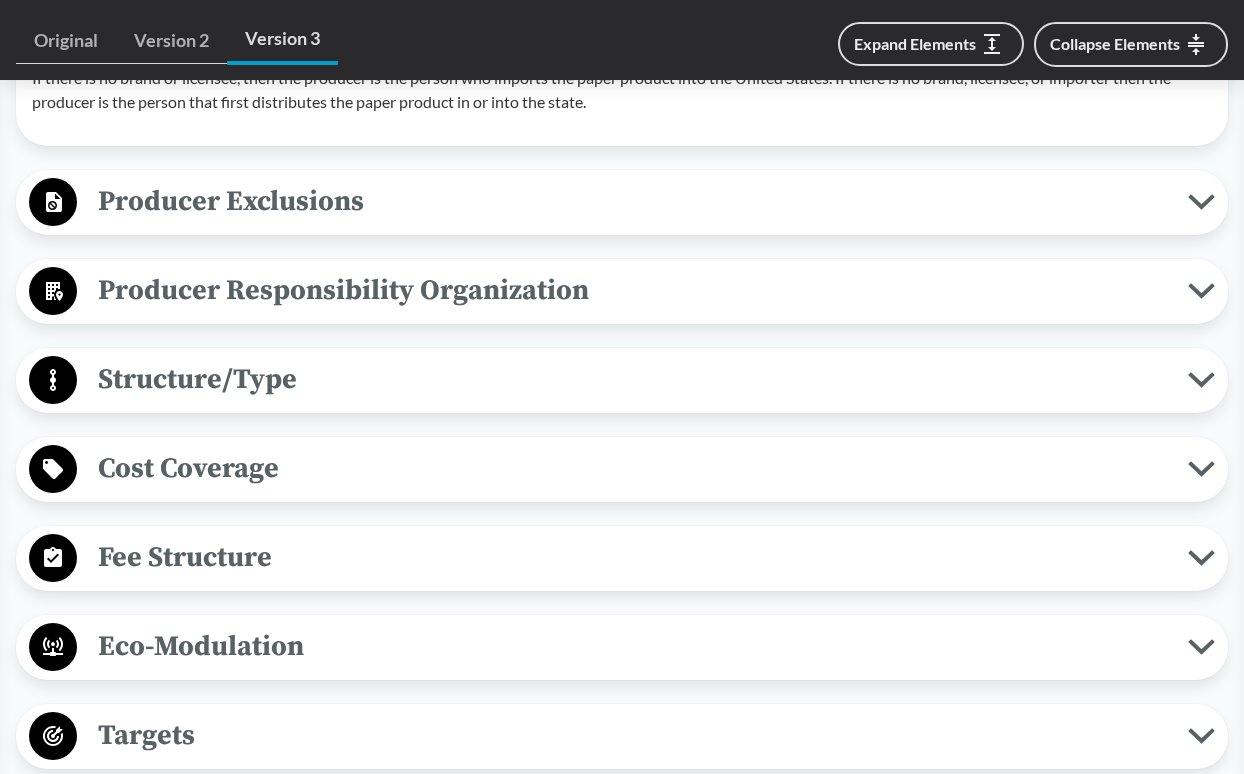 click on "Producer Exclusions" at bounding box center (632, 201) 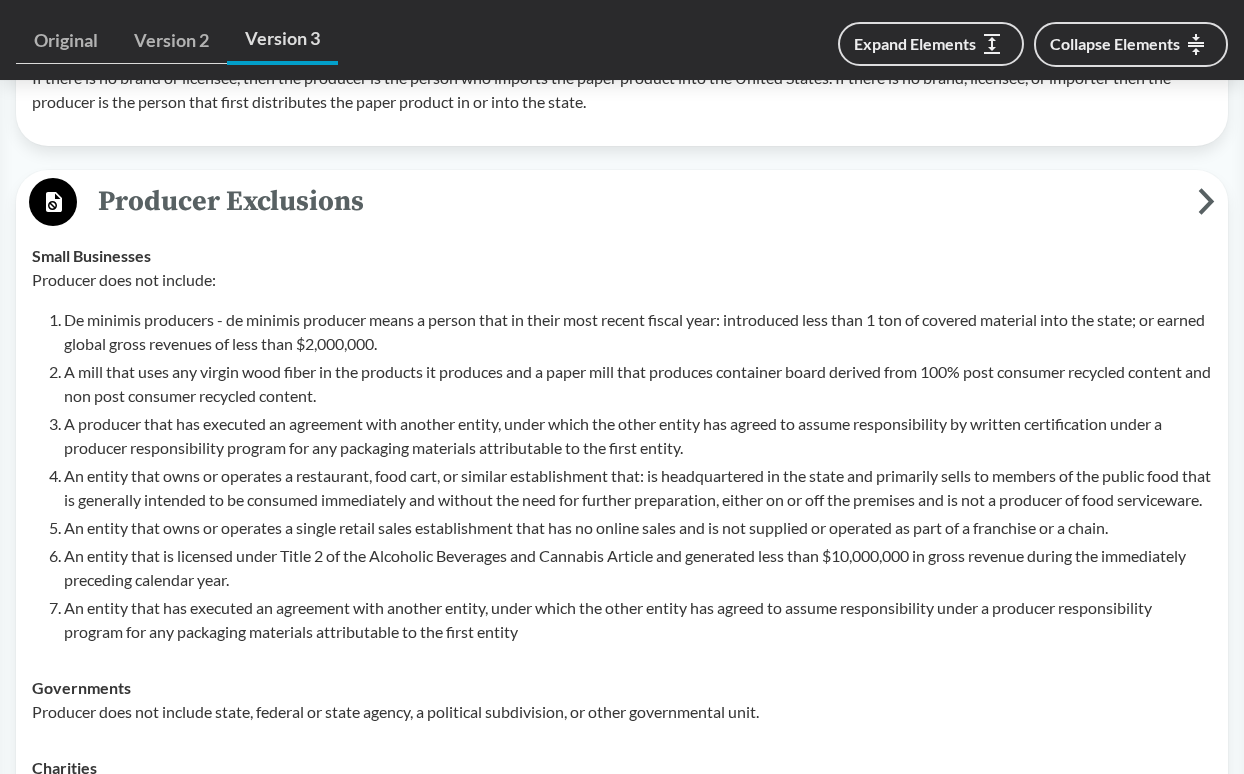 click on "Producer Exclusions" at bounding box center (637, 201) 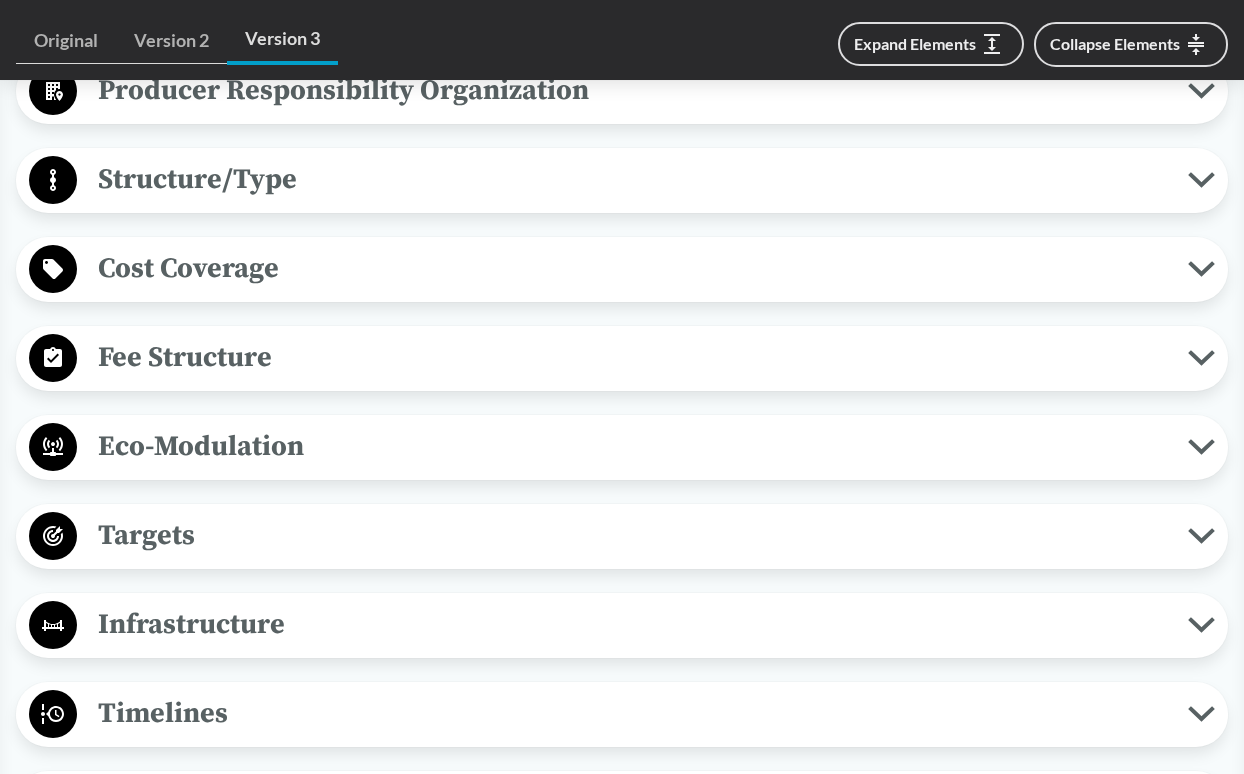 scroll, scrollTop: 3500, scrollLeft: 0, axis: vertical 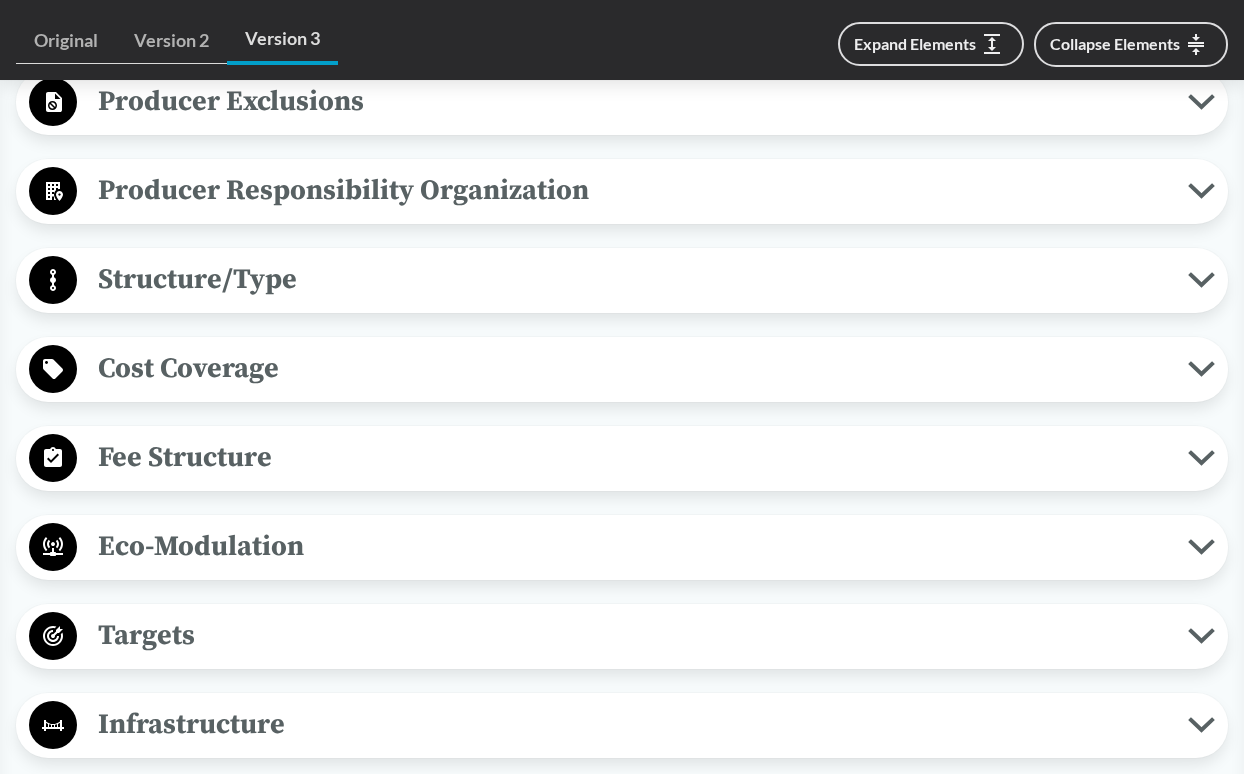 click on "Structure/Type" at bounding box center [632, 279] 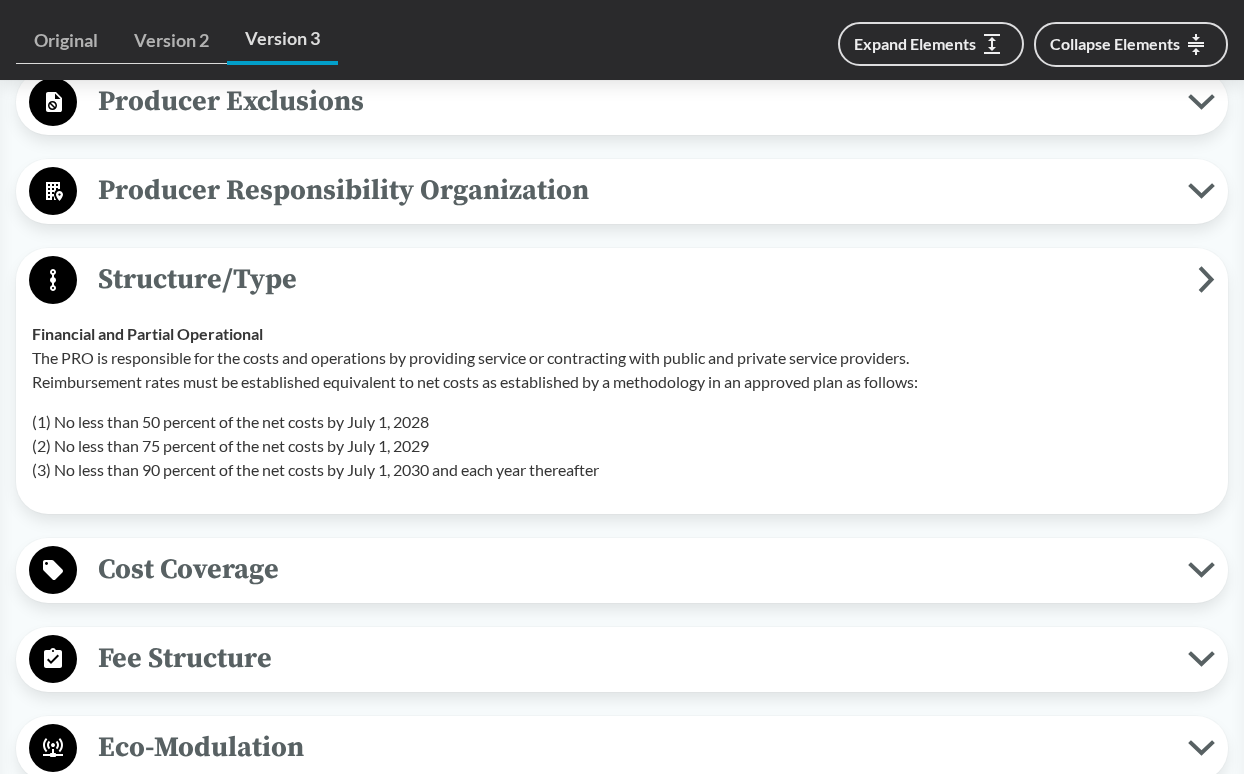 drag, startPoint x: 225, startPoint y: 594, endPoint x: 248, endPoint y: 575, distance: 29.832869 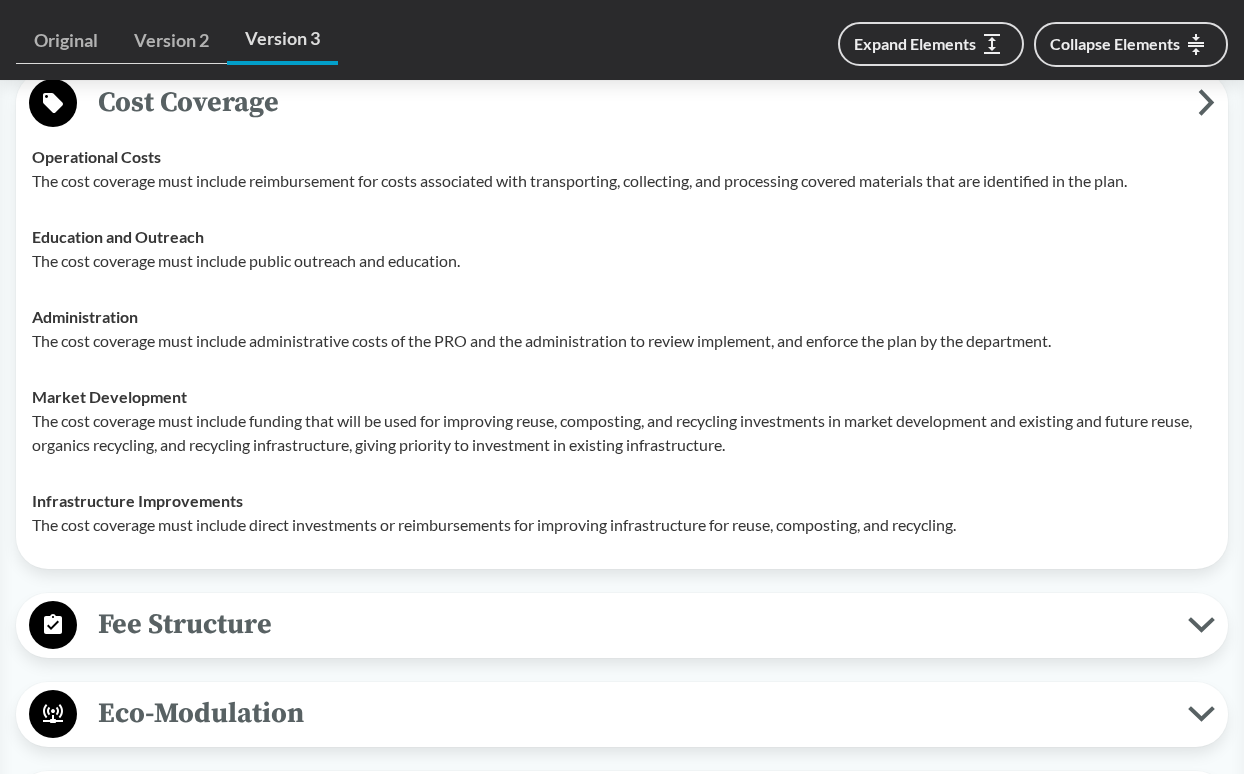 scroll, scrollTop: 4000, scrollLeft: 0, axis: vertical 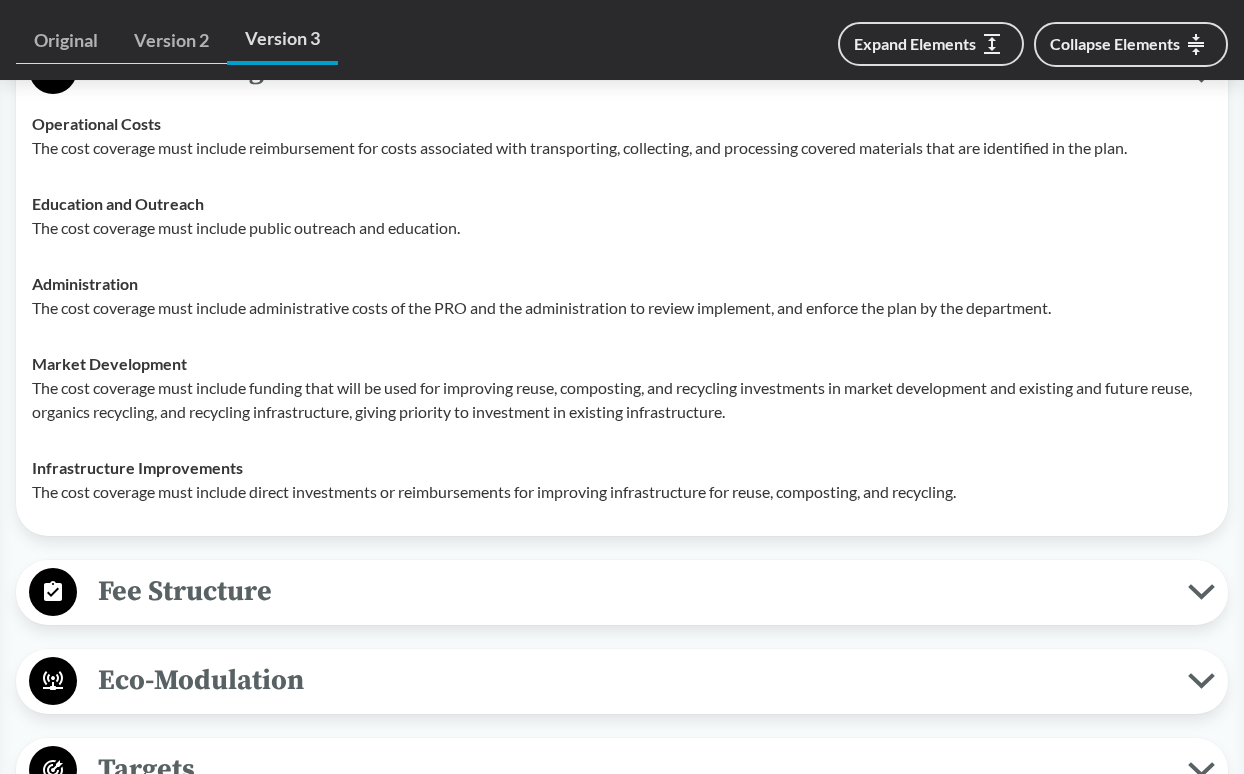 click on "Fee Structure" at bounding box center [632, 591] 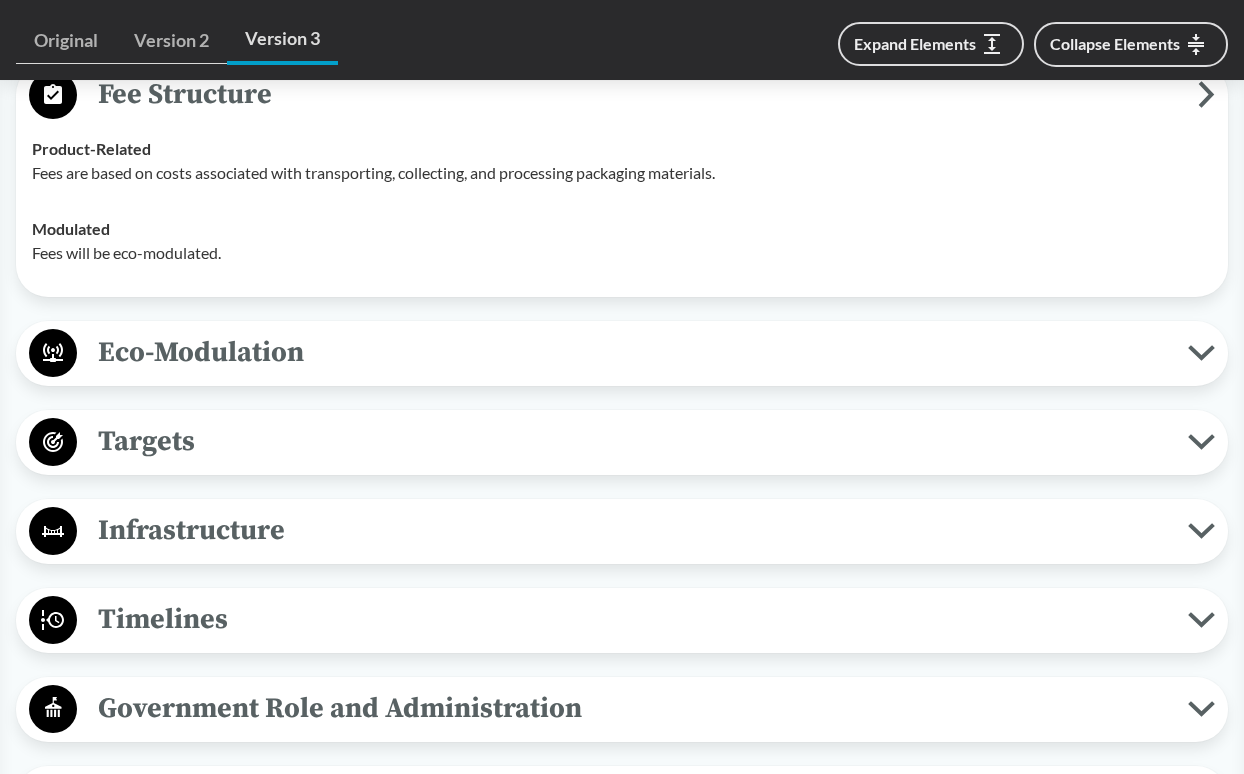 scroll, scrollTop: 4500, scrollLeft: 0, axis: vertical 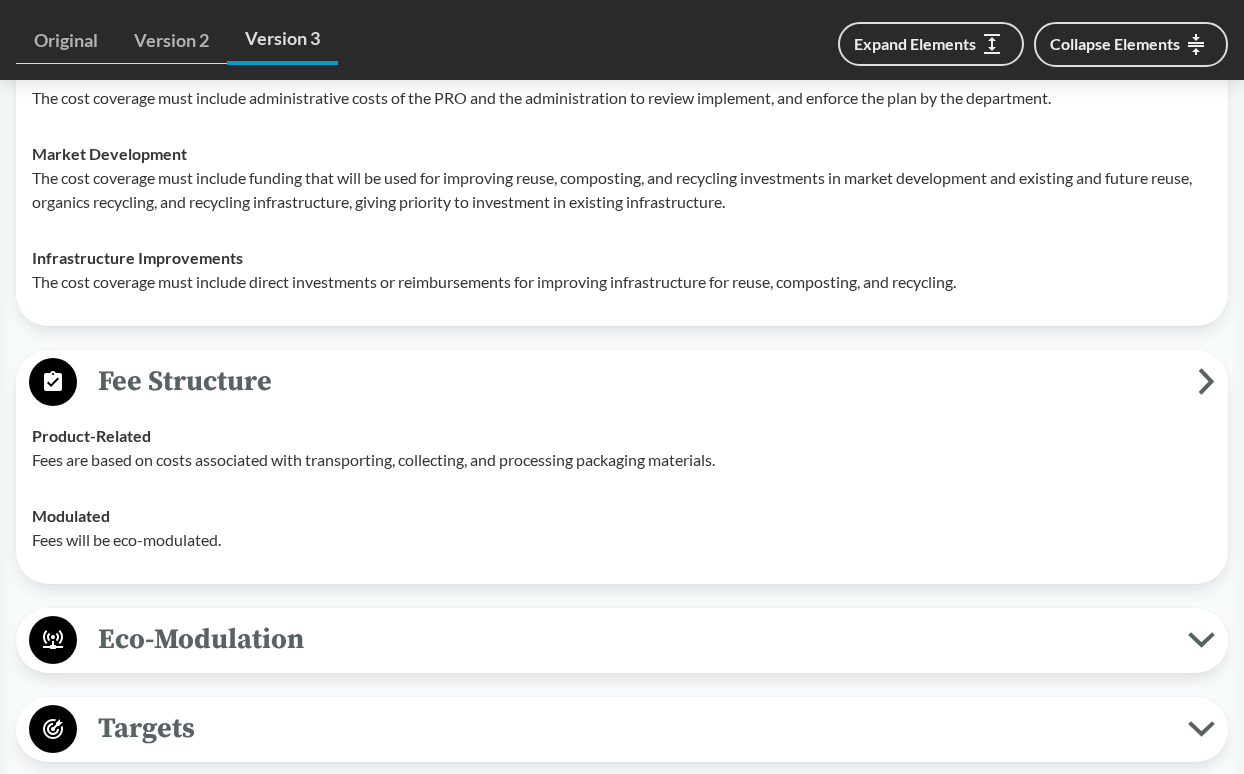 click on "Eco-Modulation" at bounding box center (632, 639) 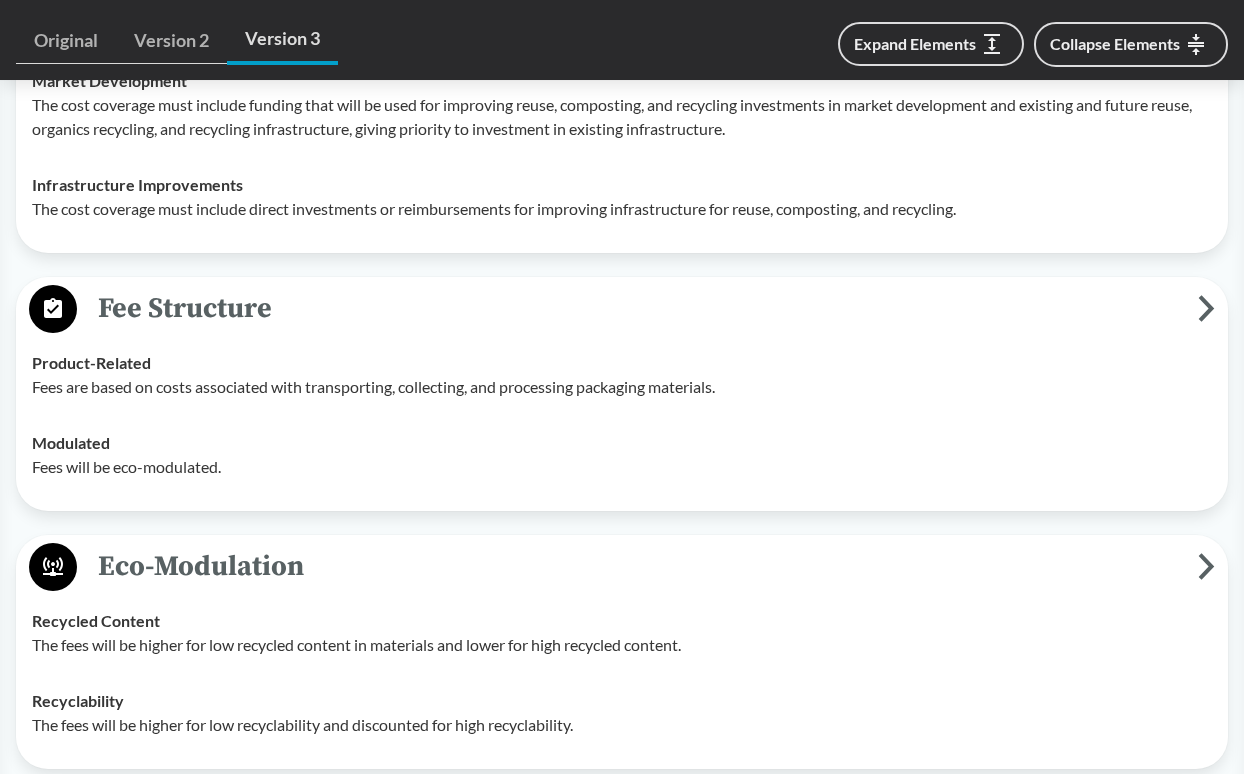 scroll, scrollTop: 4410, scrollLeft: 0, axis: vertical 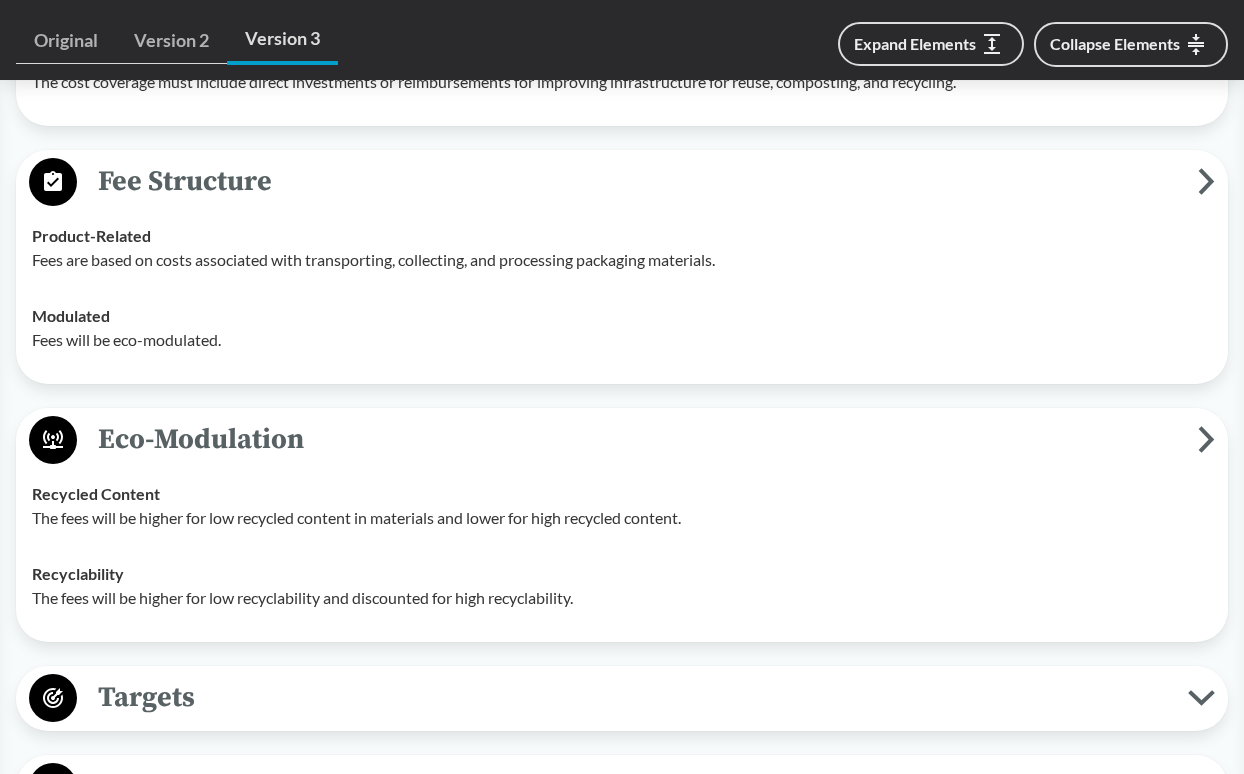 click on "Targets" at bounding box center [632, 697] 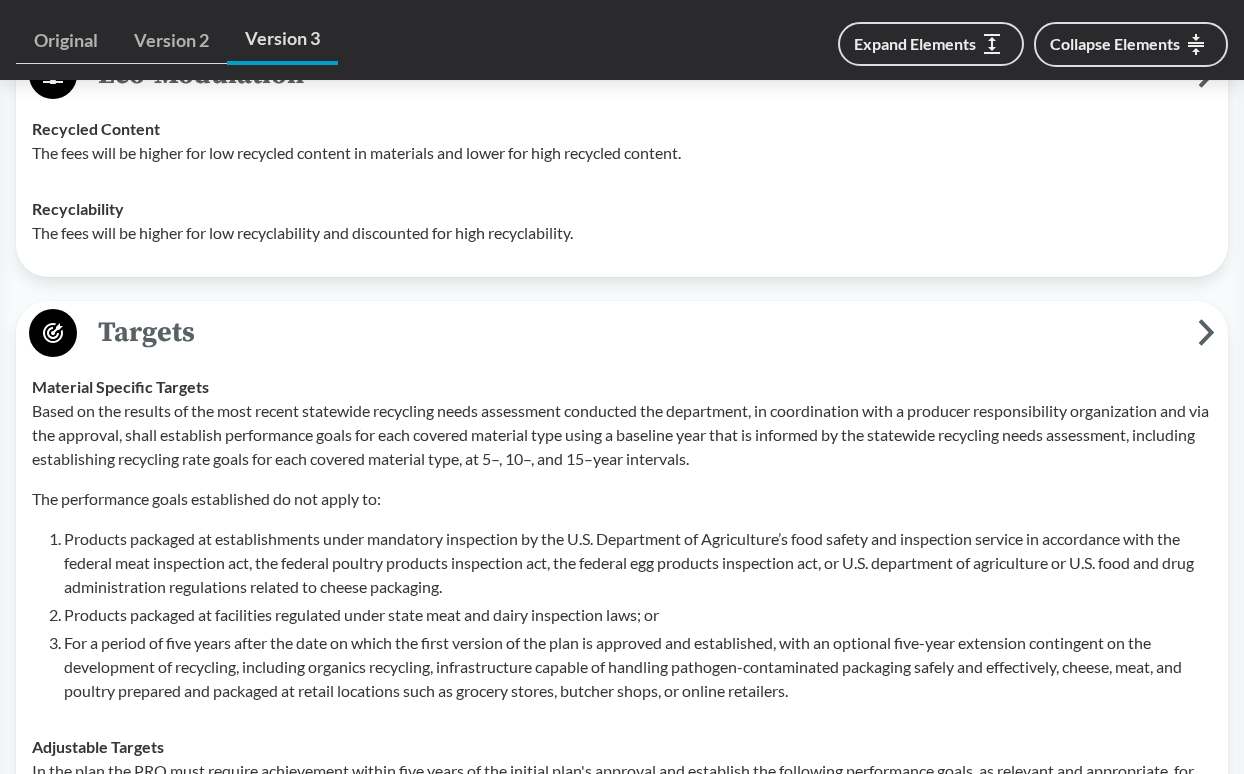 scroll, scrollTop: 4810, scrollLeft: 0, axis: vertical 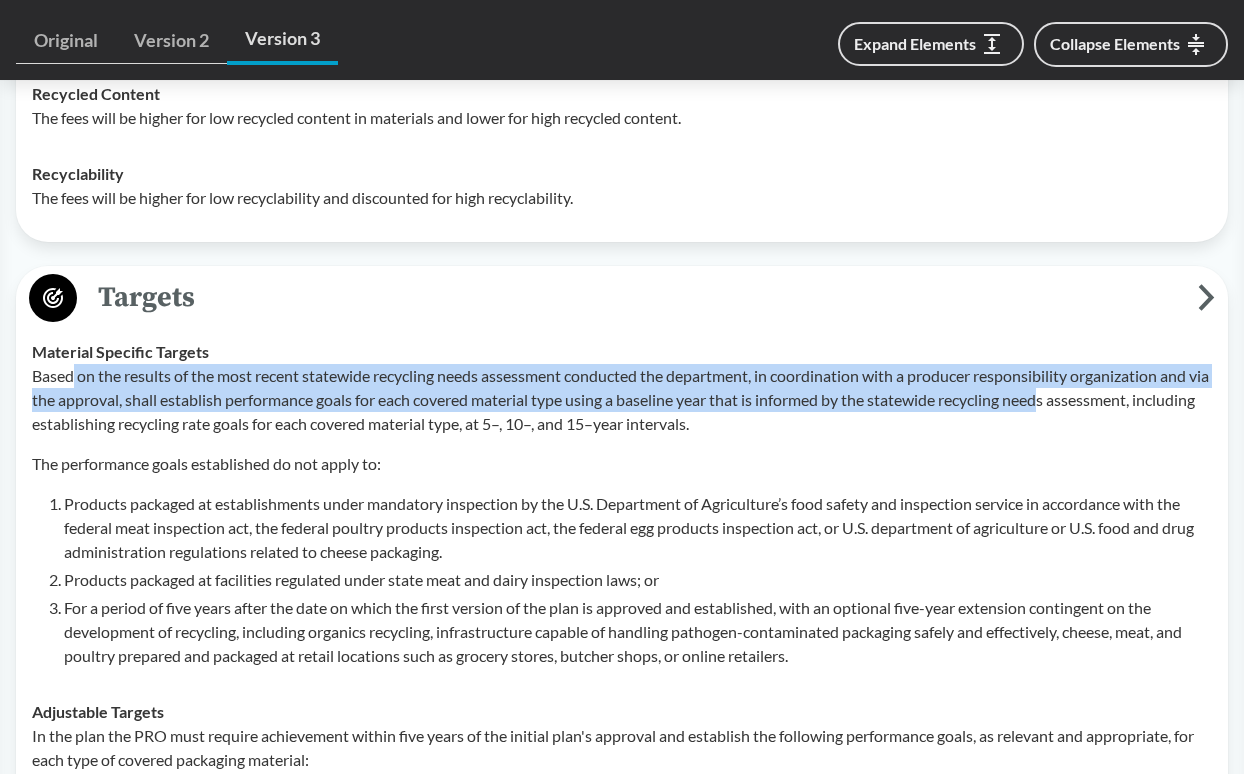drag, startPoint x: 73, startPoint y: 378, endPoint x: 1080, endPoint y: 402, distance: 1007.28595 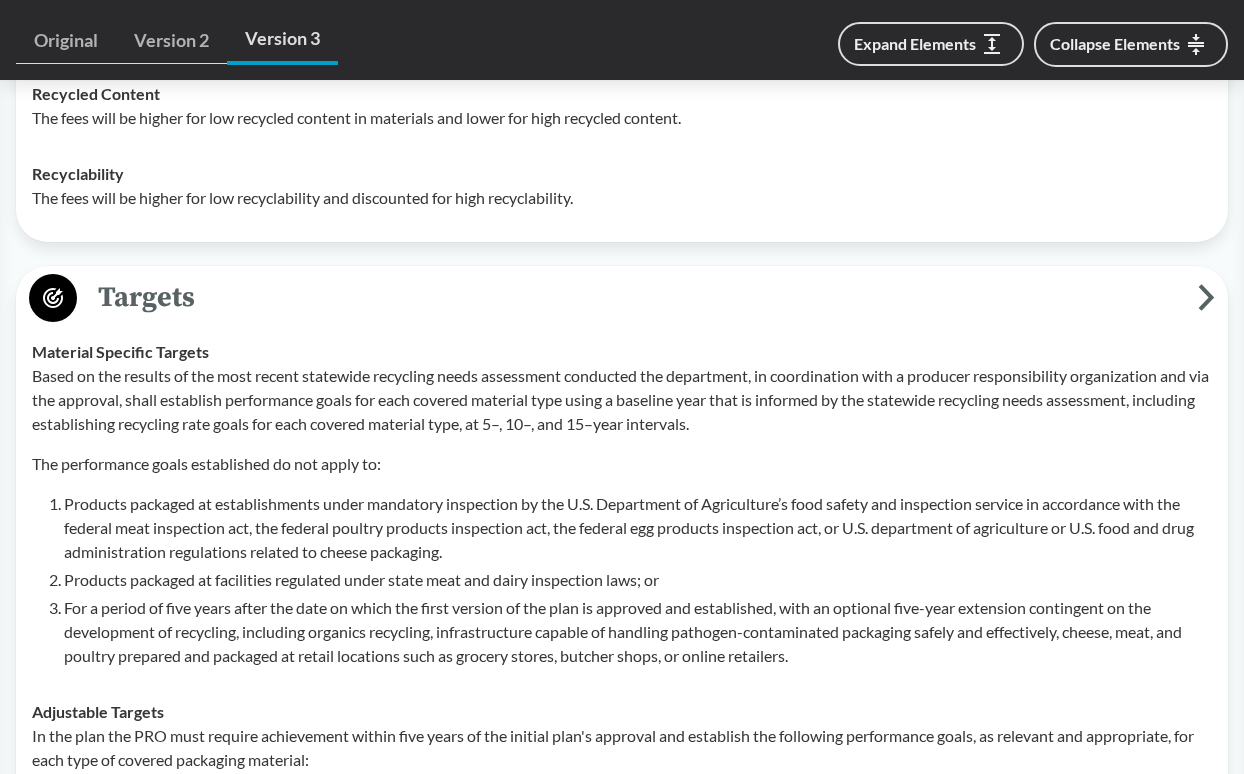 click on "Based on the results of the most recent statewide recycling needs assessment conducted the department, in coordination with a producer responsibility organization and via the approval, shall establish performance goals for each covered material type using a baseline year that is informed by the statewide recycling needs assessment, including establishing recycling rate goals for each covered material type, at 5–, 10–, and 15–year intervals.
The performance goals established do not apply to:
Products packaged at establishments under mandatory inspection by the U.S. Department of Agriculture’s food safety and inspection service in accordance with the federal meat inspection act, the federal poultry products inspection act, the federal egg products inspection act, or U.S. department of agriculture or U.S. food and drug administration regulations related to cheese packaging.
Products packaged at facilities regulated under state meat and dairy inspection laws; or" at bounding box center [622, 516] 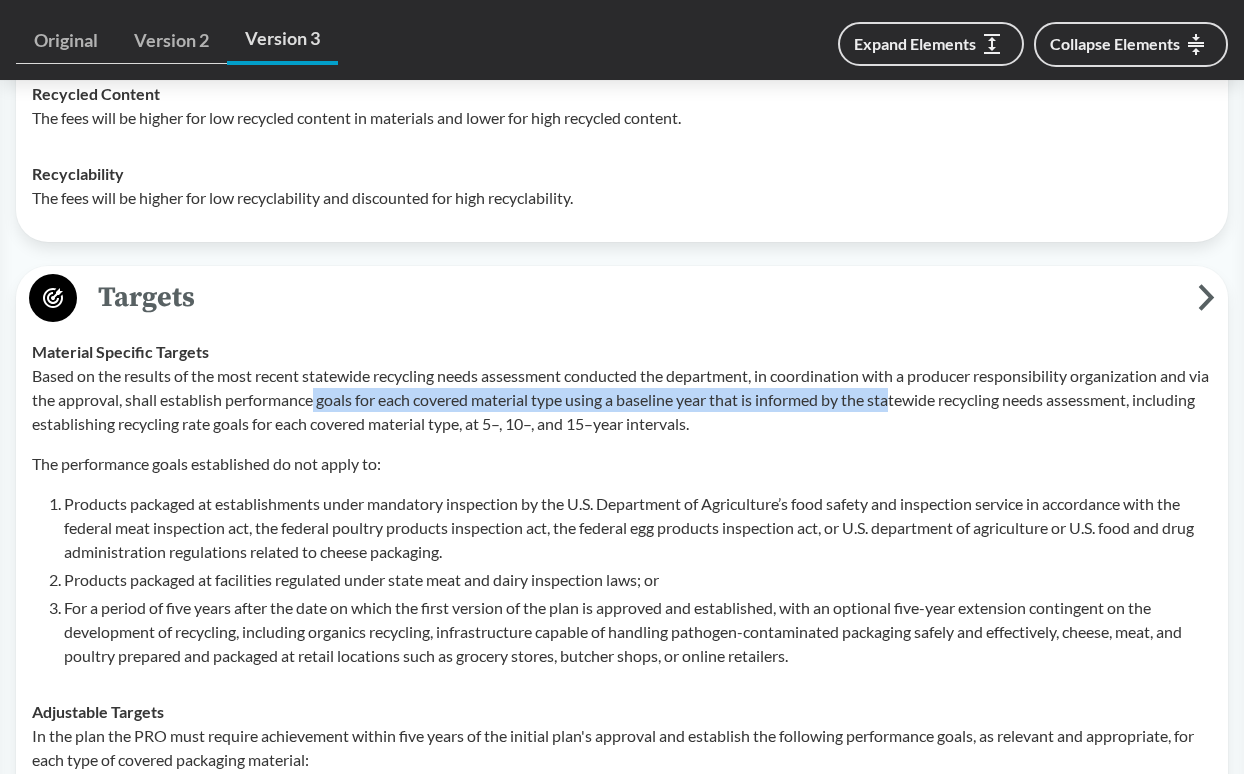 drag, startPoint x: 339, startPoint y: 406, endPoint x: 923, endPoint y: 395, distance: 584.1036 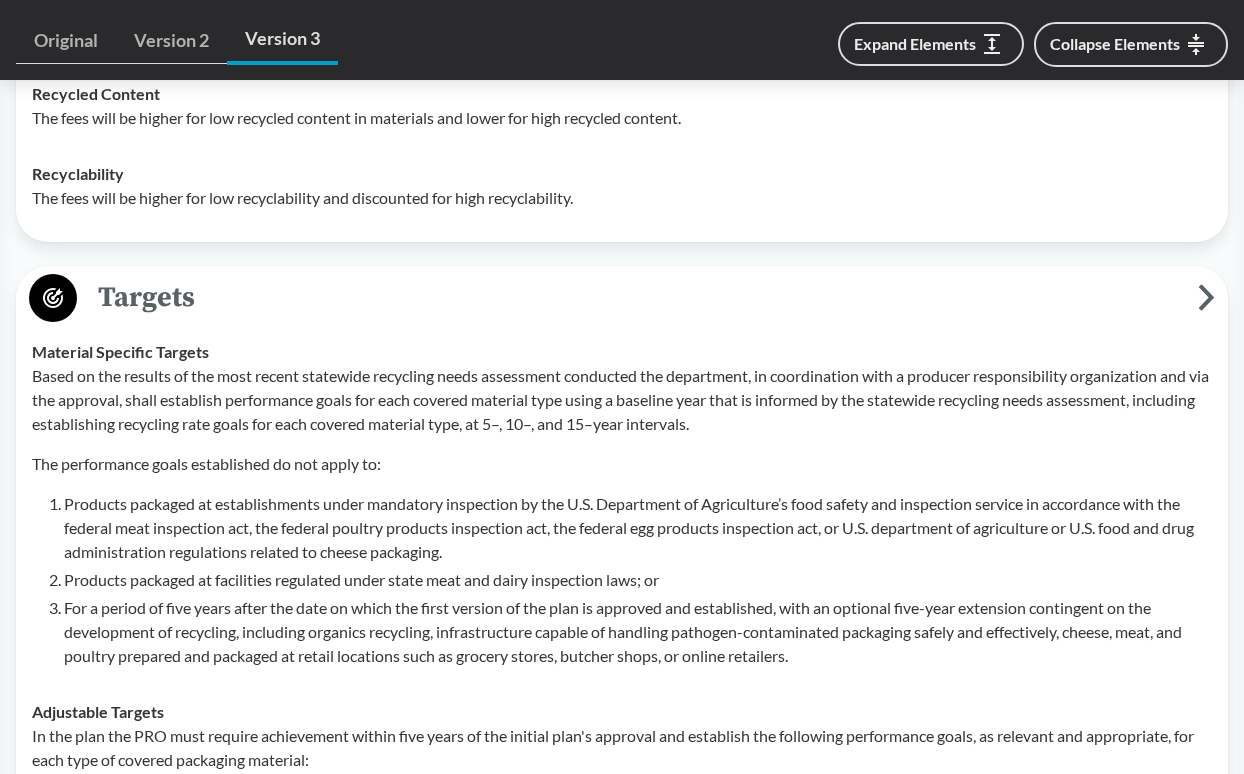 click on "Based on the results of the most recent statewide recycling needs assessment conducted the department, in coordination with a producer responsibility organization and via the approval, shall establish performance goals for each covered material type using a baseline year that is informed by the statewide recycling needs assessment, including establishing recycling rate goals for each covered material type, at 5–, 10–, and 15–year intervals." at bounding box center [622, 400] 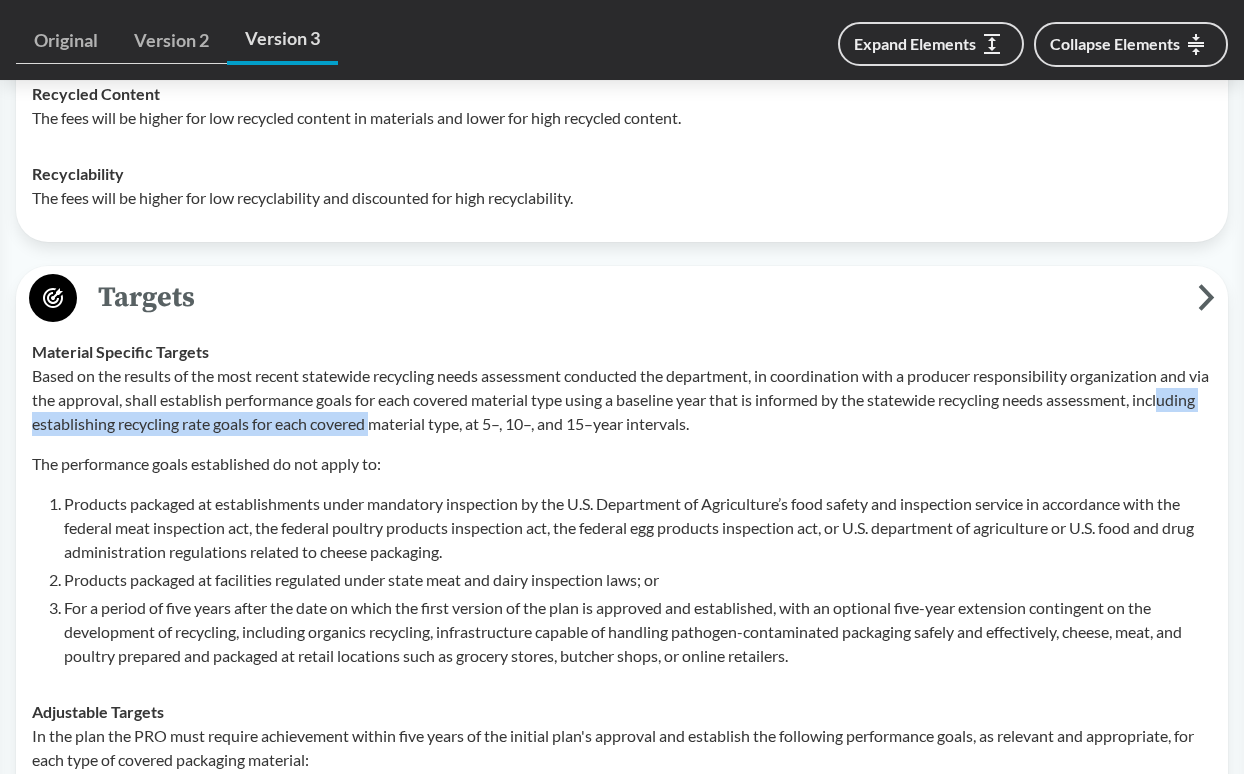 drag, startPoint x: 55, startPoint y: 427, endPoint x: 444, endPoint y: 419, distance: 389.08224 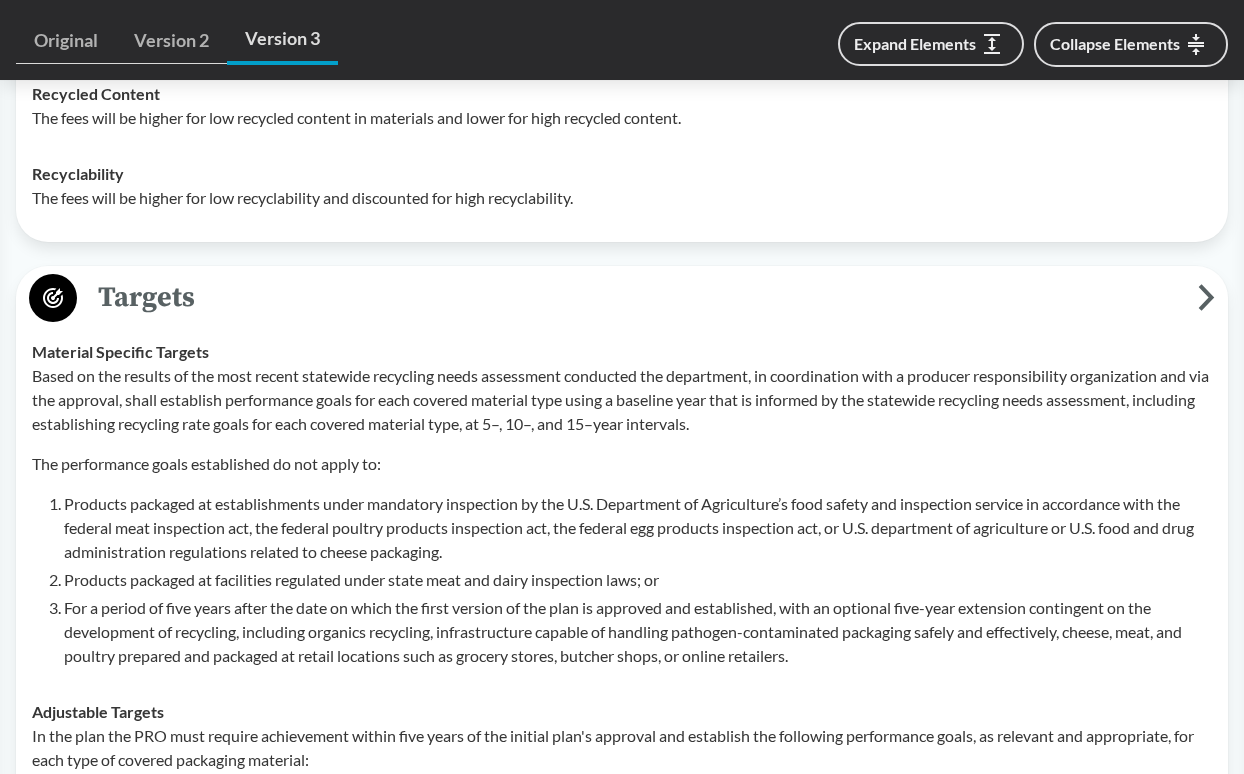click on "The performance goals established do not apply to:" at bounding box center (622, 464) 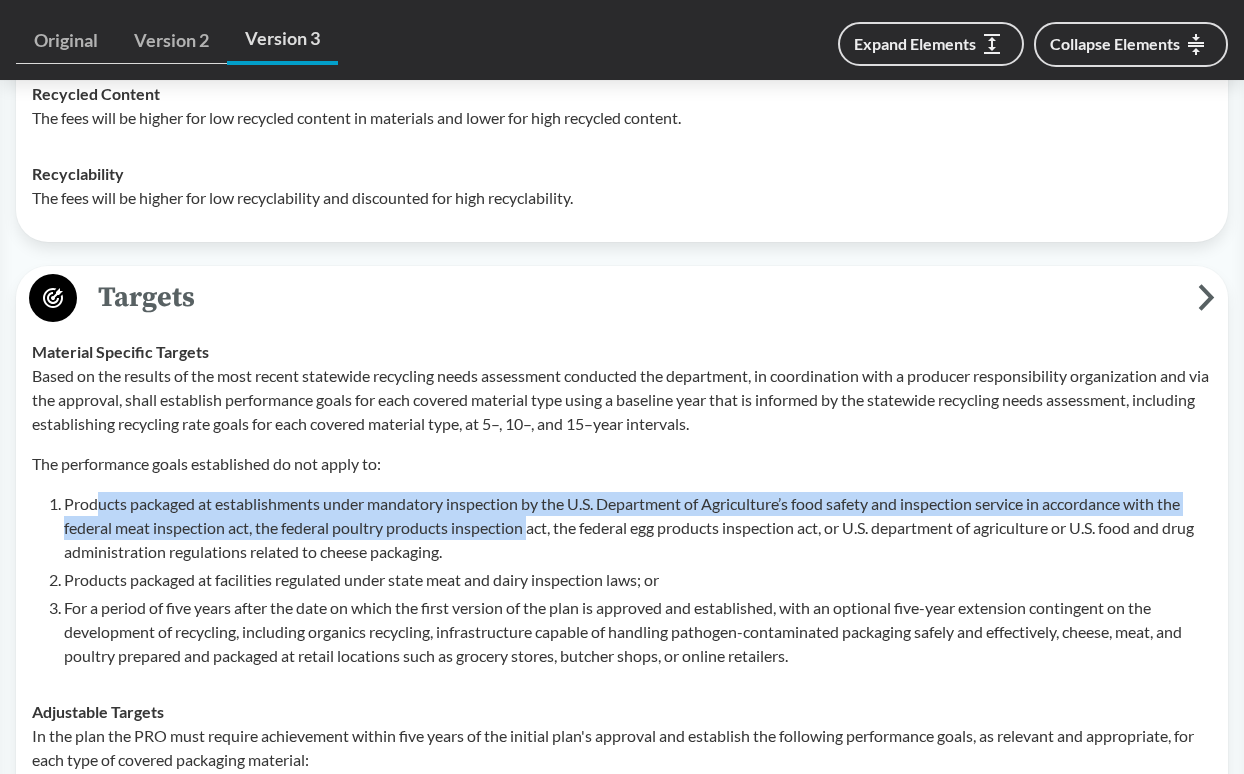 drag, startPoint x: 95, startPoint y: 502, endPoint x: 537, endPoint y: 536, distance: 443.30576 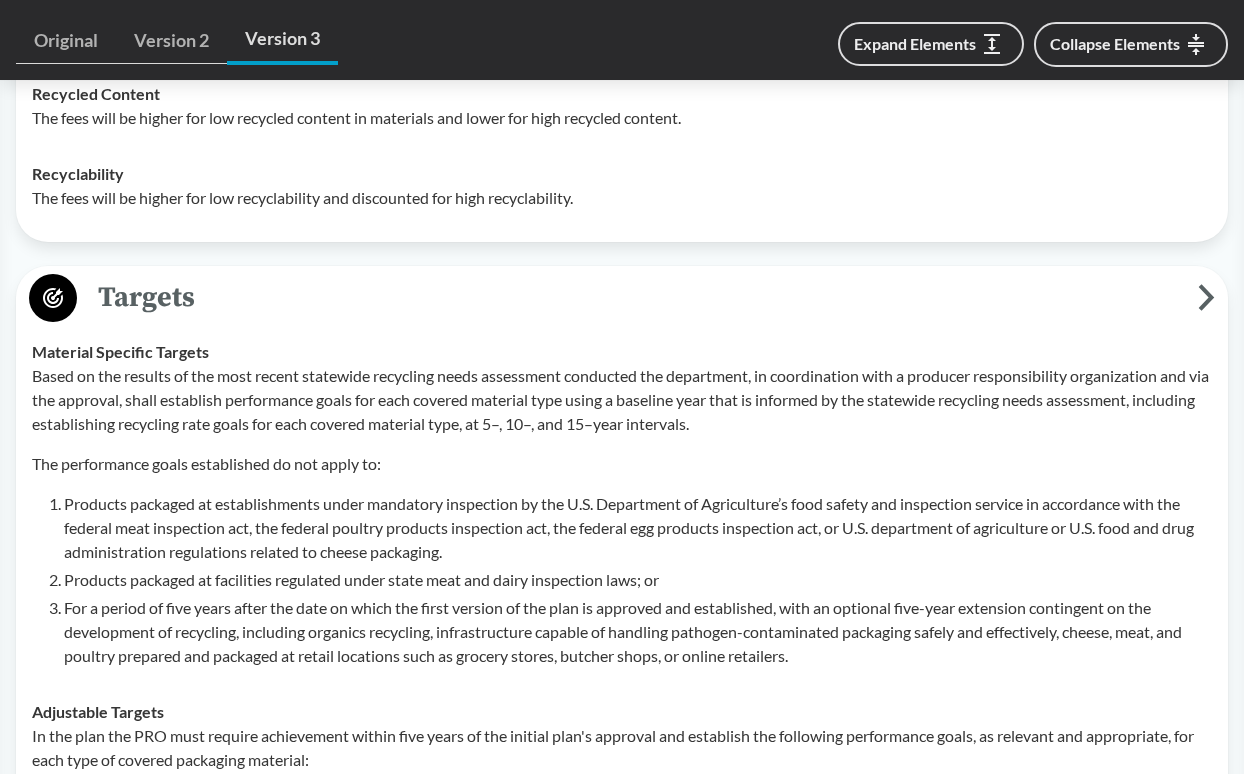 click on "Products packaged at establishments under mandatory inspection by the U.S. Department of Agriculture’s food safety and inspection service in accordance with the federal meat inspection act, the federal poultry products inspection act, the federal egg products inspection act, or U.S. department of agriculture or U.S. food and drug administration regulations related to cheese packaging." at bounding box center [638, 528] 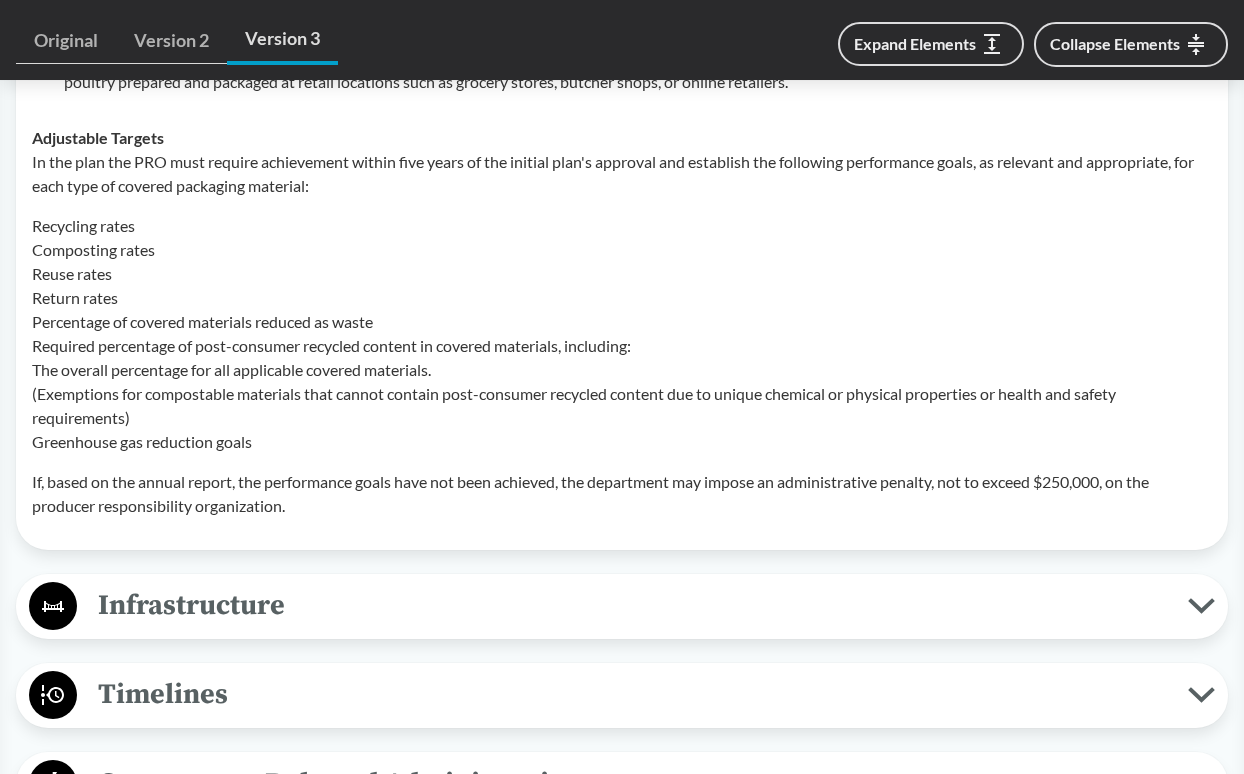 scroll, scrollTop: 5410, scrollLeft: 0, axis: vertical 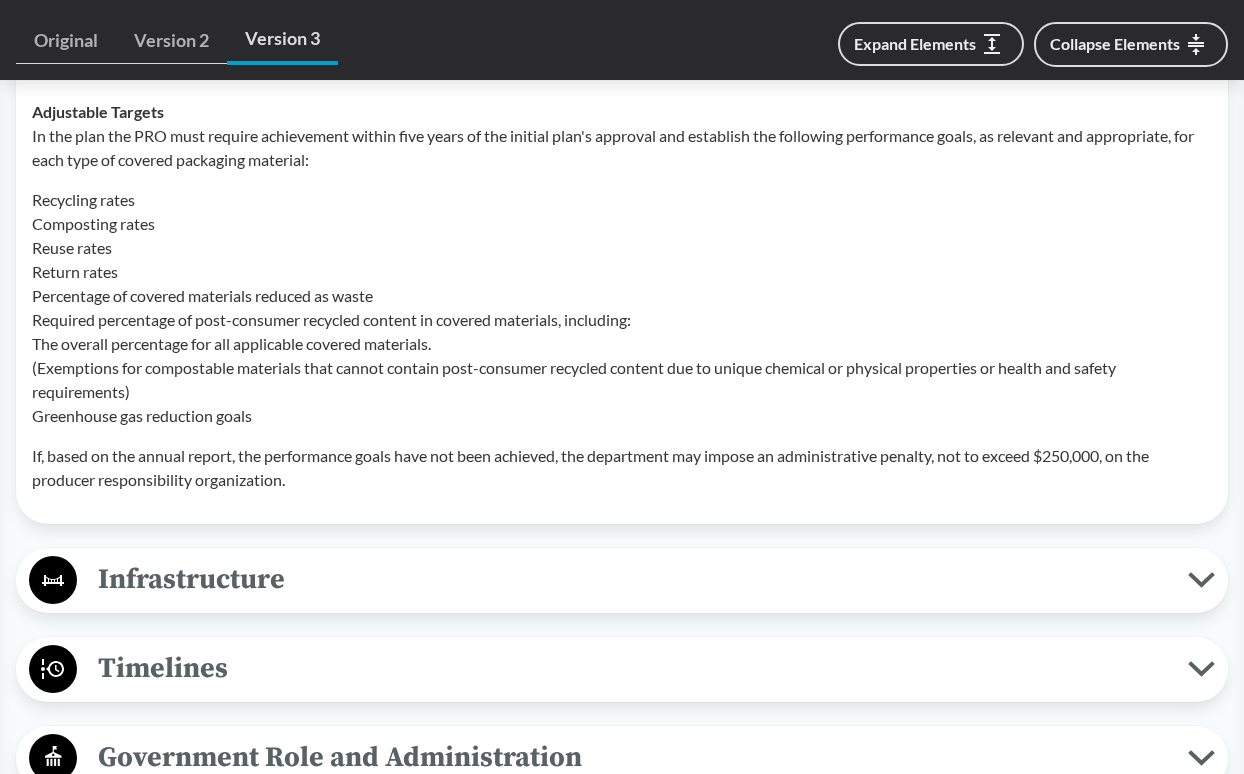 click on "Infrastructure" at bounding box center [632, 579] 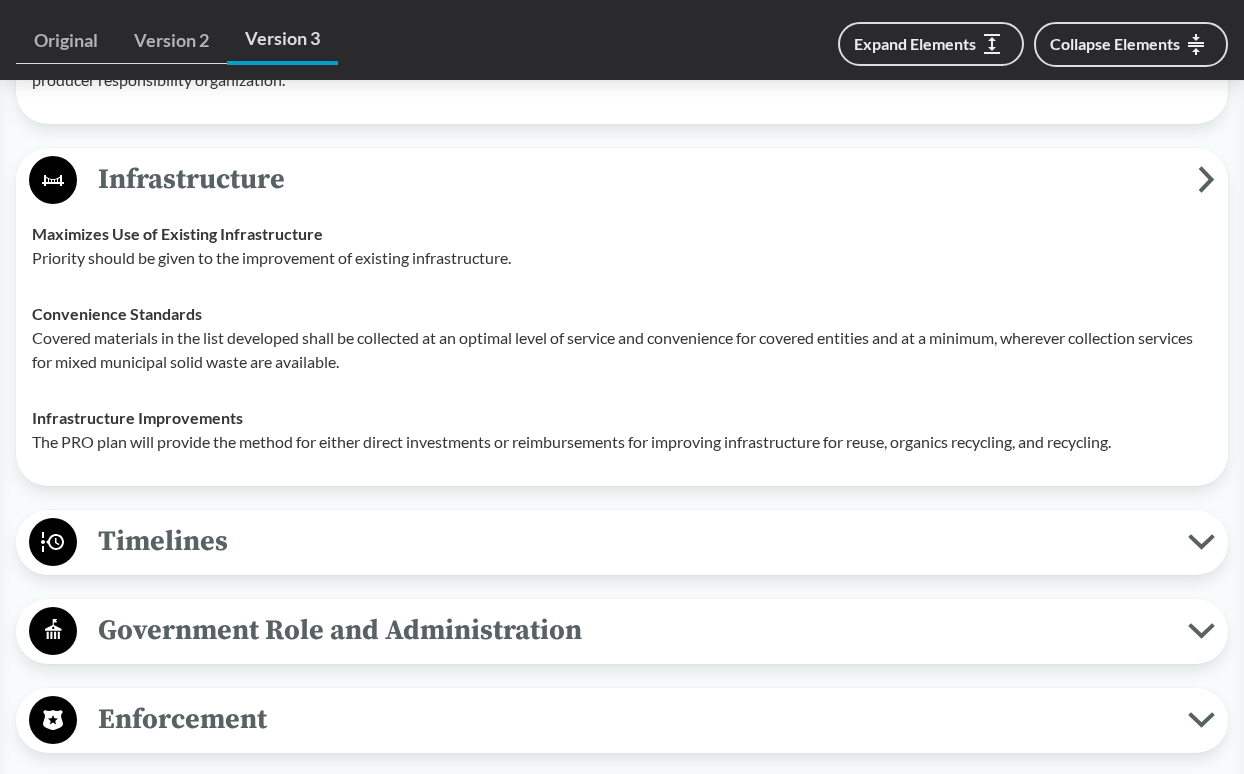 click on "Timelines" at bounding box center (632, 541) 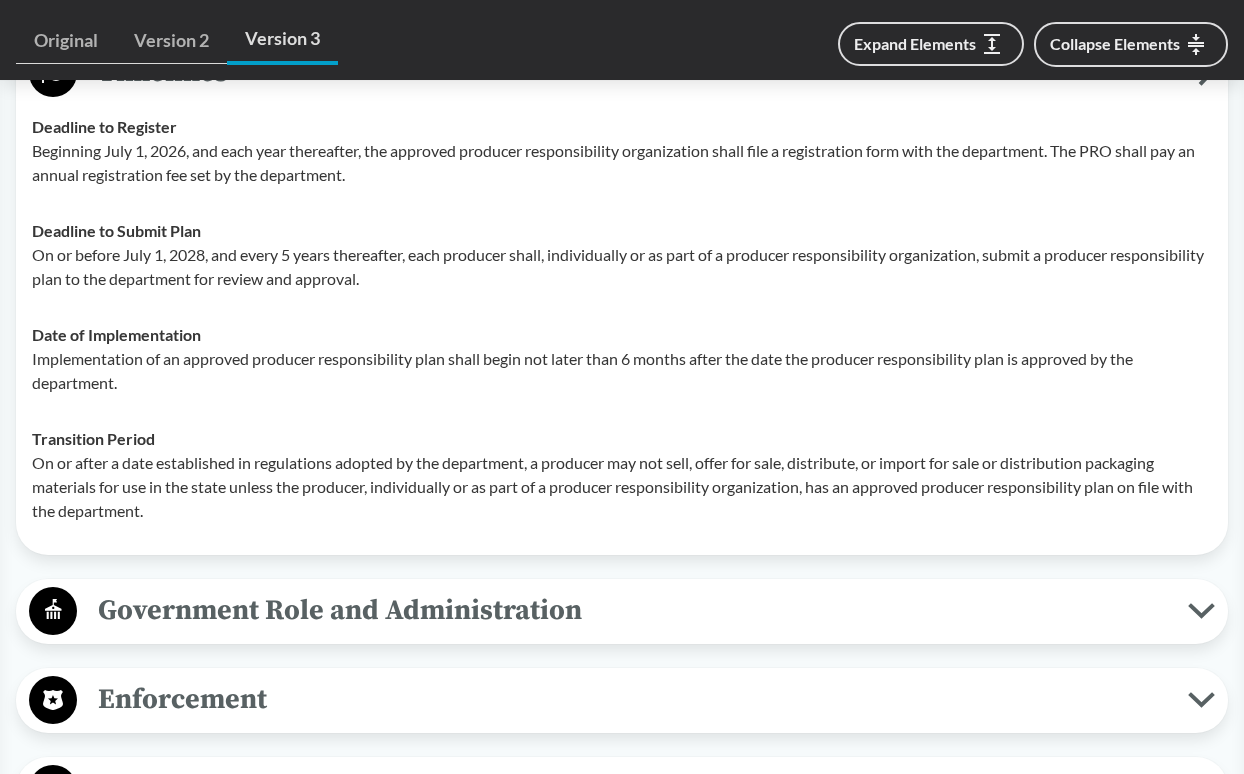 scroll, scrollTop: 6310, scrollLeft: 0, axis: vertical 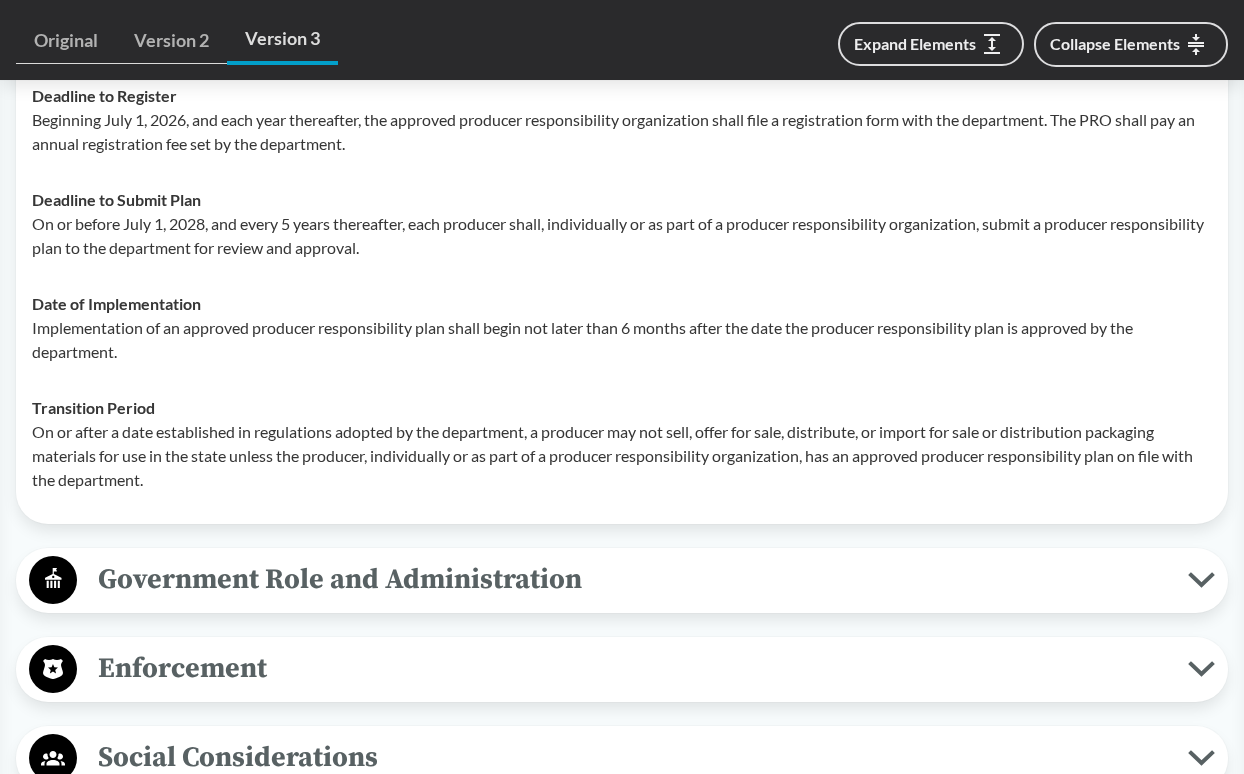 click on "Government Role and Administration" at bounding box center [632, 579] 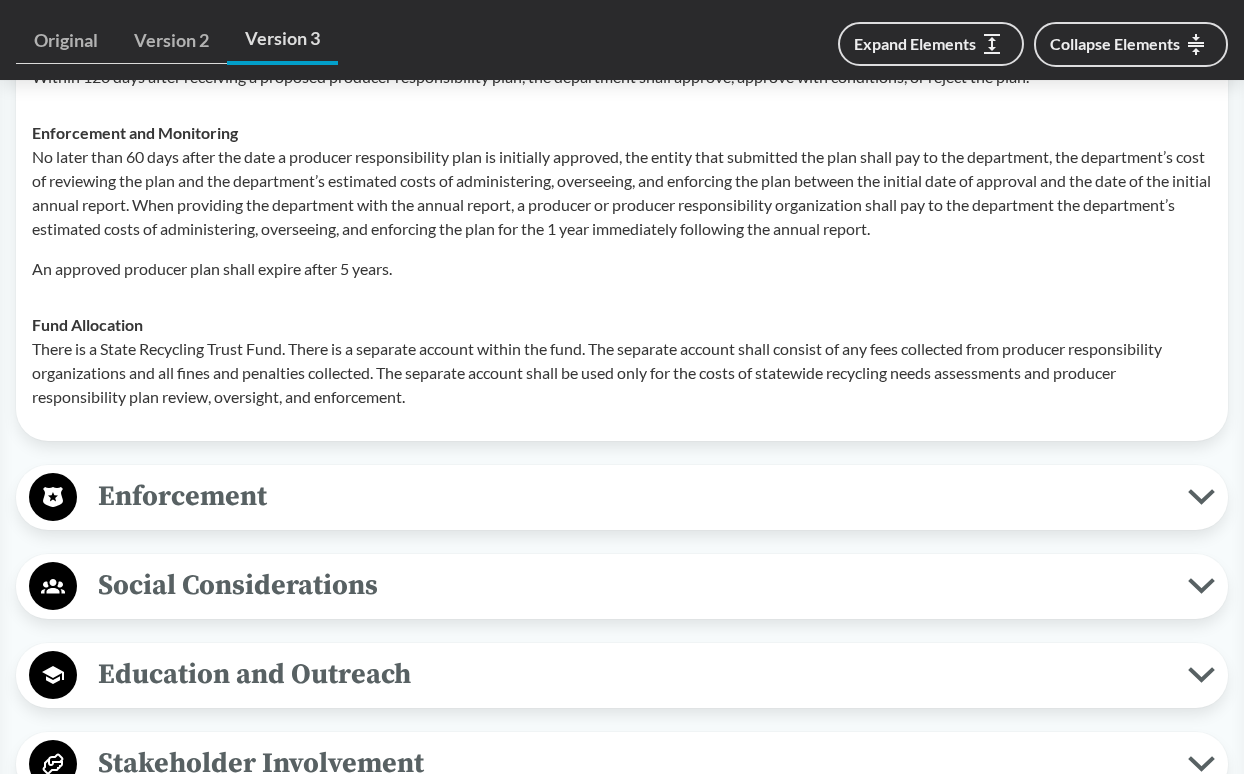 scroll, scrollTop: 6910, scrollLeft: 0, axis: vertical 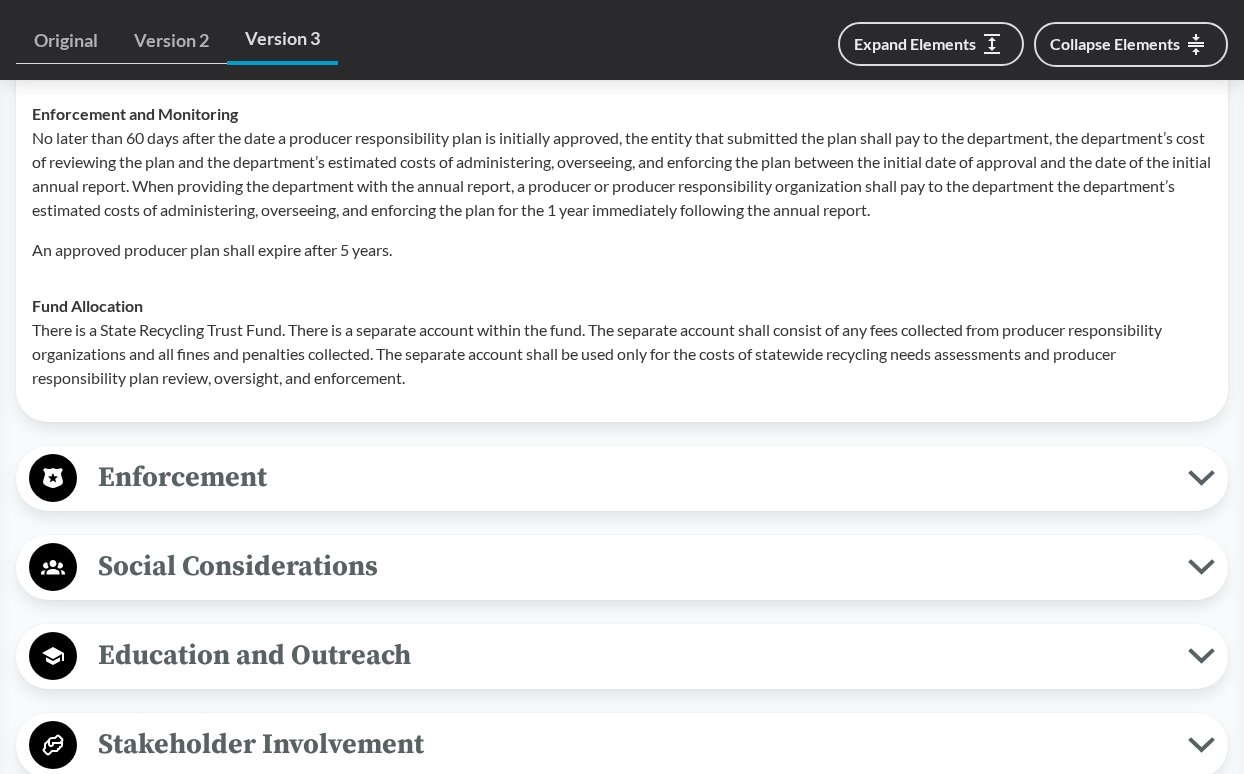 click on "Enforcement" at bounding box center [632, 477] 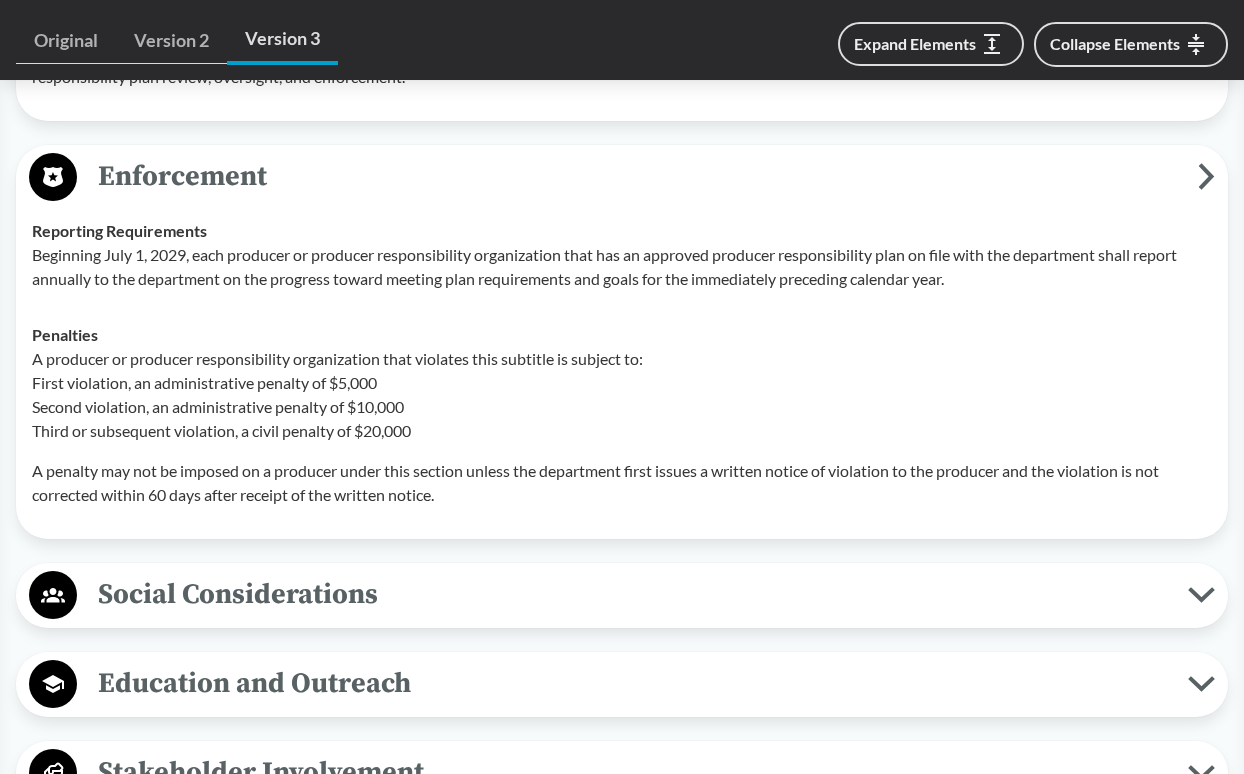 scroll, scrollTop: 7310, scrollLeft: 0, axis: vertical 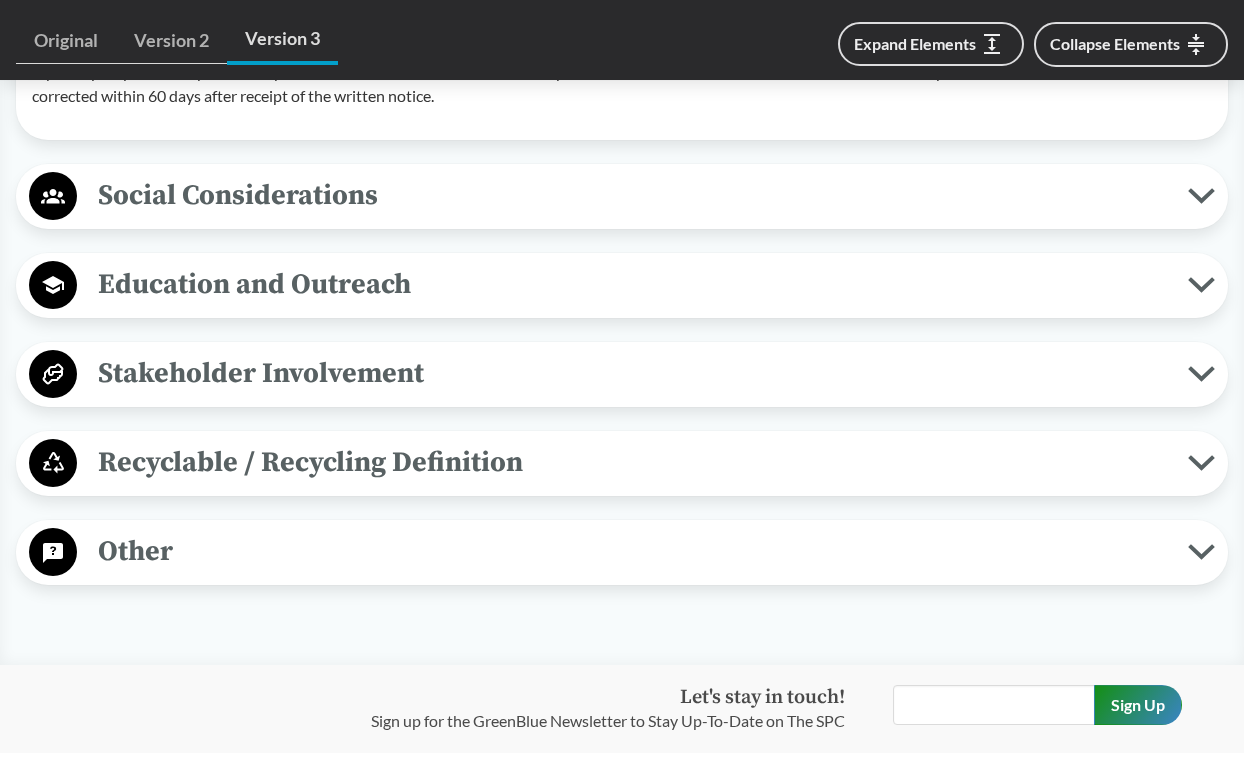 click on "Recyclable / Recycling Definition" at bounding box center [632, 462] 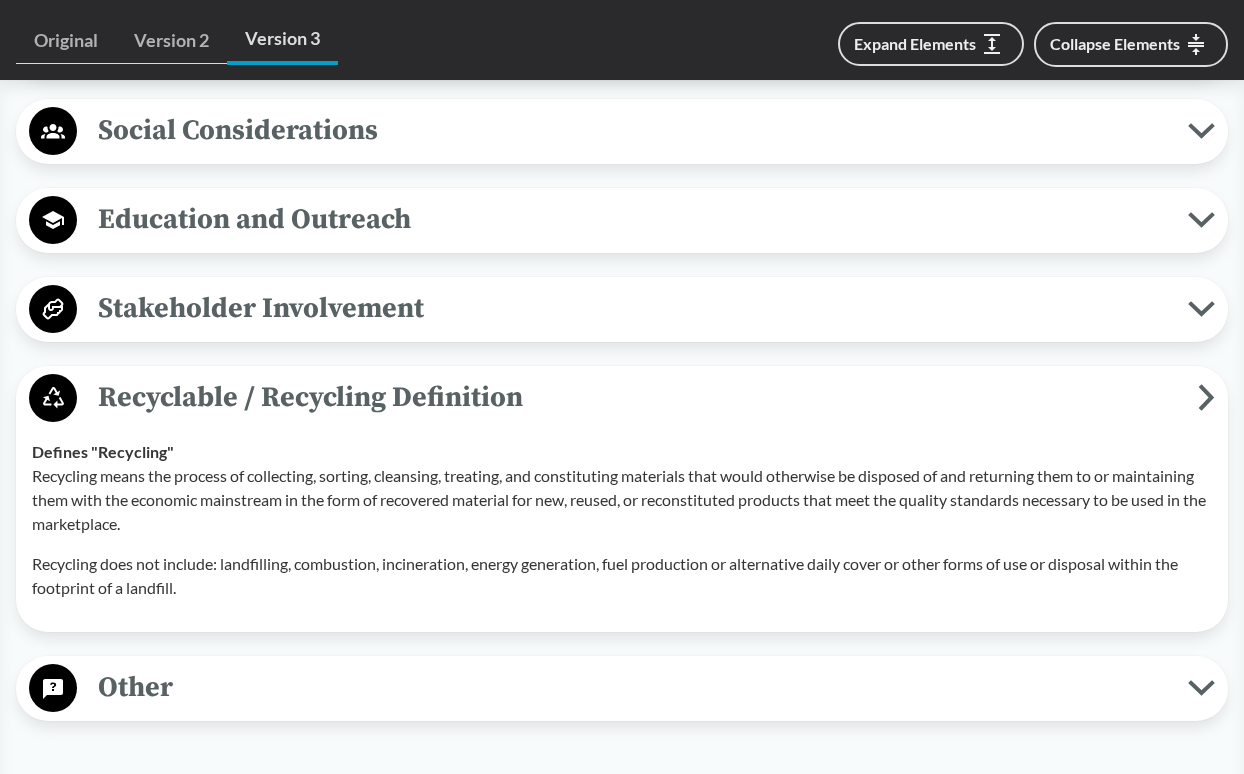 scroll, scrollTop: 7710, scrollLeft: 0, axis: vertical 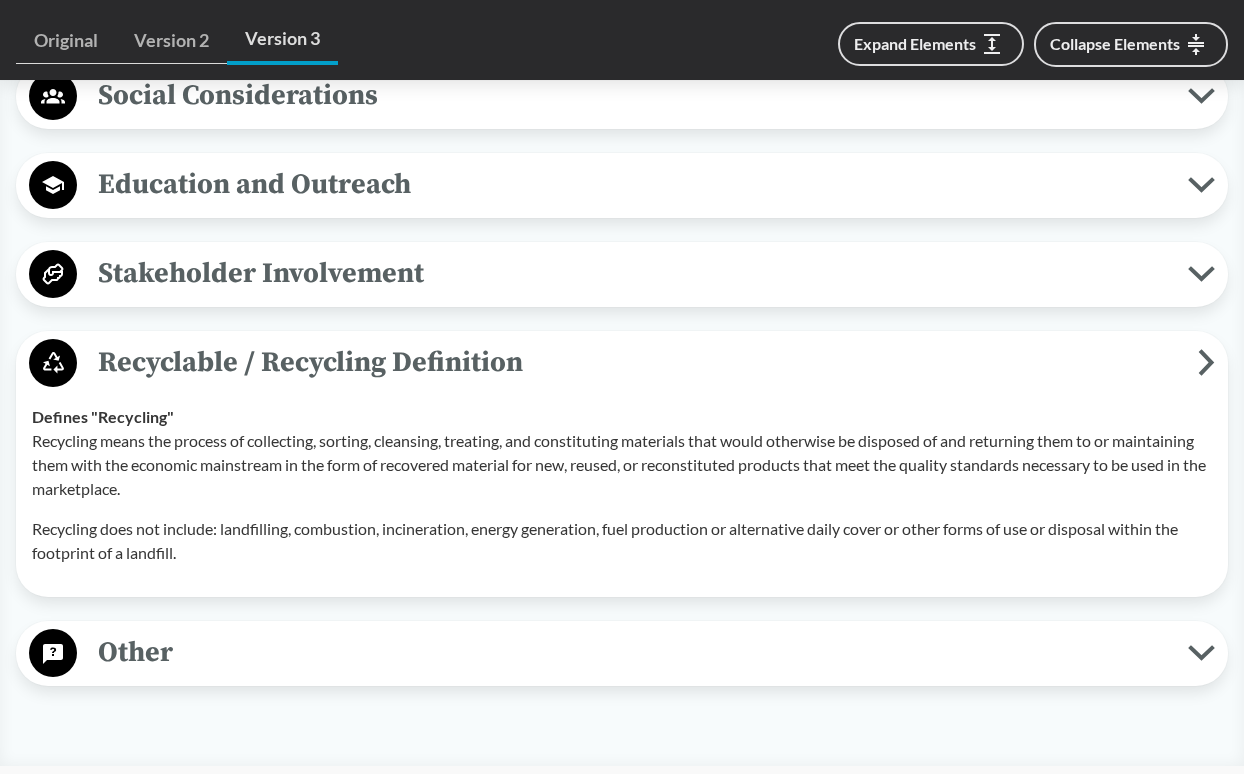 click on "Other" at bounding box center (632, 652) 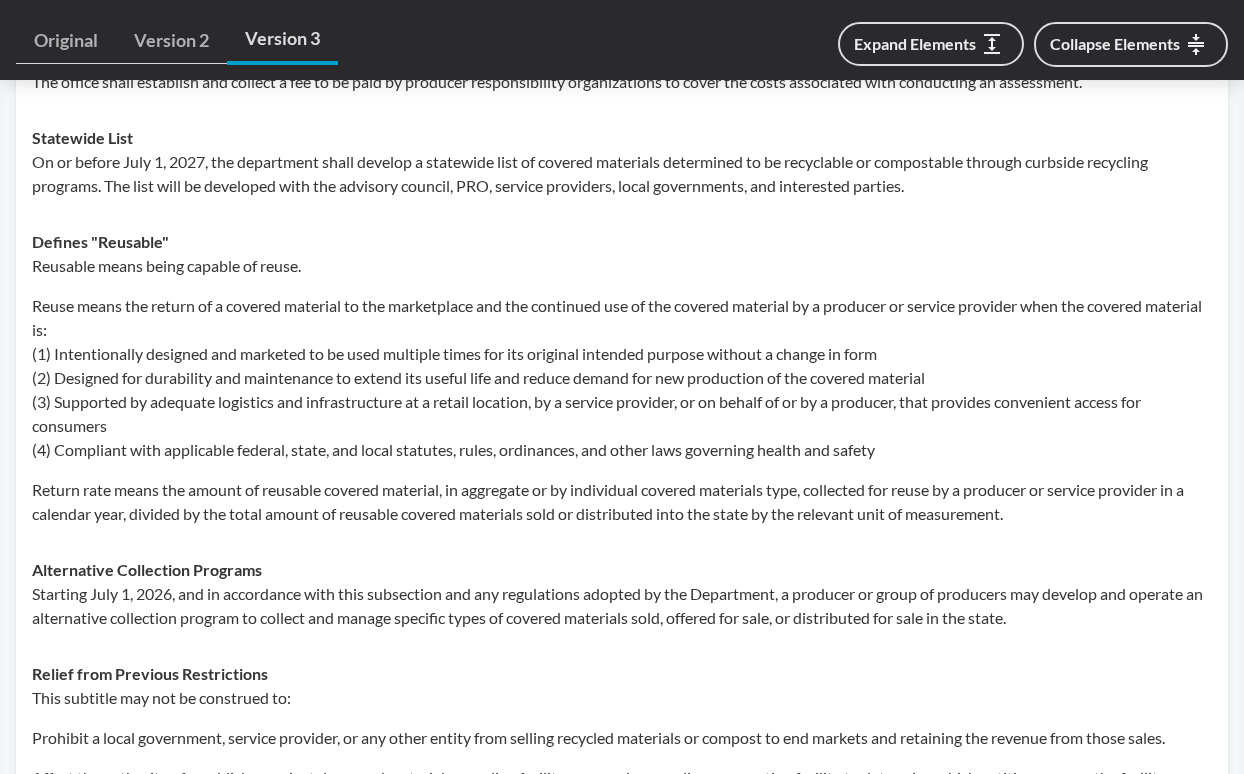 scroll, scrollTop: 9110, scrollLeft: 0, axis: vertical 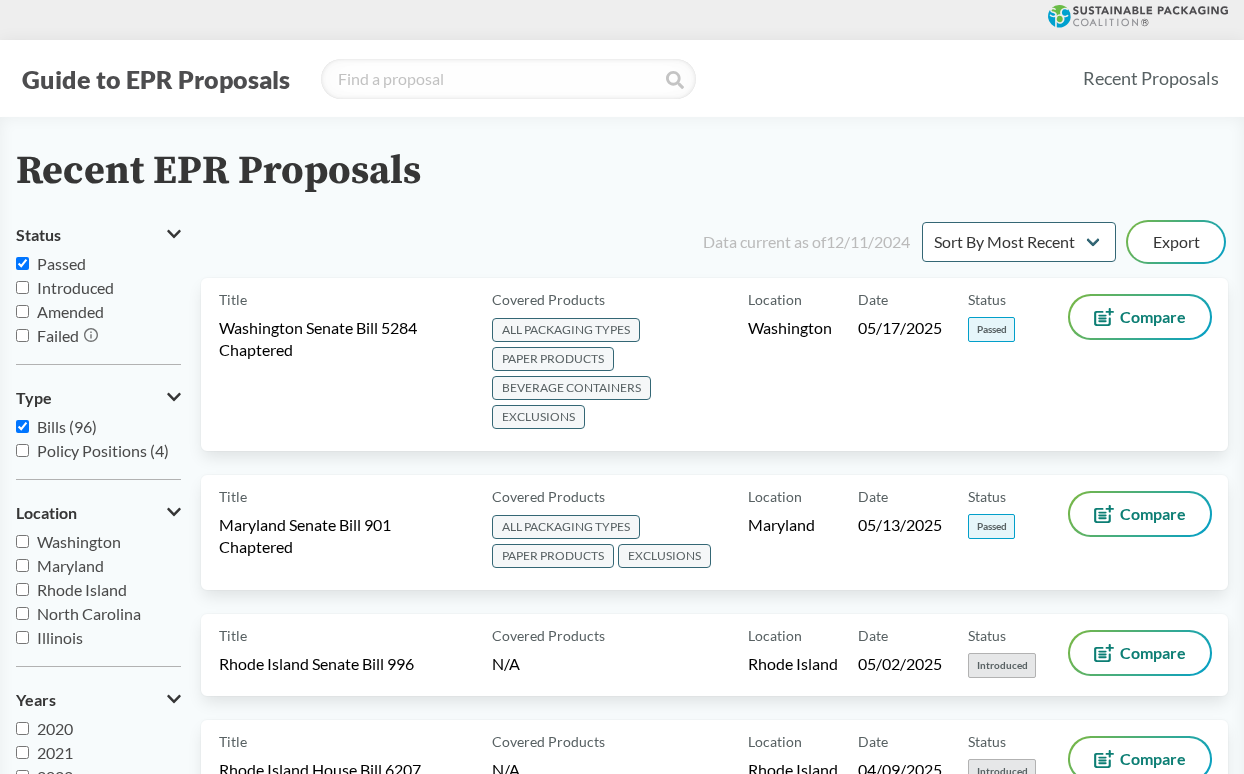 click on "Passed" at bounding box center (22, 263) 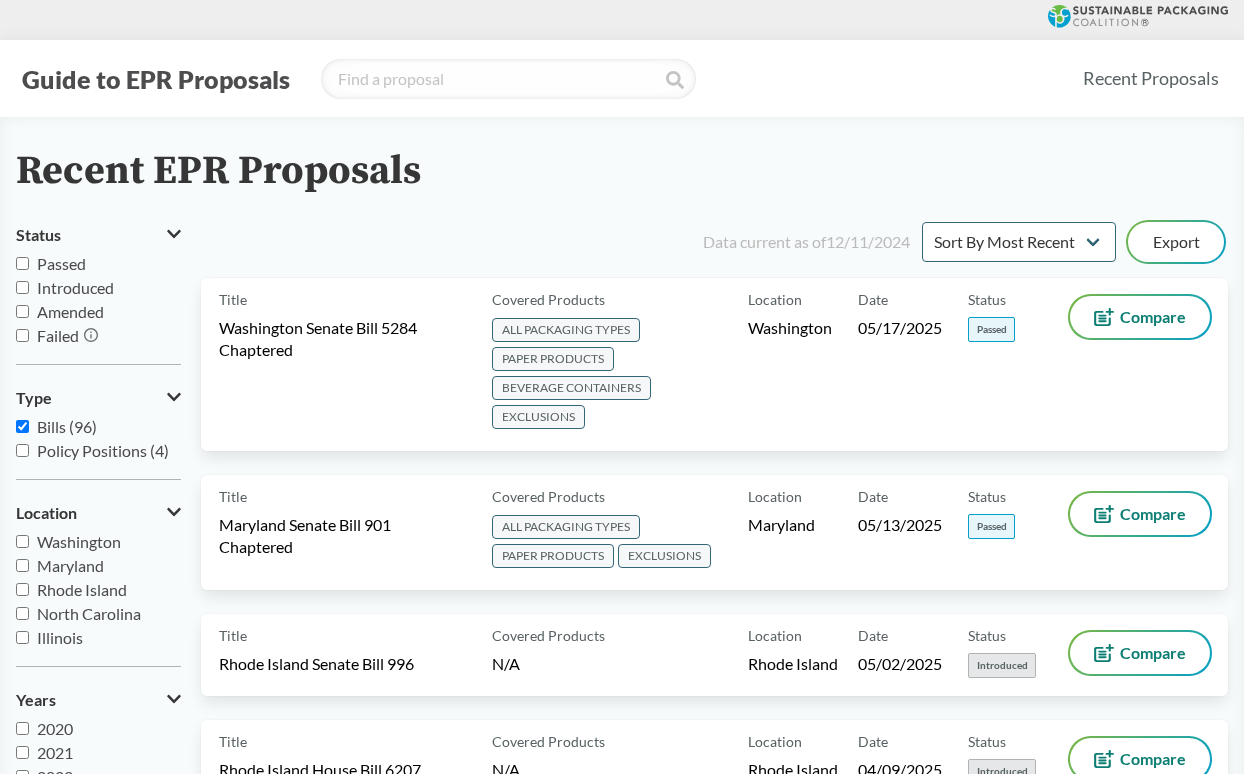 click on "Passed" at bounding box center [22, 263] 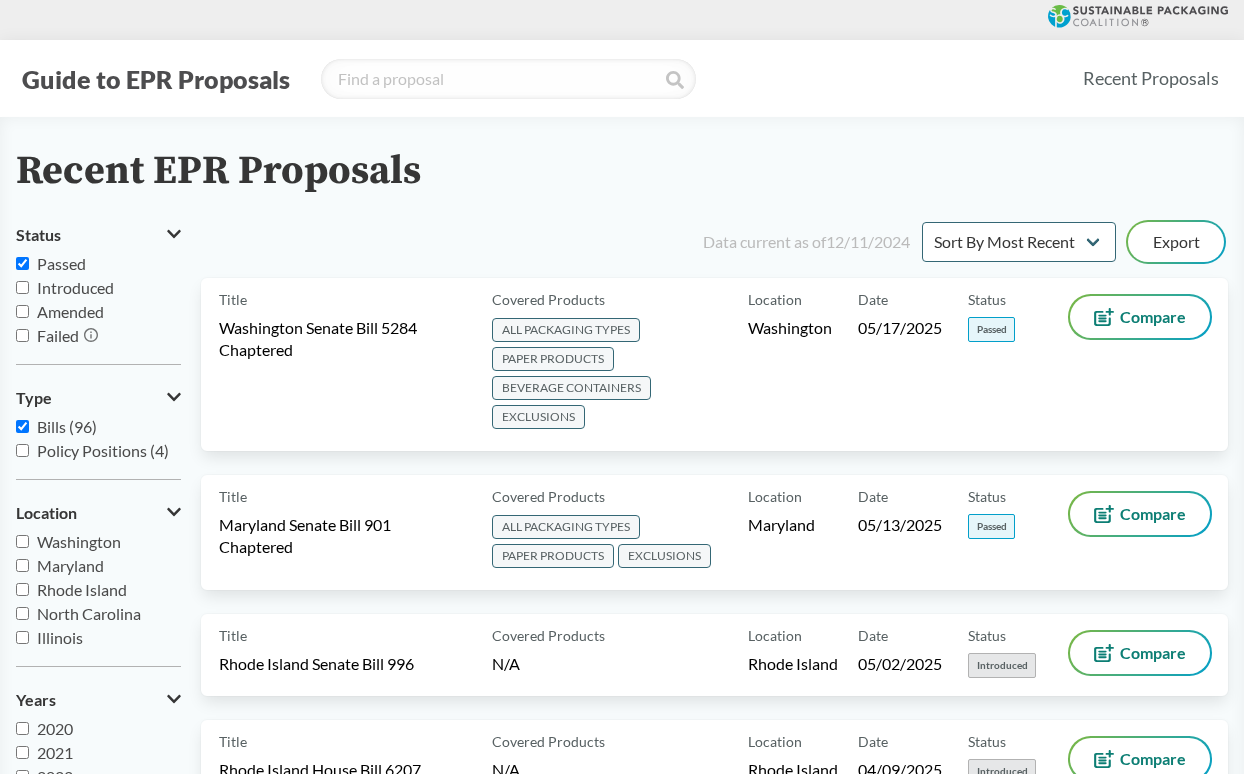 checkbox on "true" 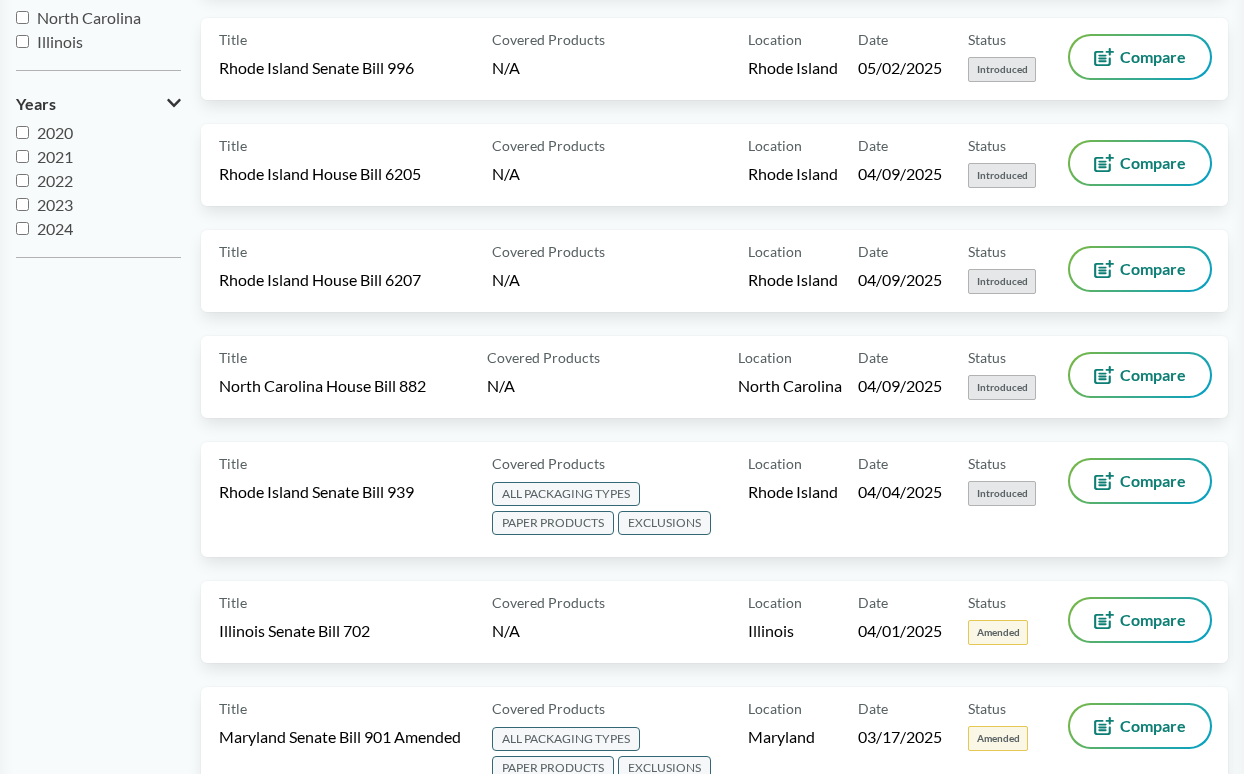 scroll, scrollTop: 600, scrollLeft: 0, axis: vertical 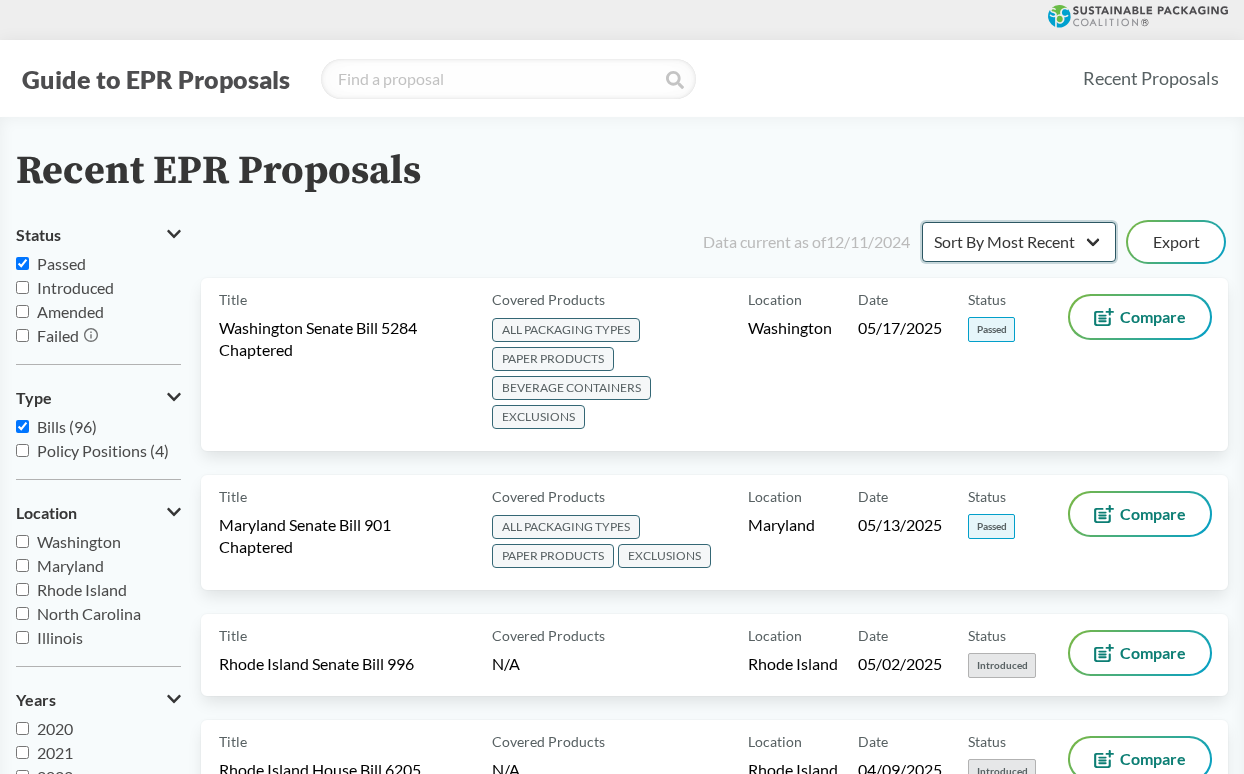 click on "Sort By Most Recent Sort By Status" at bounding box center (1019, 242) 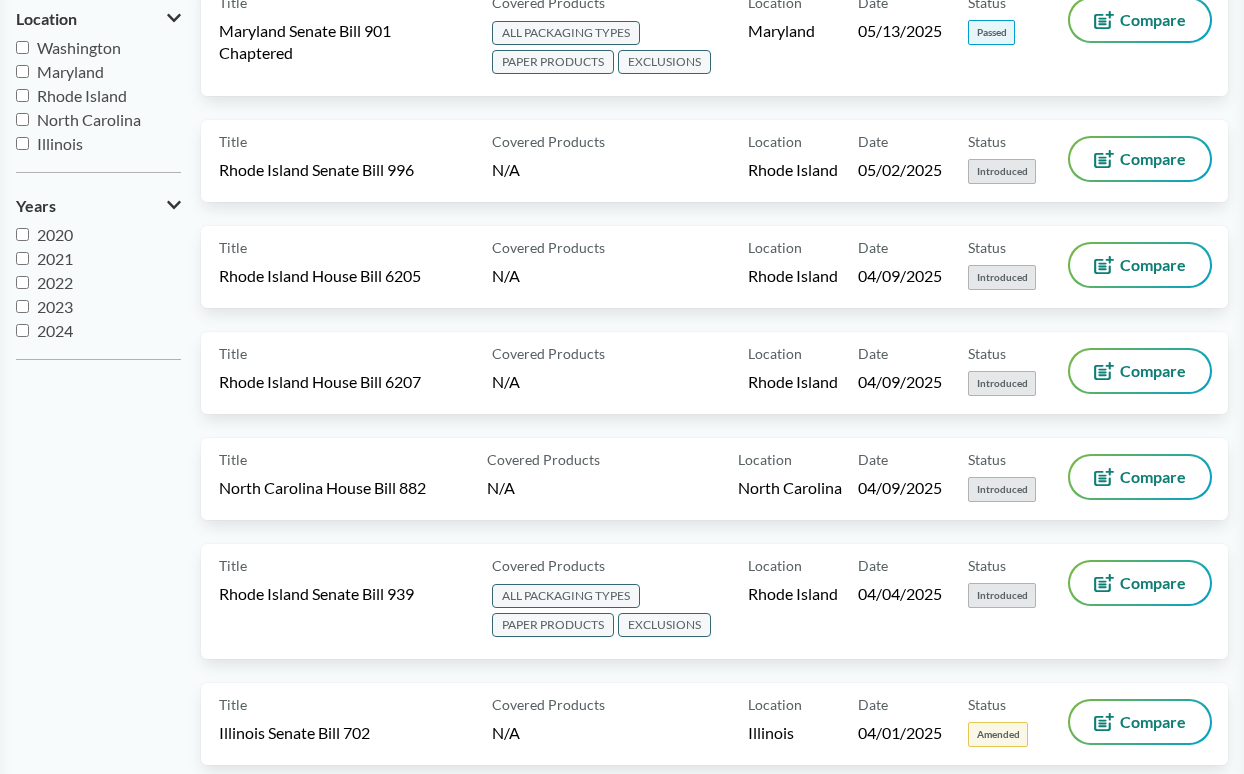 scroll, scrollTop: 200, scrollLeft: 0, axis: vertical 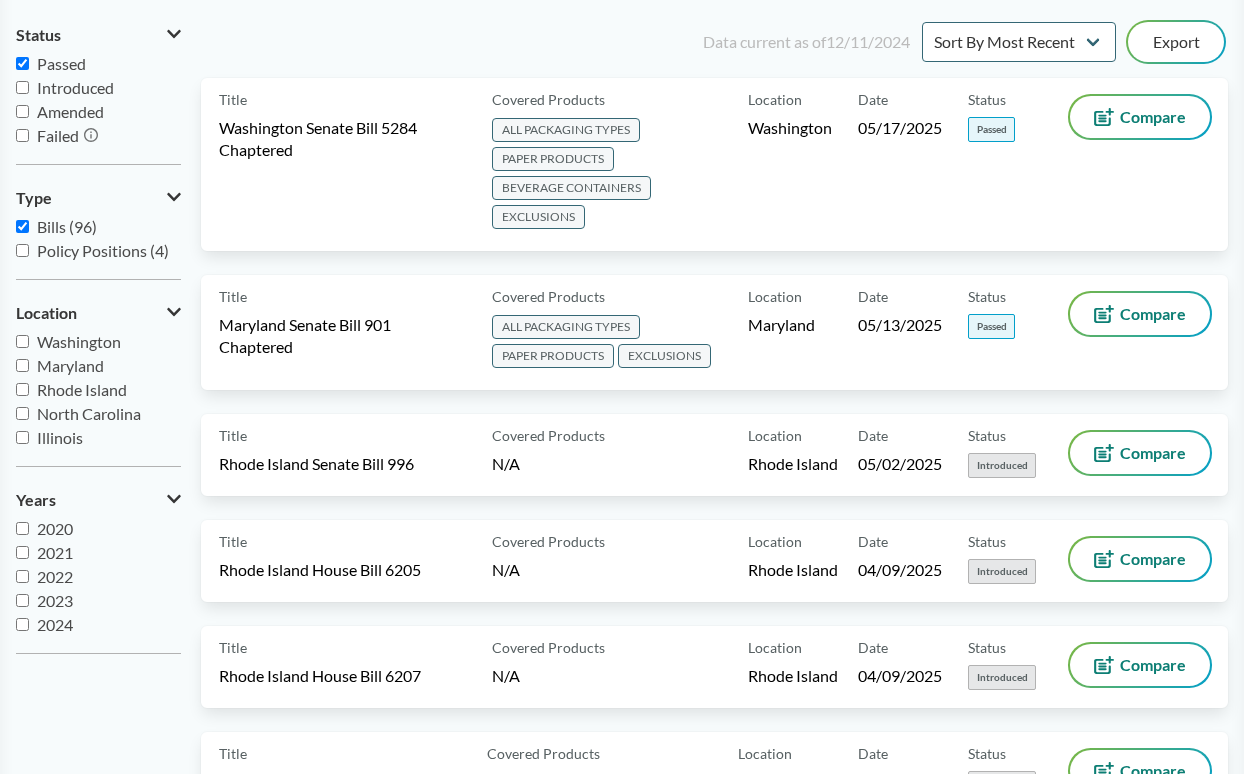 click on "Maryland" at bounding box center (22, 365) 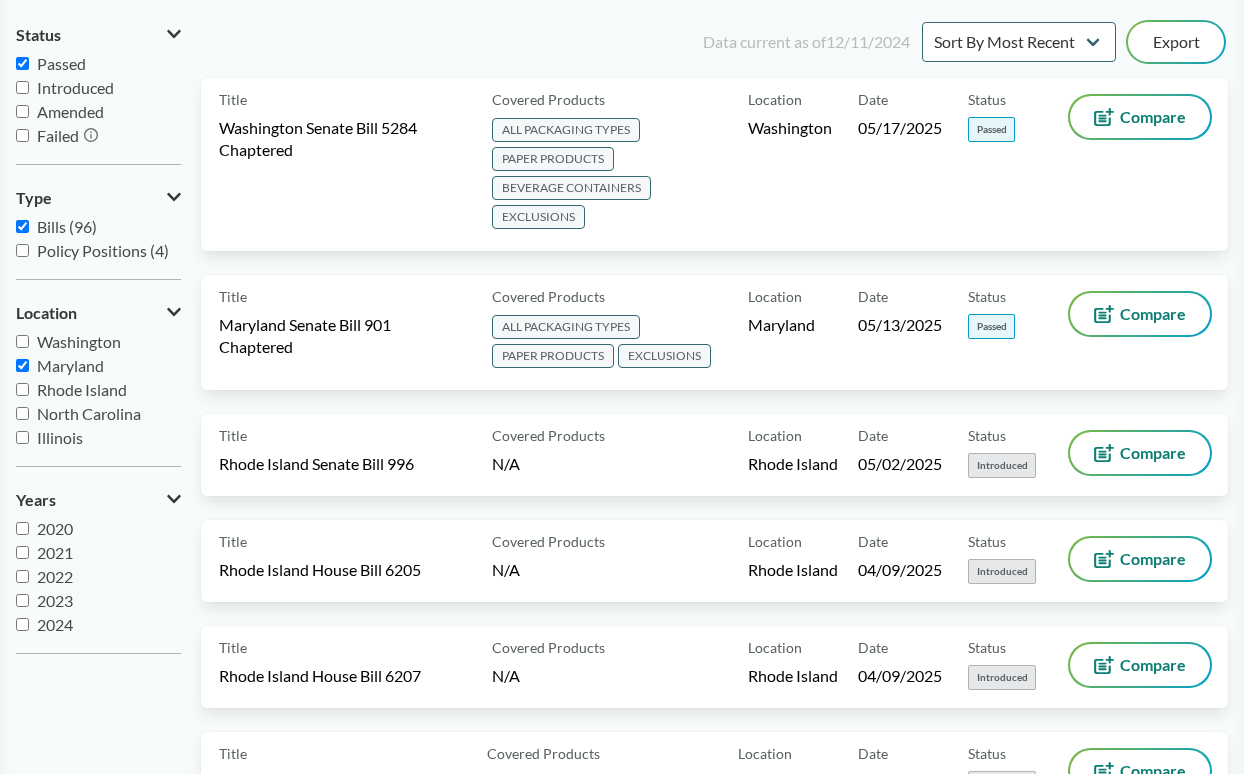 checkbox on "true" 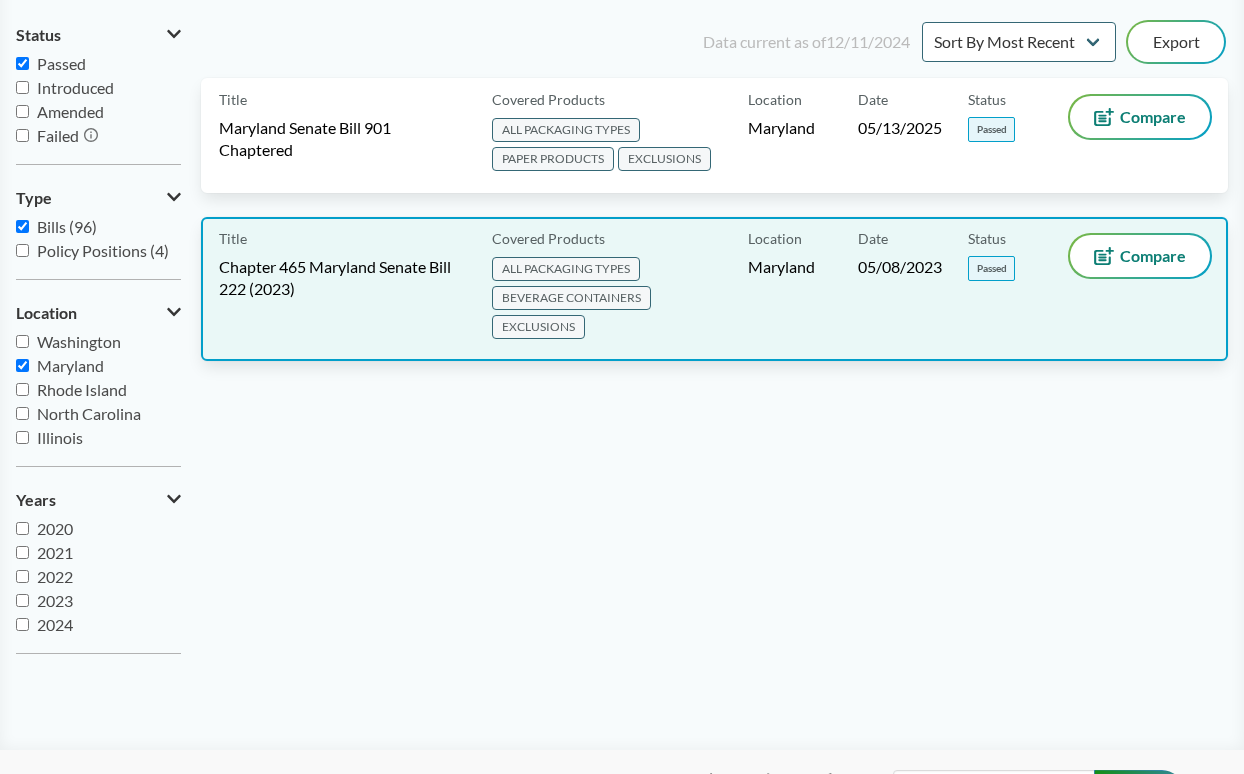 click on "Chapter 465 Maryland Senate Bill 222 (2023)" at bounding box center [343, 278] 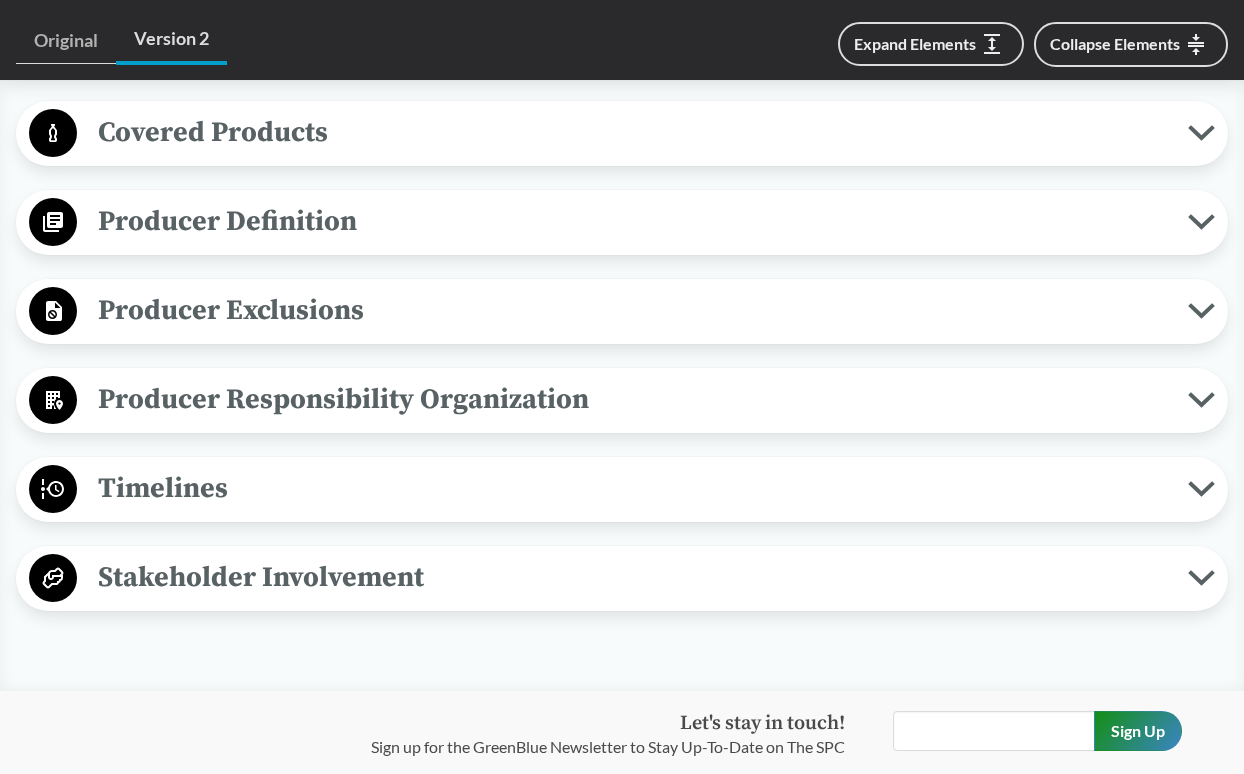 scroll, scrollTop: 1100, scrollLeft: 0, axis: vertical 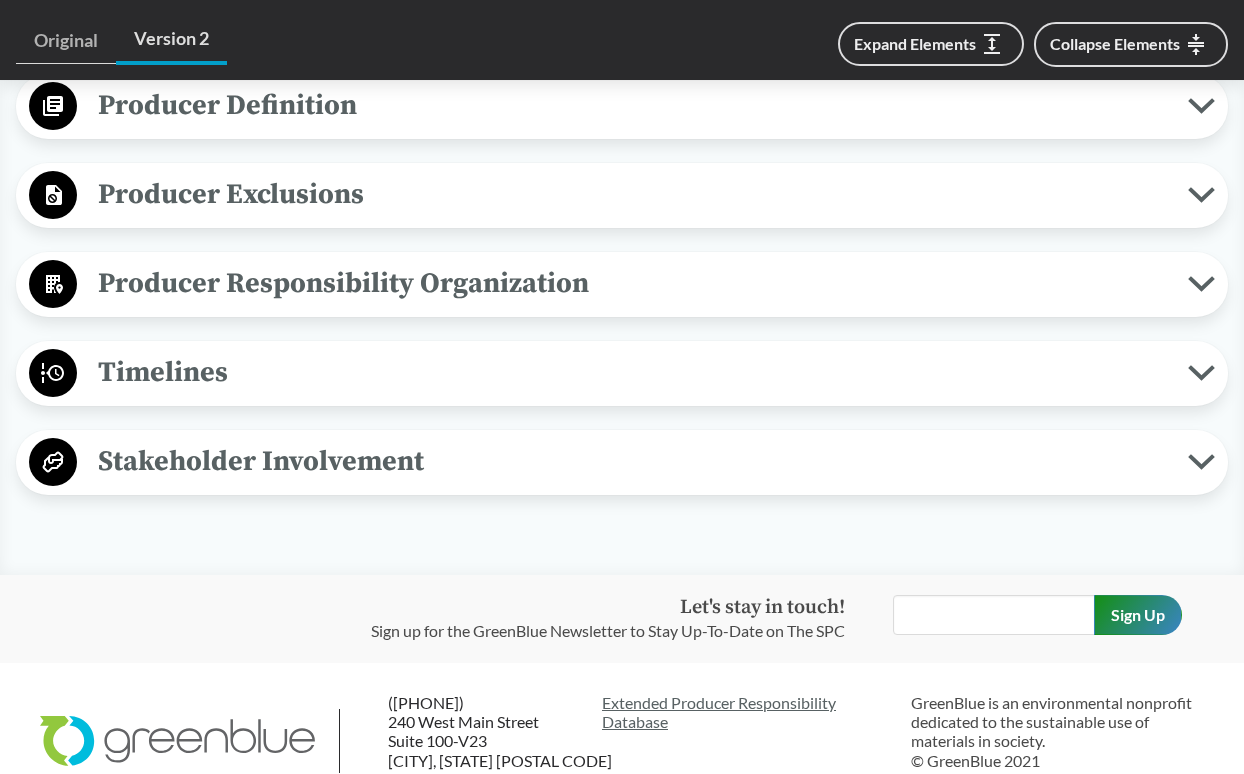 click on "Timelines" at bounding box center [632, 372] 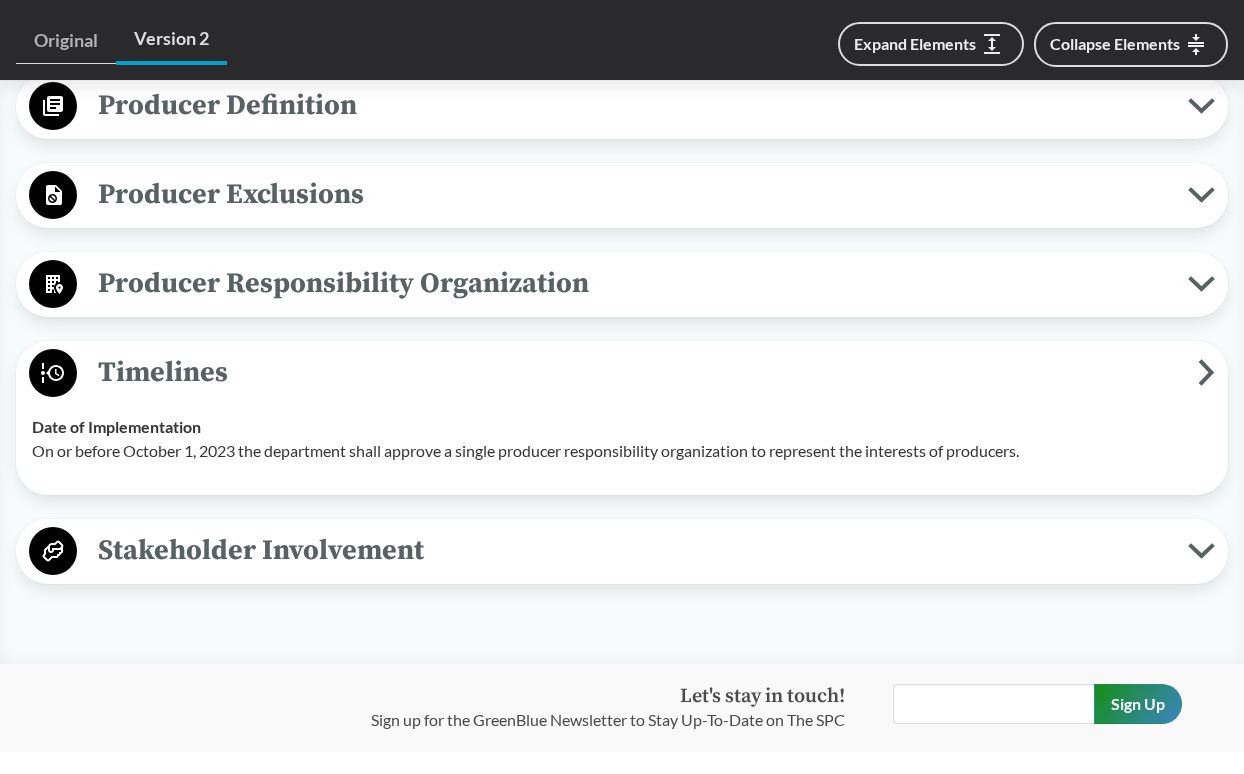click on "Timelines" at bounding box center (637, 372) 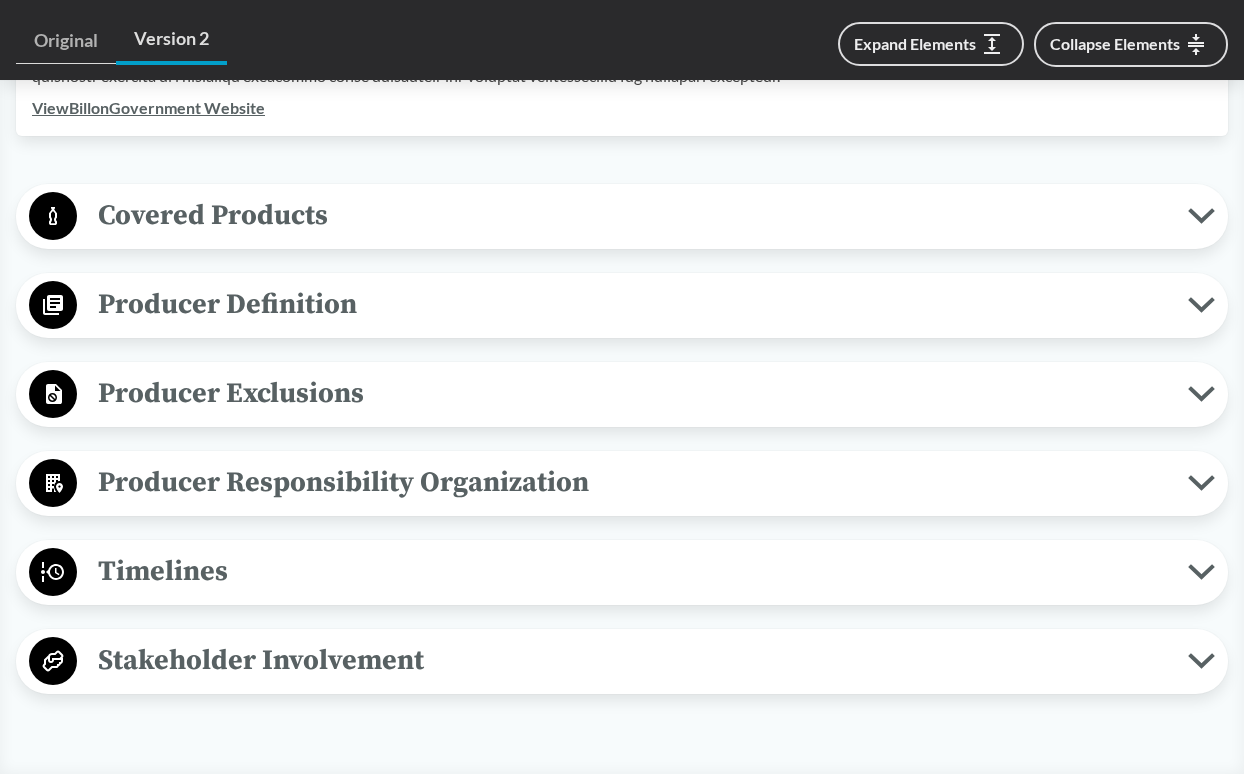scroll, scrollTop: 900, scrollLeft: 0, axis: vertical 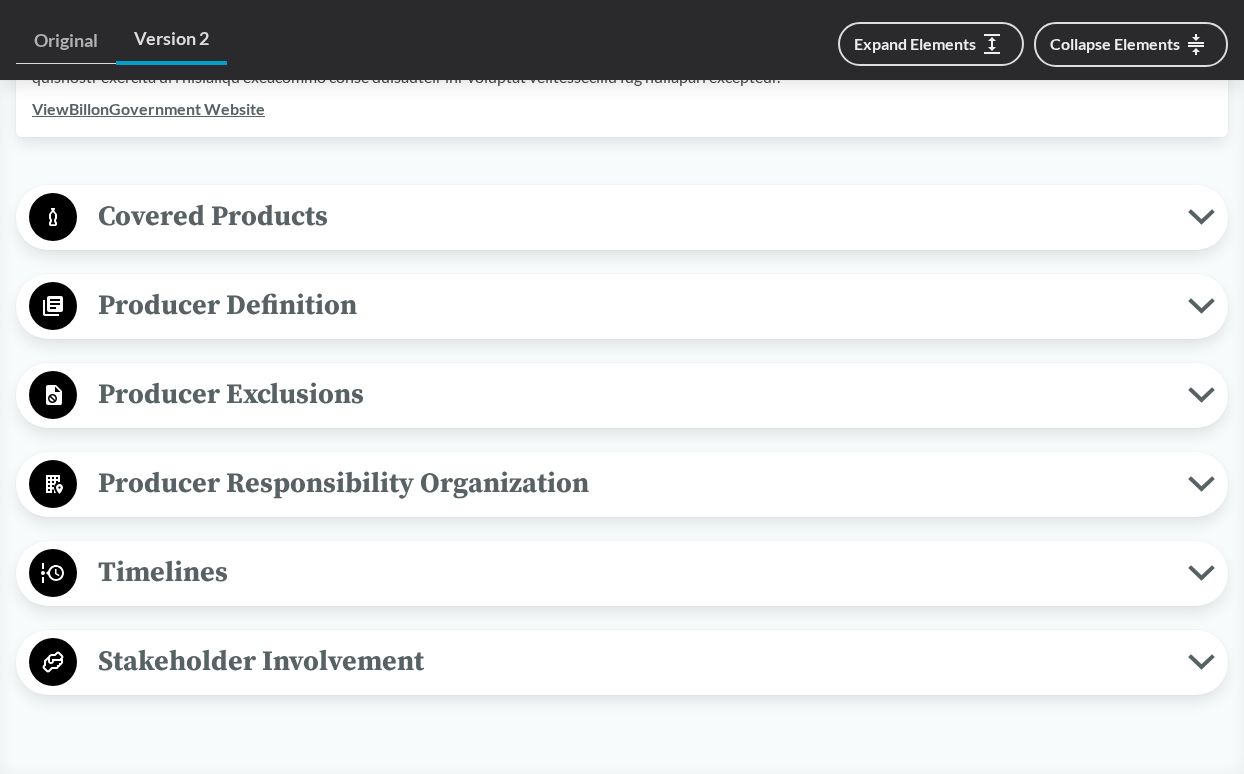 click on "Covered Products All Packaging Types Packaging materials means, regardless of recyclability any part of a package or container, including material used for containment, protection, handling, delivery, and presentation. This includes primary, secondary, and tertiary packaging intended for the consumer market, and service packaging designed and intended to be filled at the point of sale (i.e. carry out bags, take-out food service packaging). Beverage Containers Beverage containers are included as covered products. Exclusions Packaging materials does not include any part of a package or container that is sold in connection with:
Pesticide products regulated by the Federal Insecticide, Fungicide, and Rodenticide Act
Federally regulated drug, medical device, dietary supplement, biologic or diagnostic, including items intended for animals
Medical products required to be sterile or in tamper-resistant packaging, including medical products for animals" at bounding box center [622, 217] 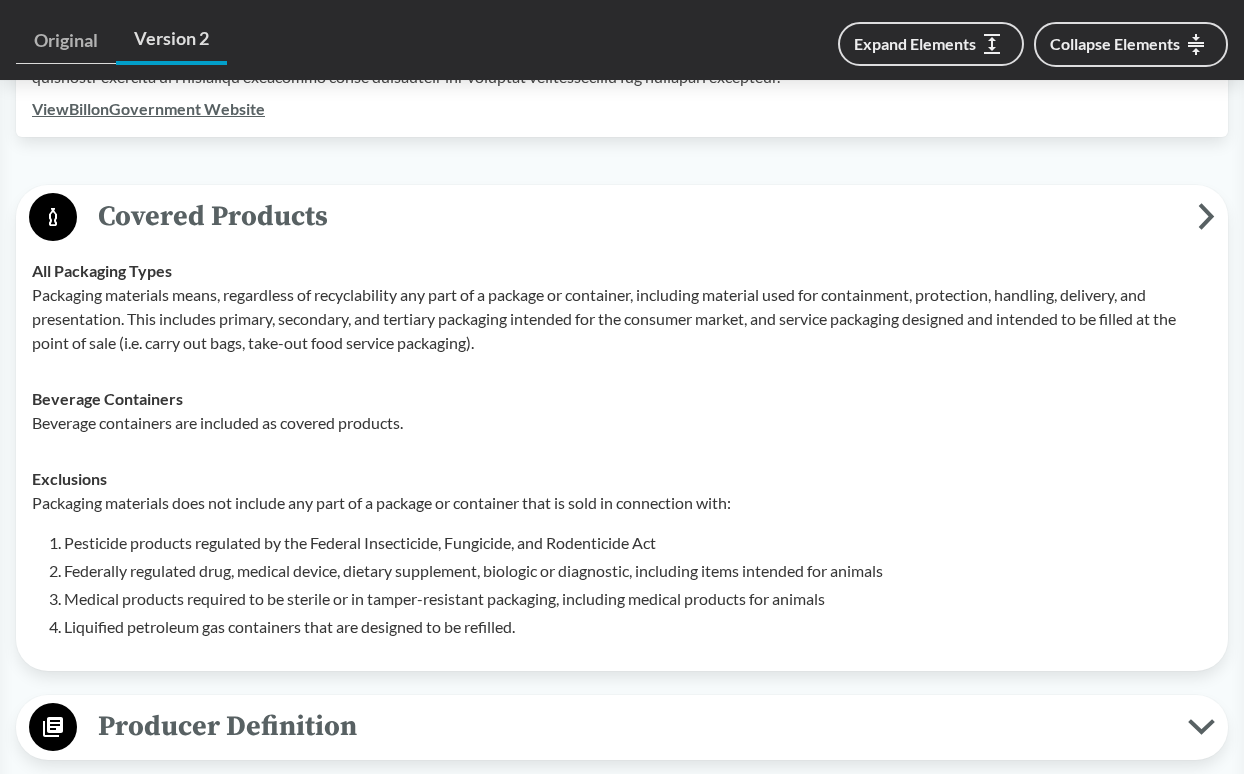 click on "Covered Products" at bounding box center (637, 216) 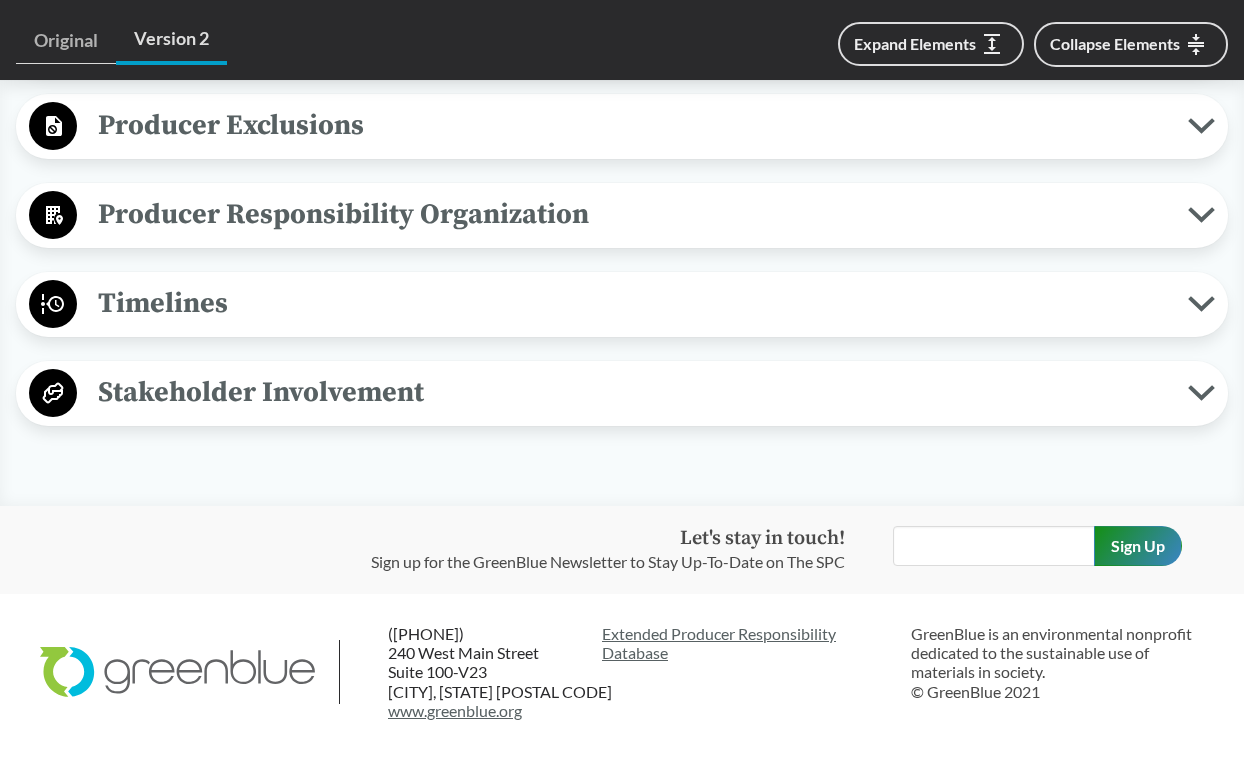 scroll, scrollTop: 1250, scrollLeft: 0, axis: vertical 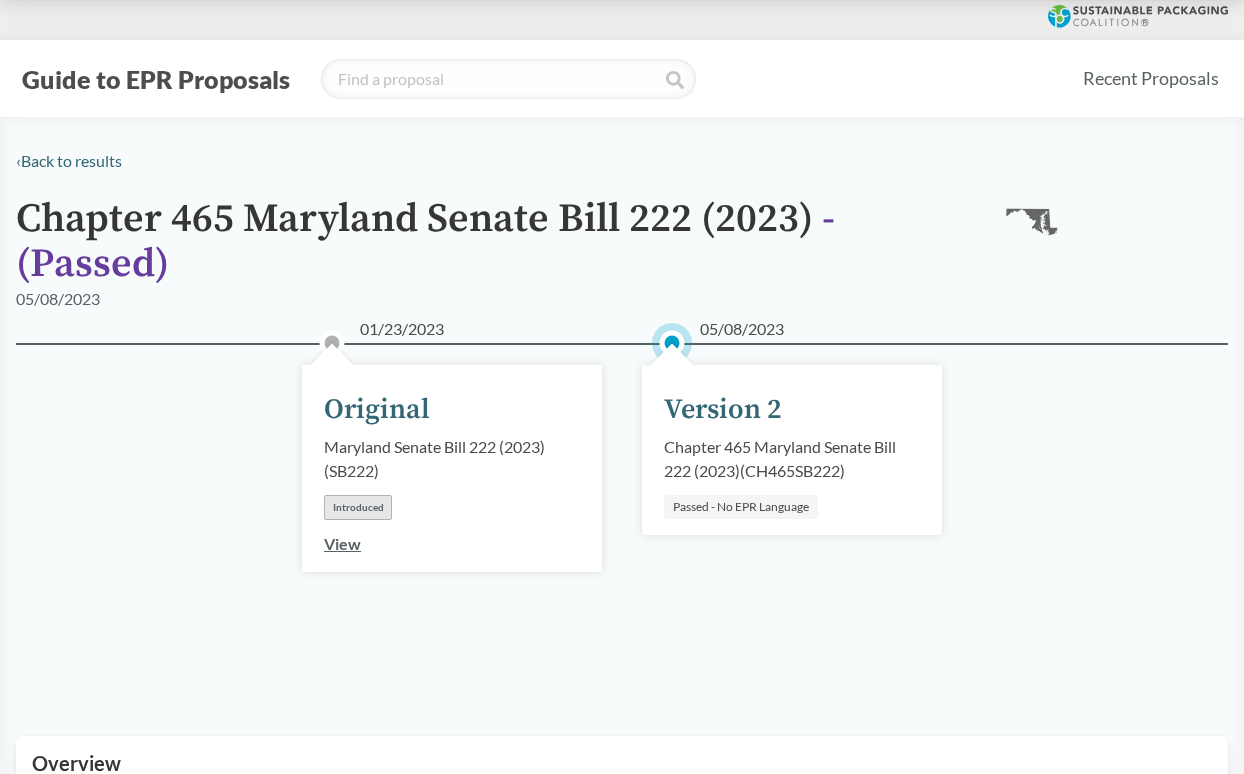 click on "[DATE] Original [STATE] Senate Bill [NUMBER] ([YEAR]) ( SB[NUMBER] ) Introduced [DATE] Version [NUMBER] Chapter [NUMBER] [STATE] Senate Bill [NUMBER] ([YEAR]) ( CH[NUMBER]SB[NUMBER] ) Passed - No EPR Language" at bounding box center (622, 515) 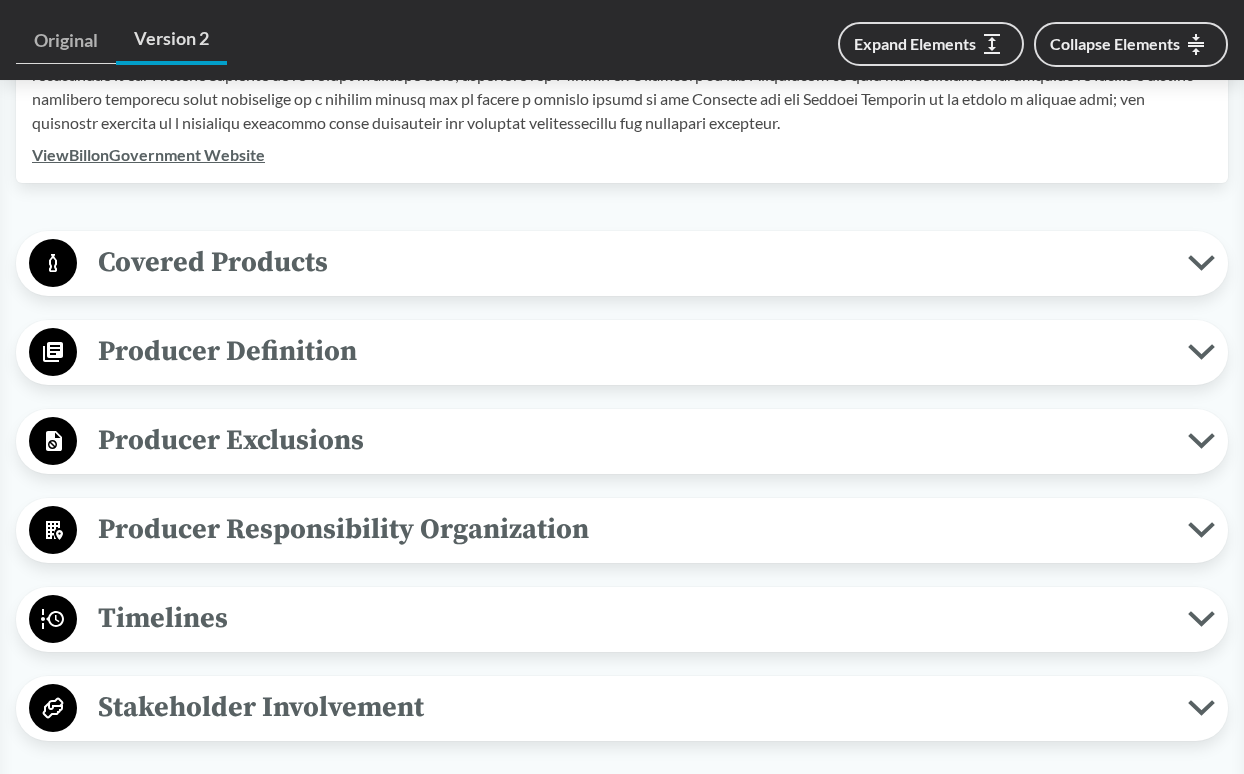 scroll, scrollTop: 1000, scrollLeft: 0, axis: vertical 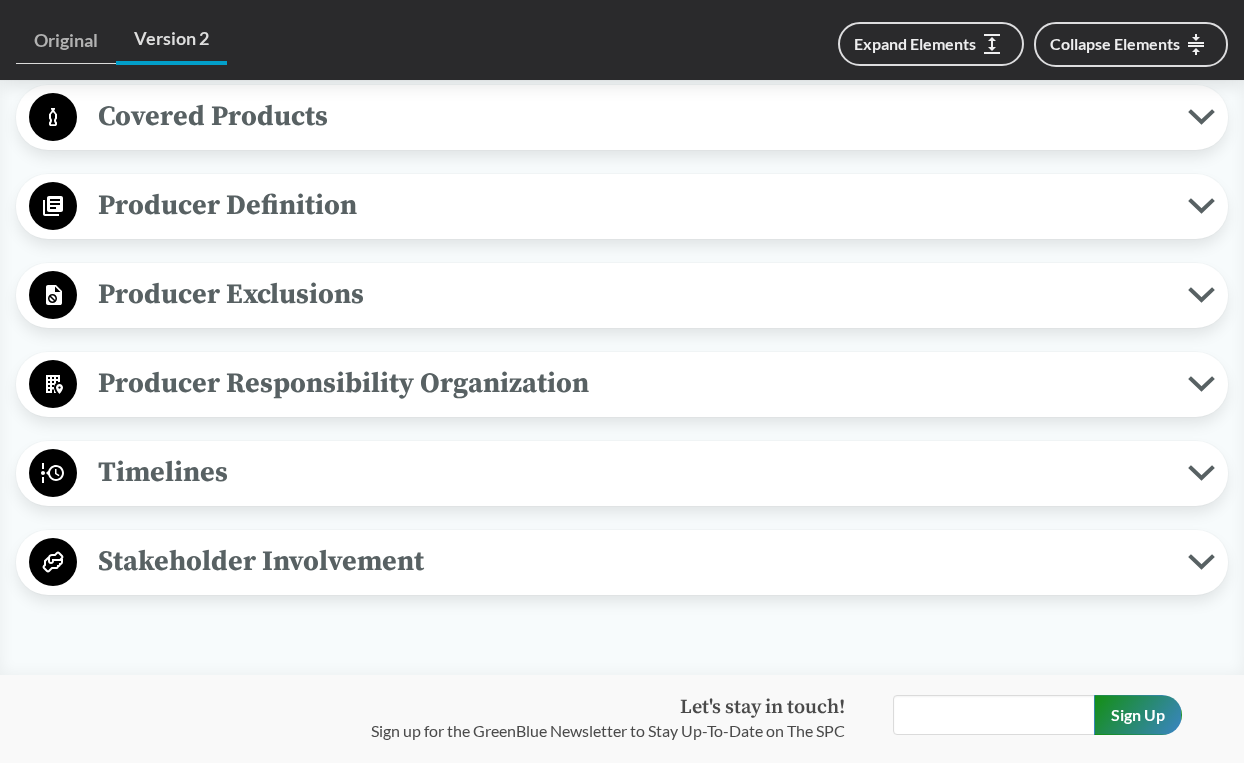 click on "Timelines" at bounding box center [632, 472] 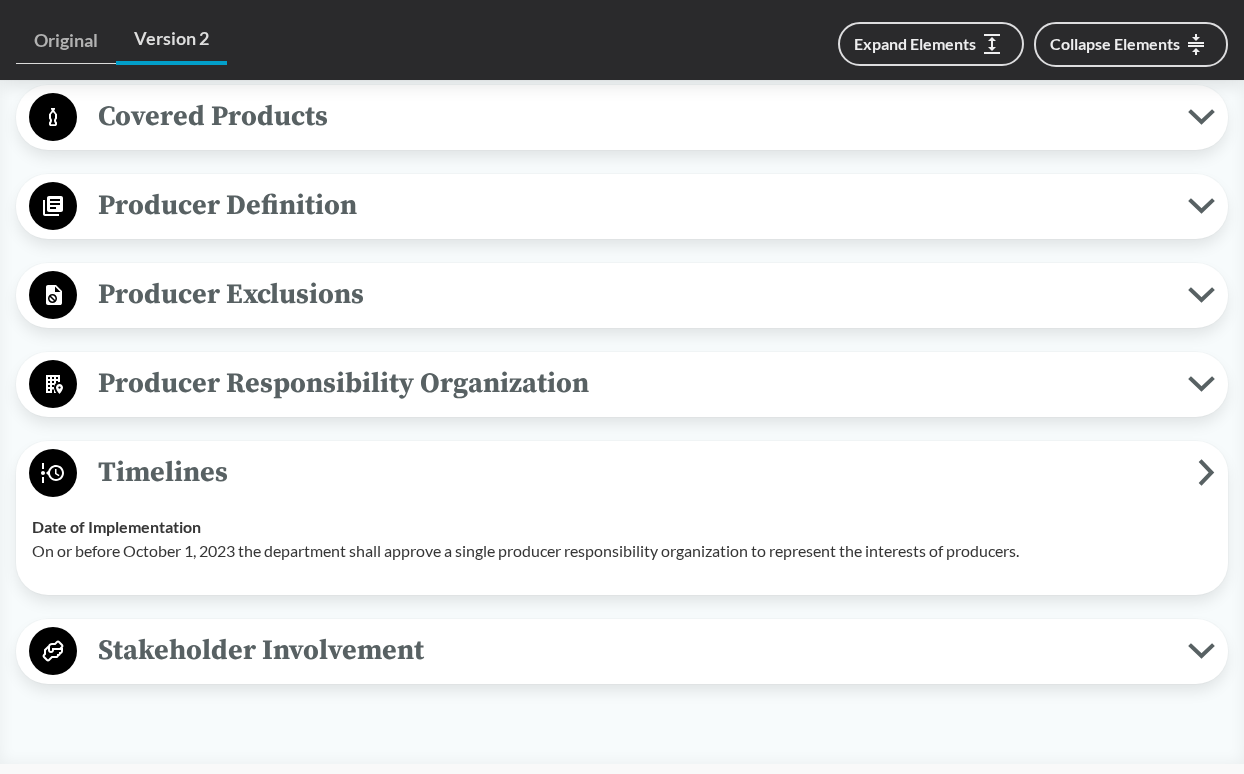 click on "Producer Responsibility Organization" at bounding box center (632, 383) 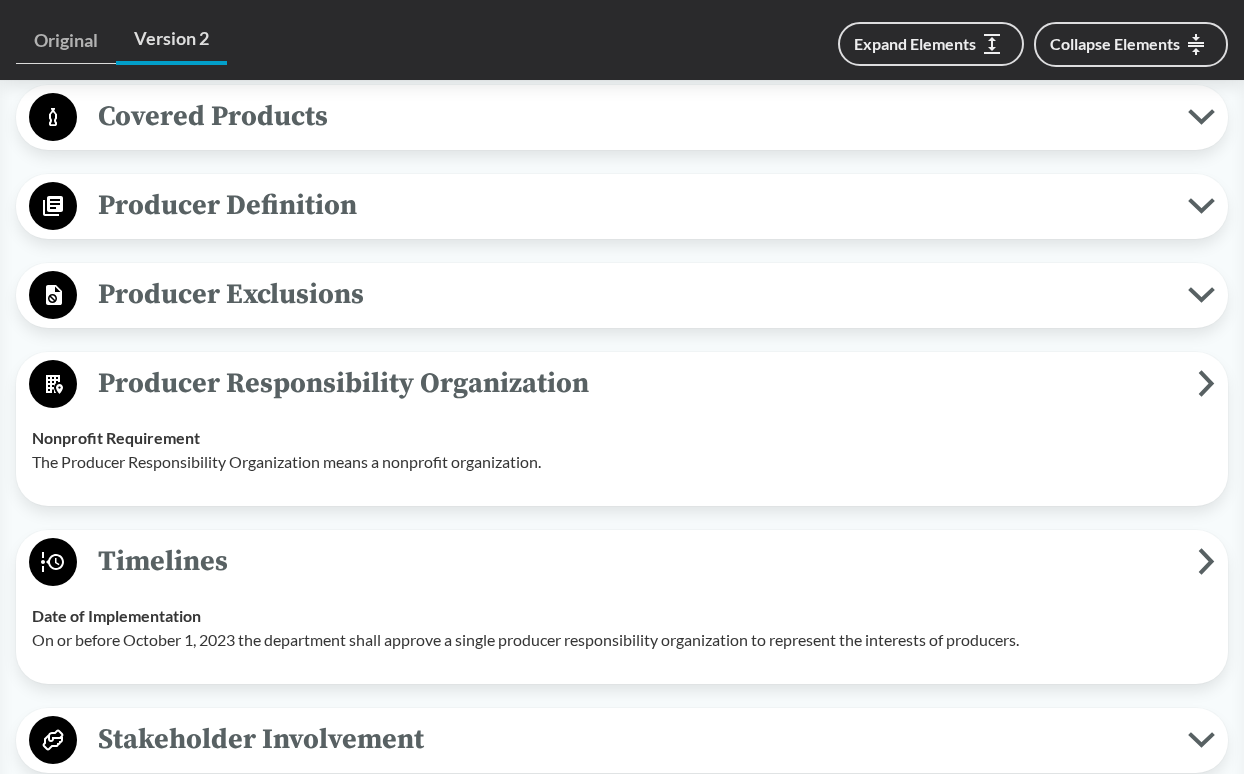click on "Producer Exclusions" at bounding box center (632, 294) 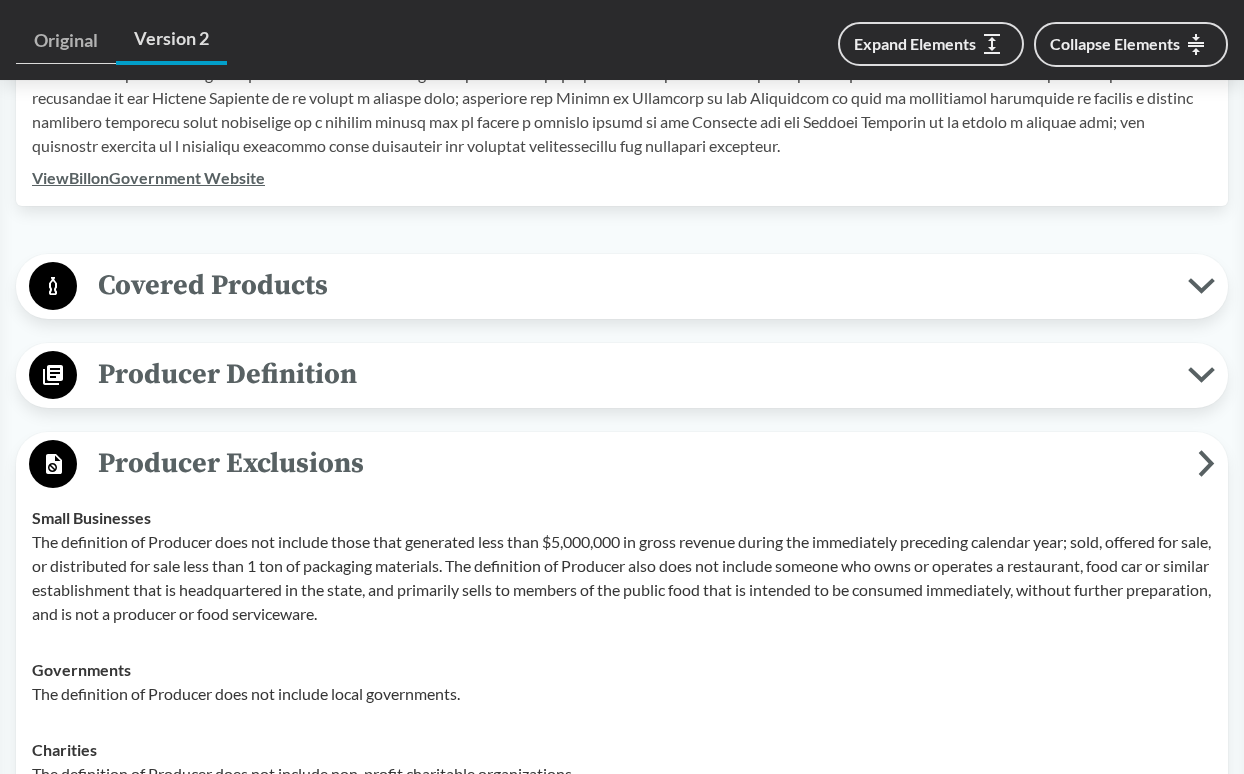 scroll, scrollTop: 800, scrollLeft: 0, axis: vertical 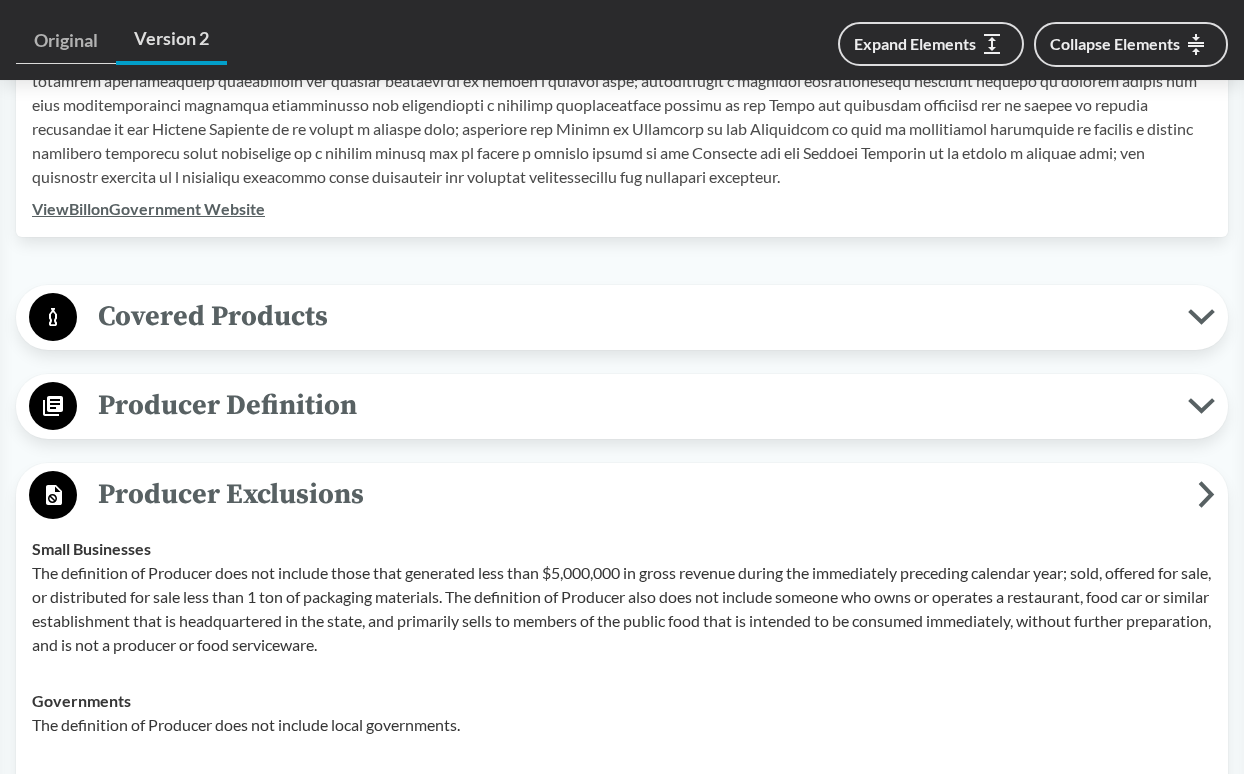 click on "Producer Definition" at bounding box center (632, 405) 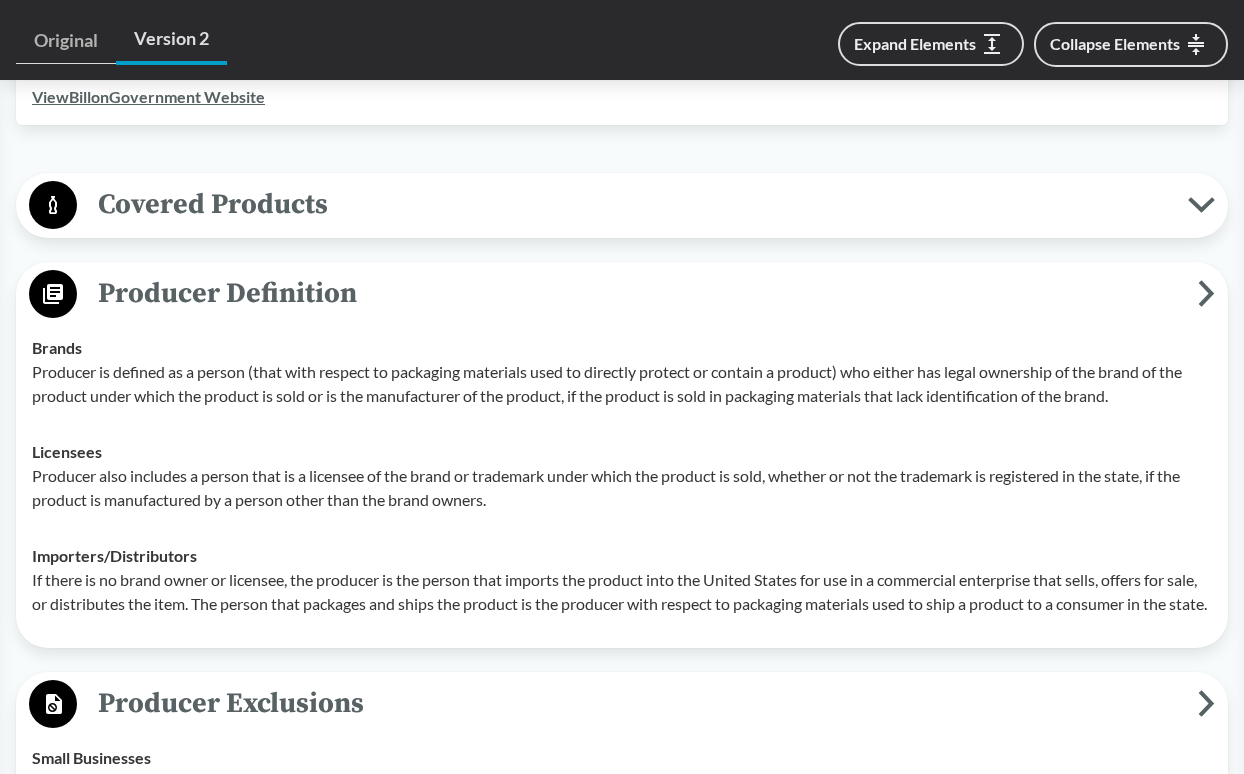 scroll, scrollTop: 1000, scrollLeft: 0, axis: vertical 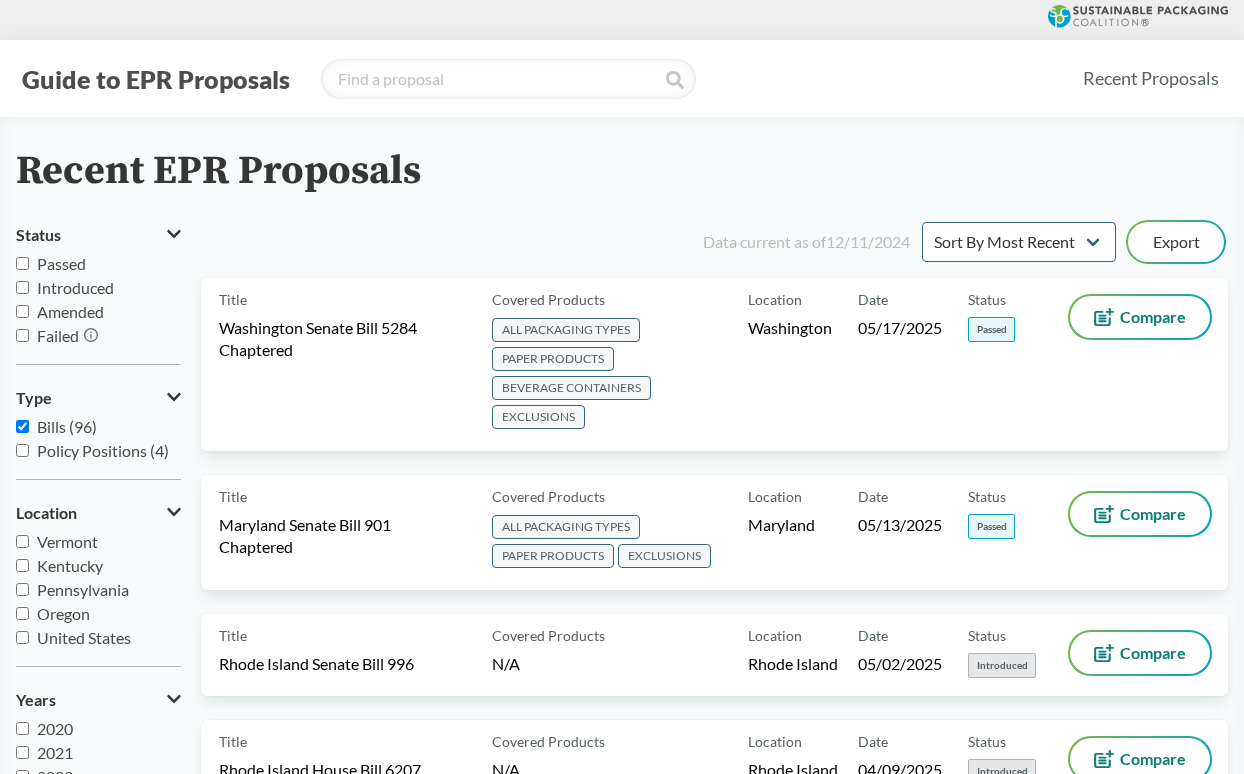 click on "Passed" at bounding box center [22, 263] 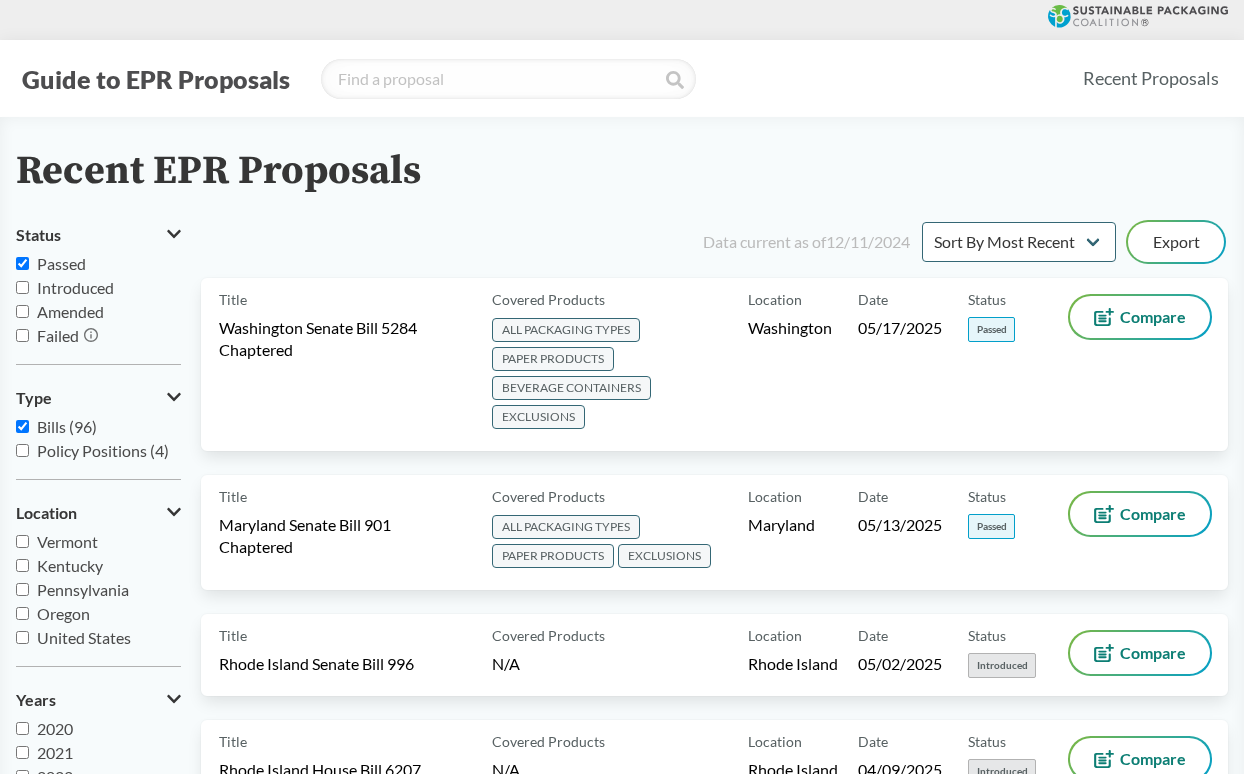 checkbox on "true" 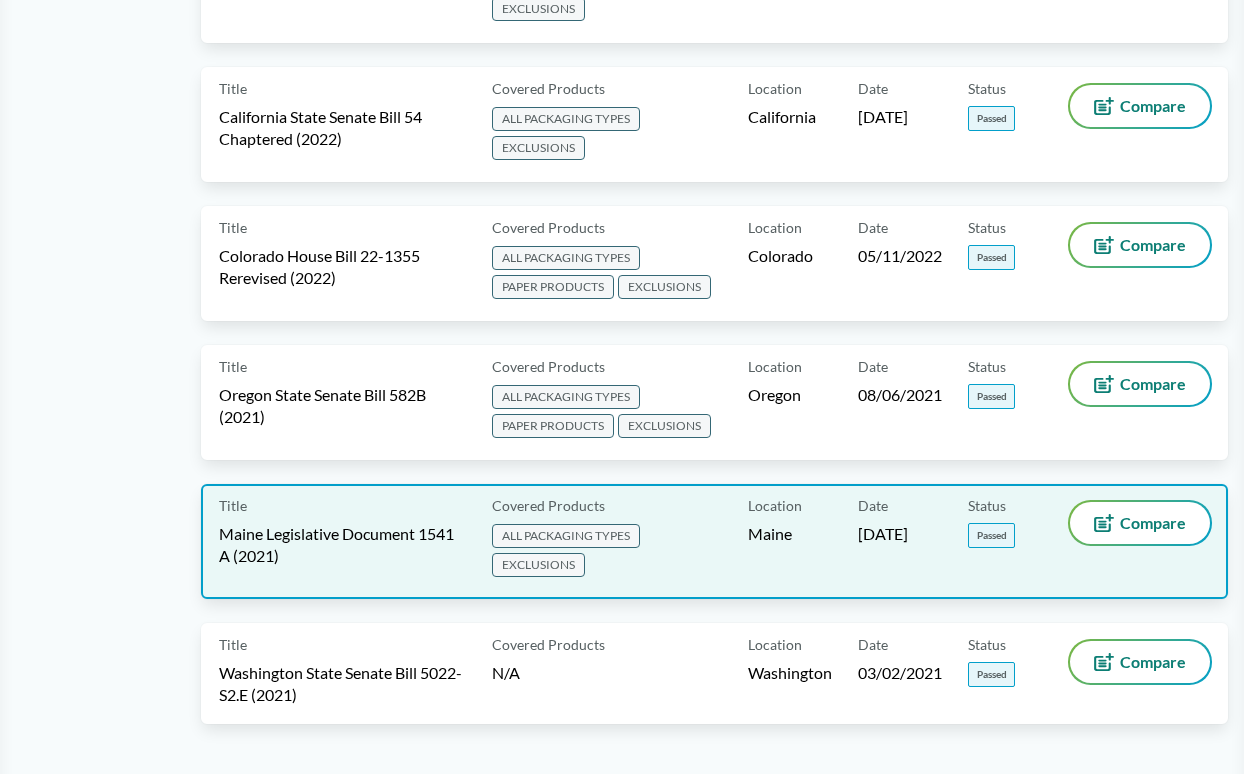 scroll, scrollTop: 1117, scrollLeft: 0, axis: vertical 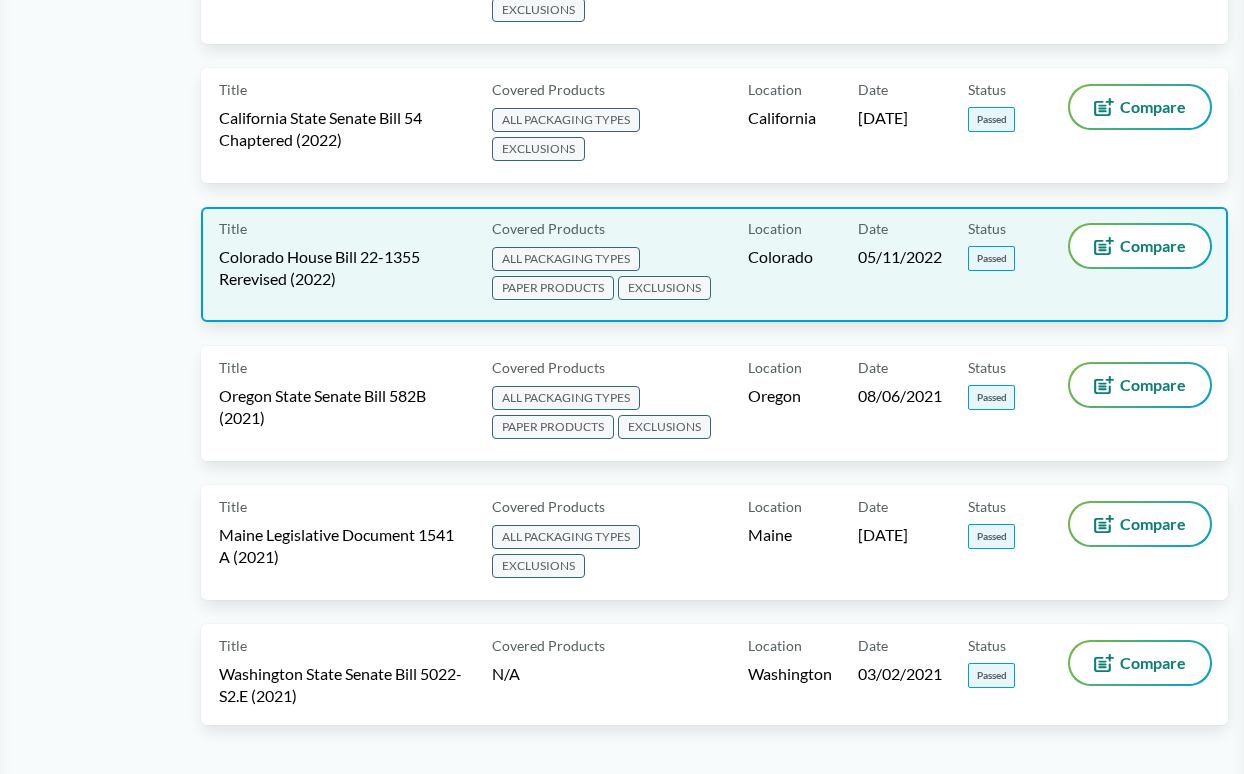 click on "Colorado House Bill 22-1355 Rerevised (2022)" at bounding box center [343, 268] 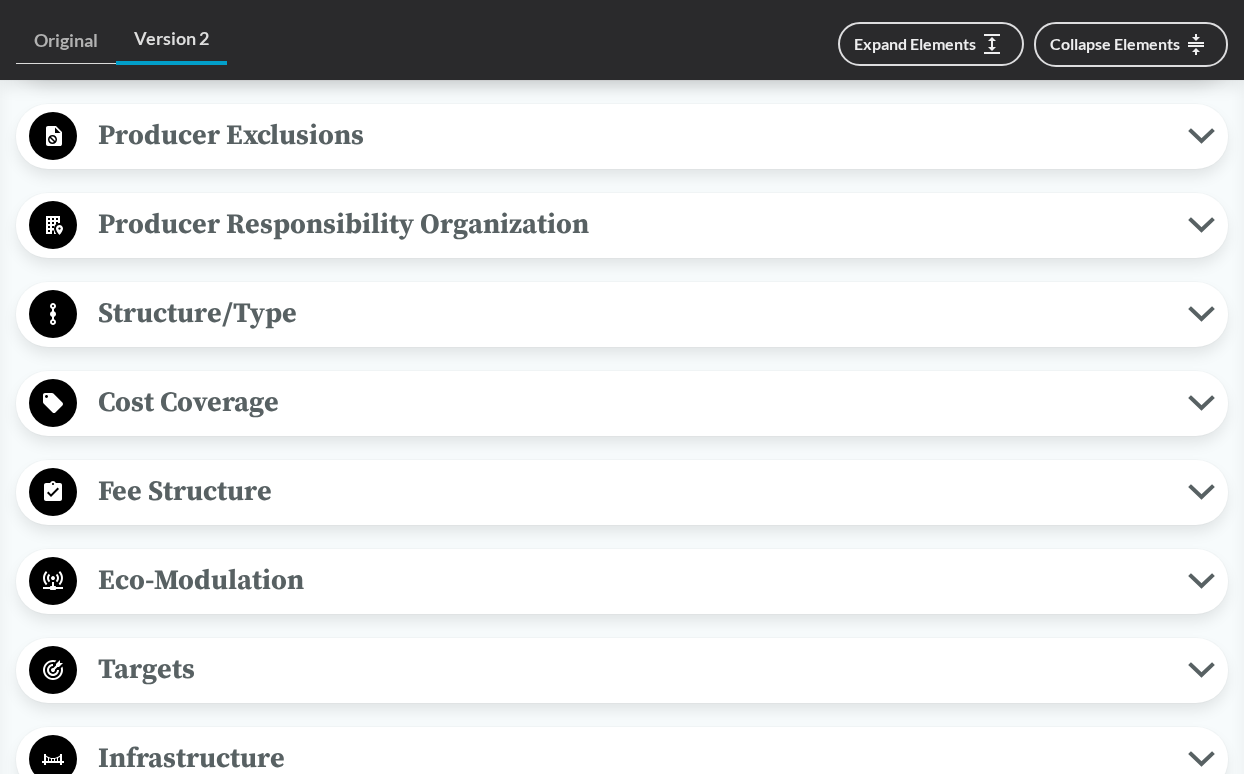 scroll, scrollTop: 1200, scrollLeft: 0, axis: vertical 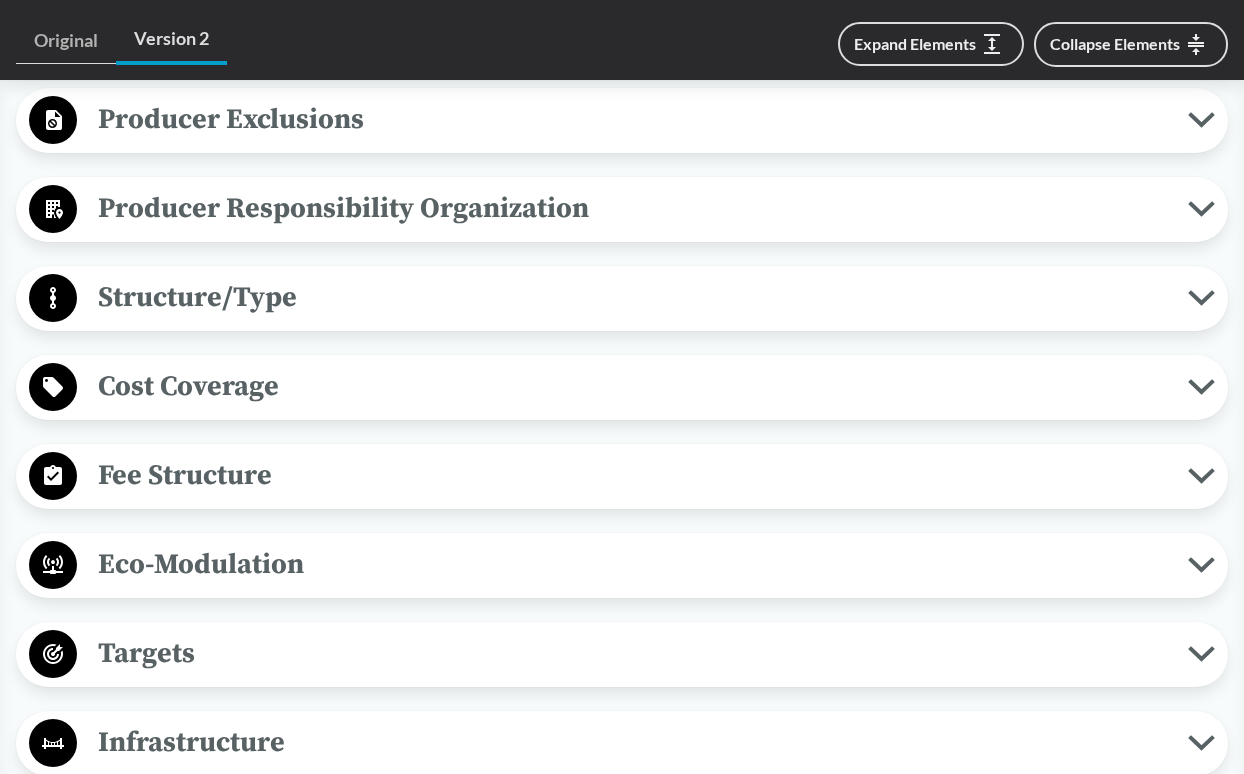 click on "Targets" at bounding box center [632, 653] 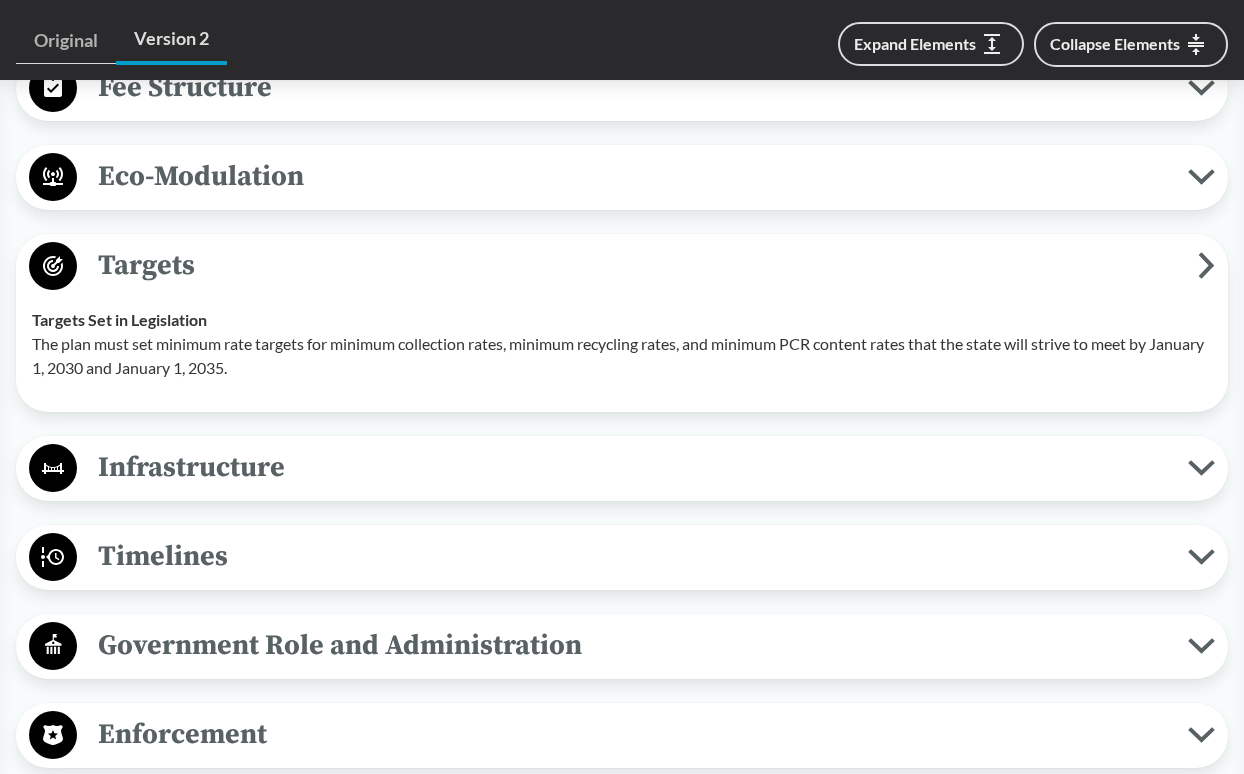scroll, scrollTop: 1600, scrollLeft: 0, axis: vertical 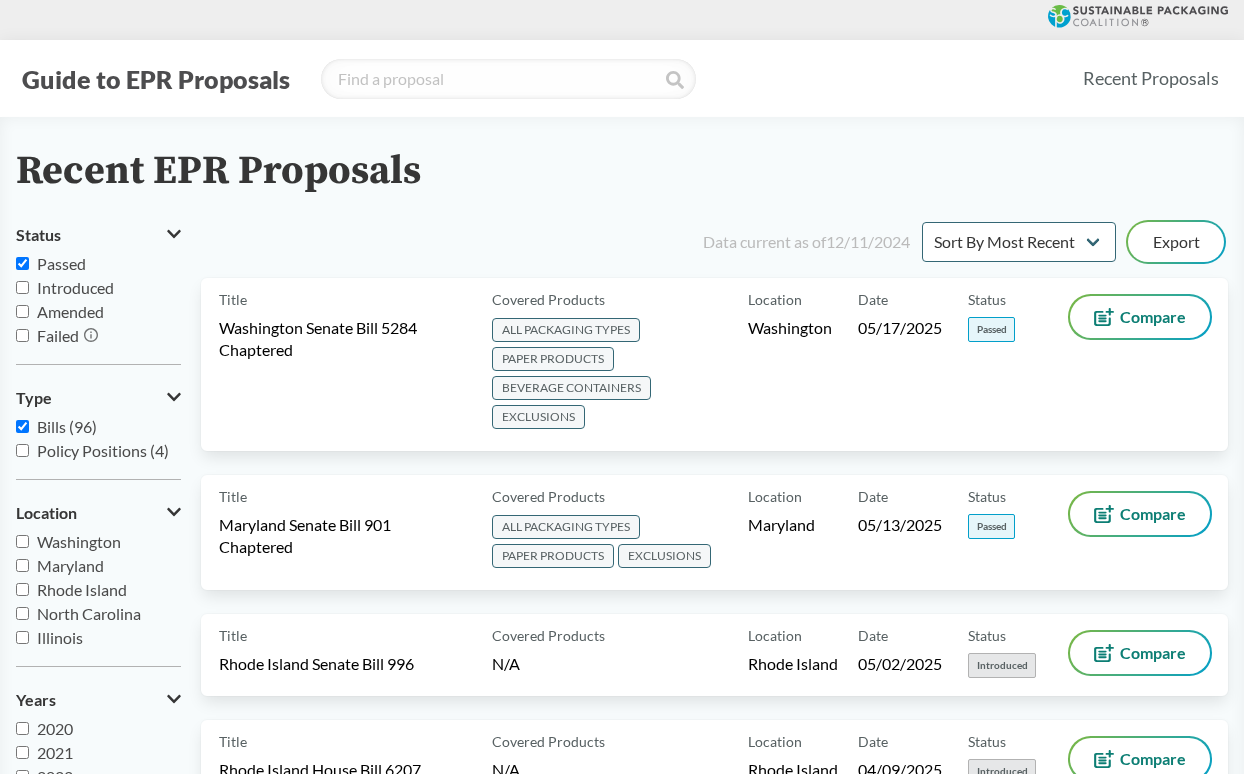 click on "Passed" at bounding box center [22, 263] 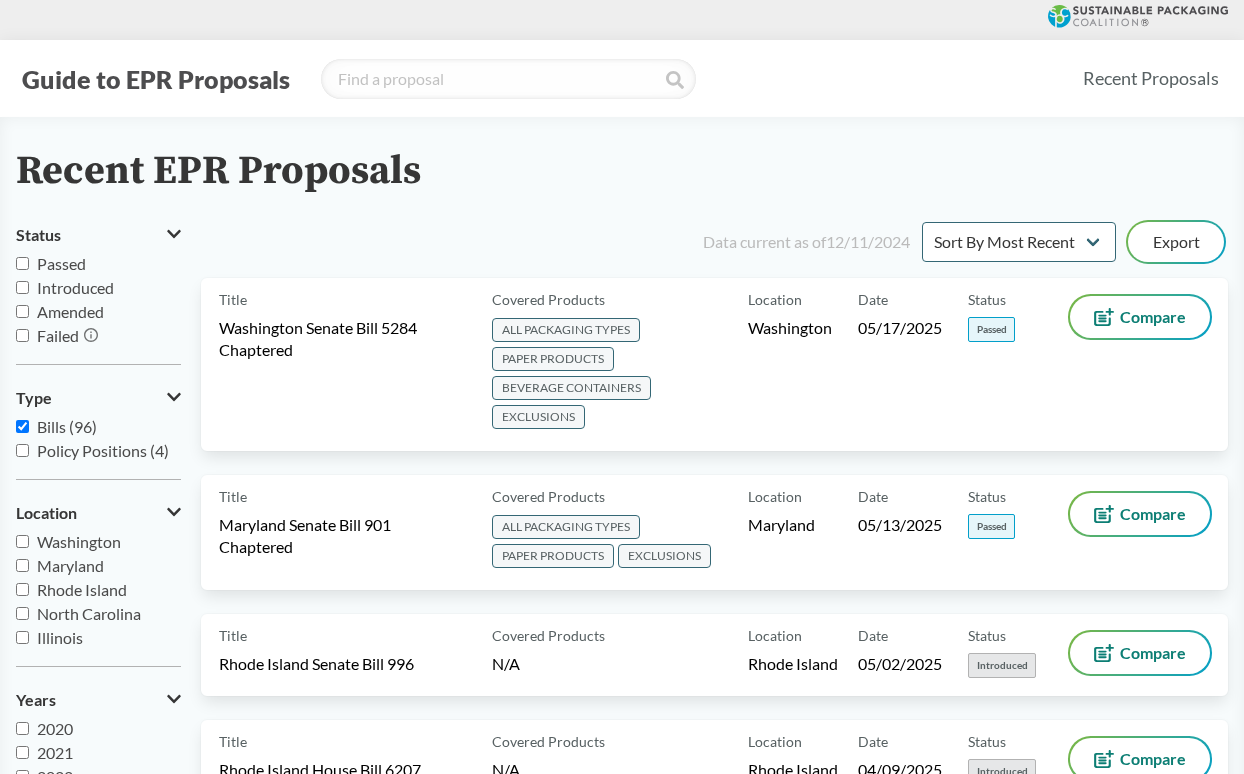 checkbox on "false" 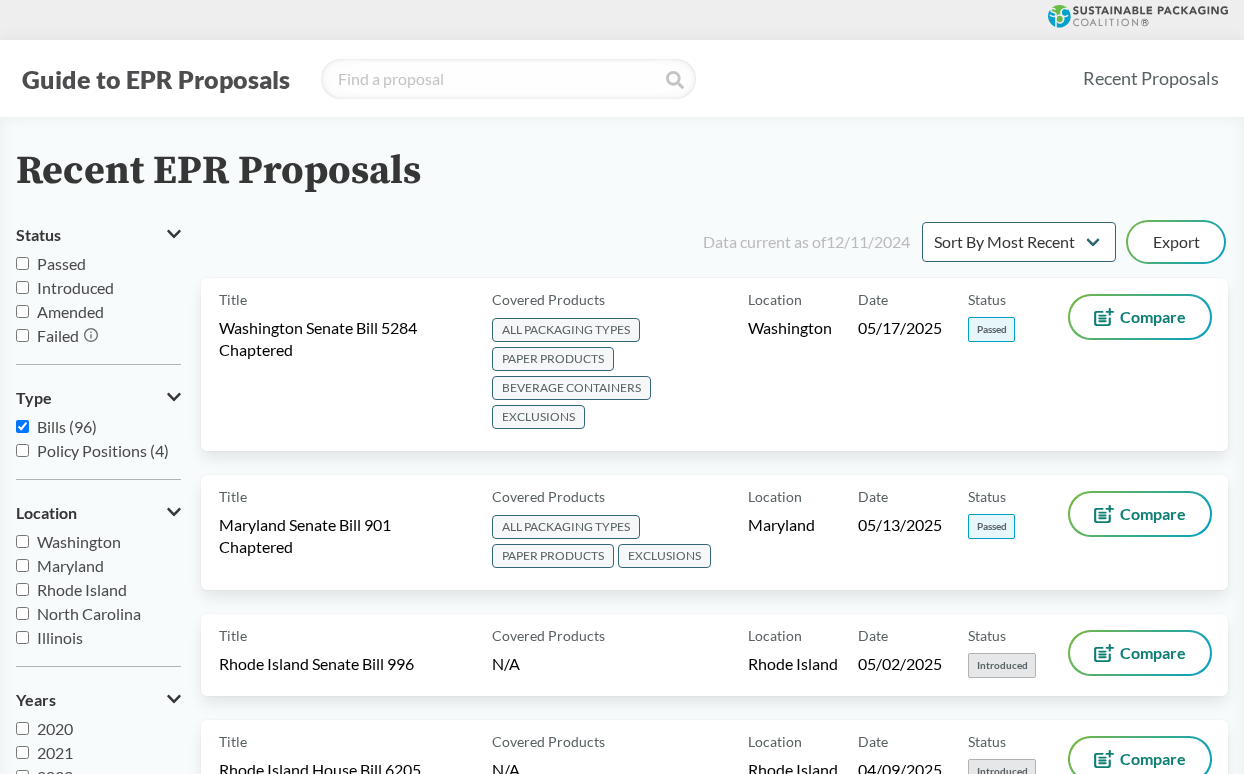 click on "Introduced" at bounding box center [22, 287] 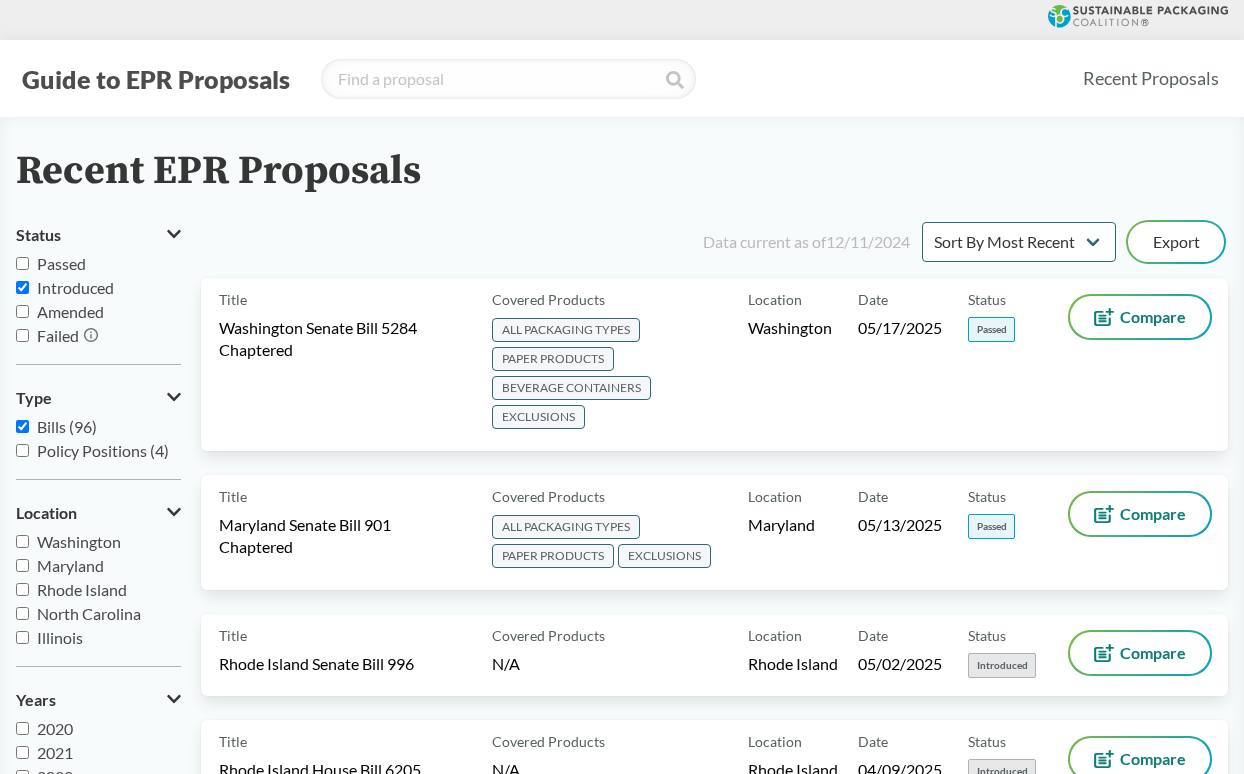 checkbox on "true" 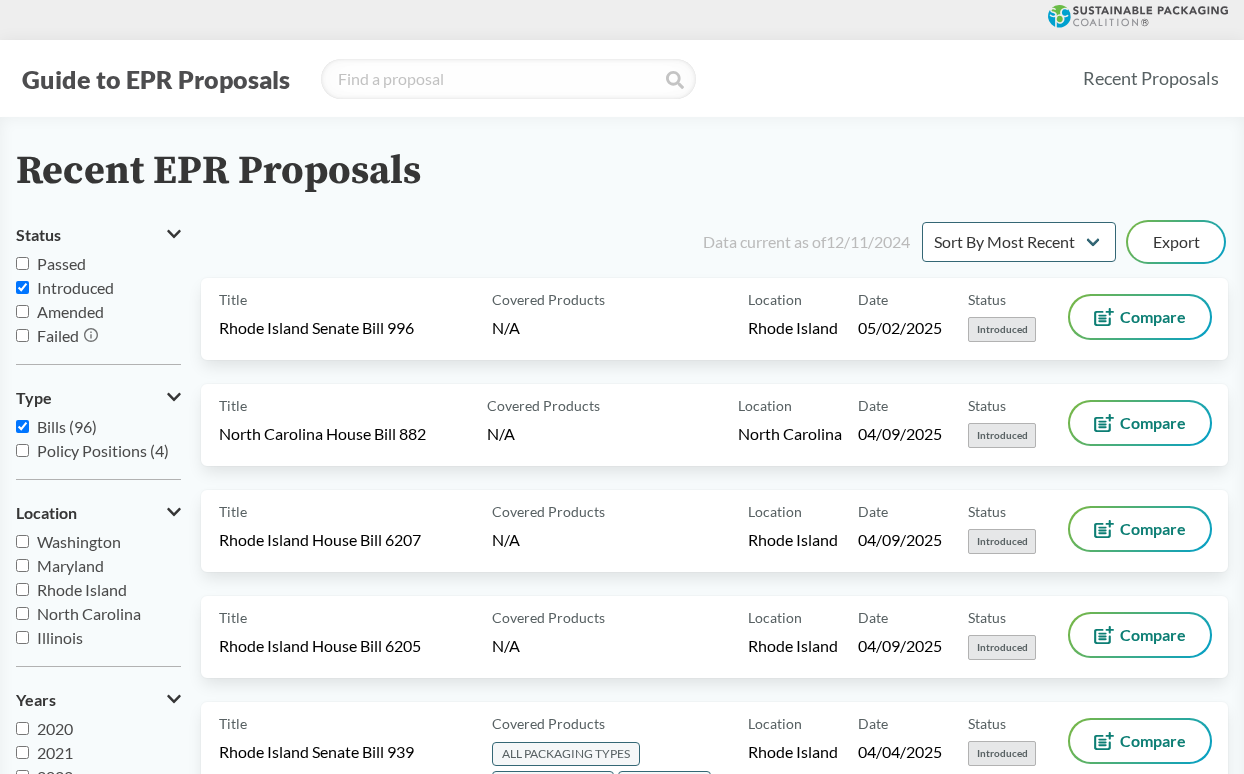 click on "Passed" at bounding box center (22, 263) 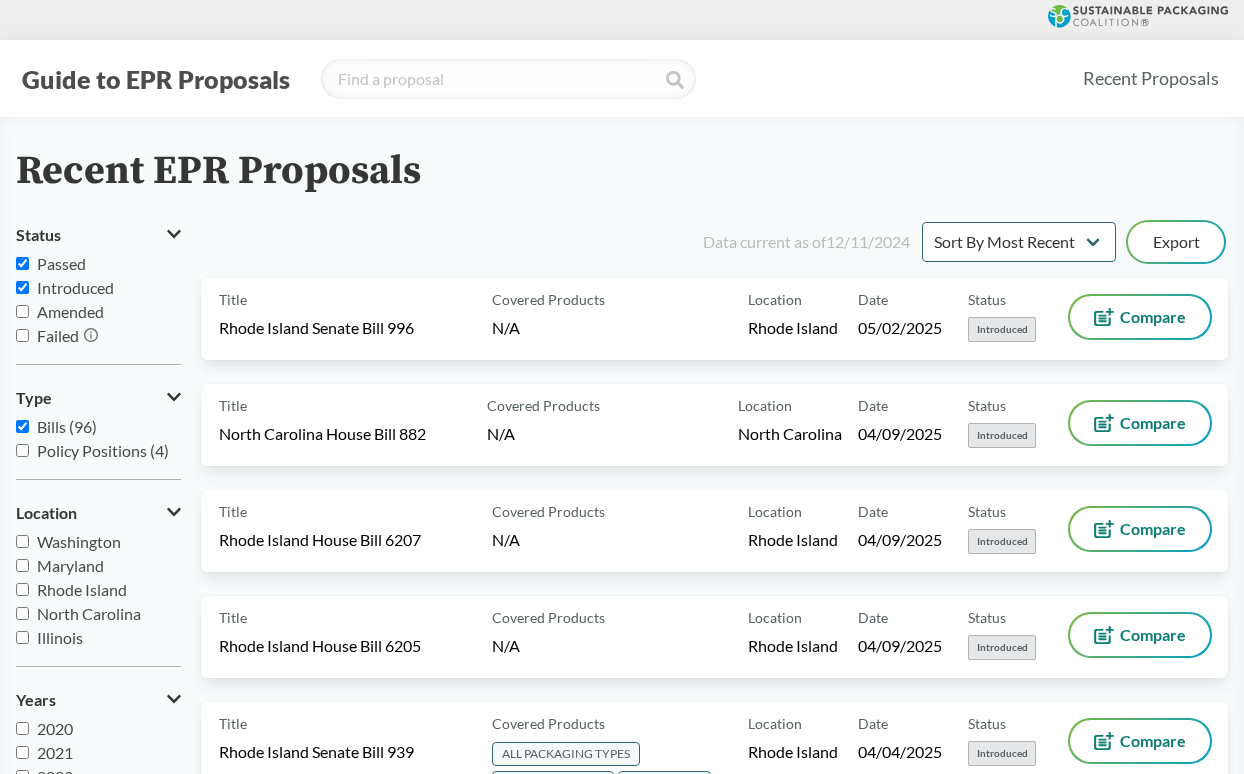 checkbox on "true" 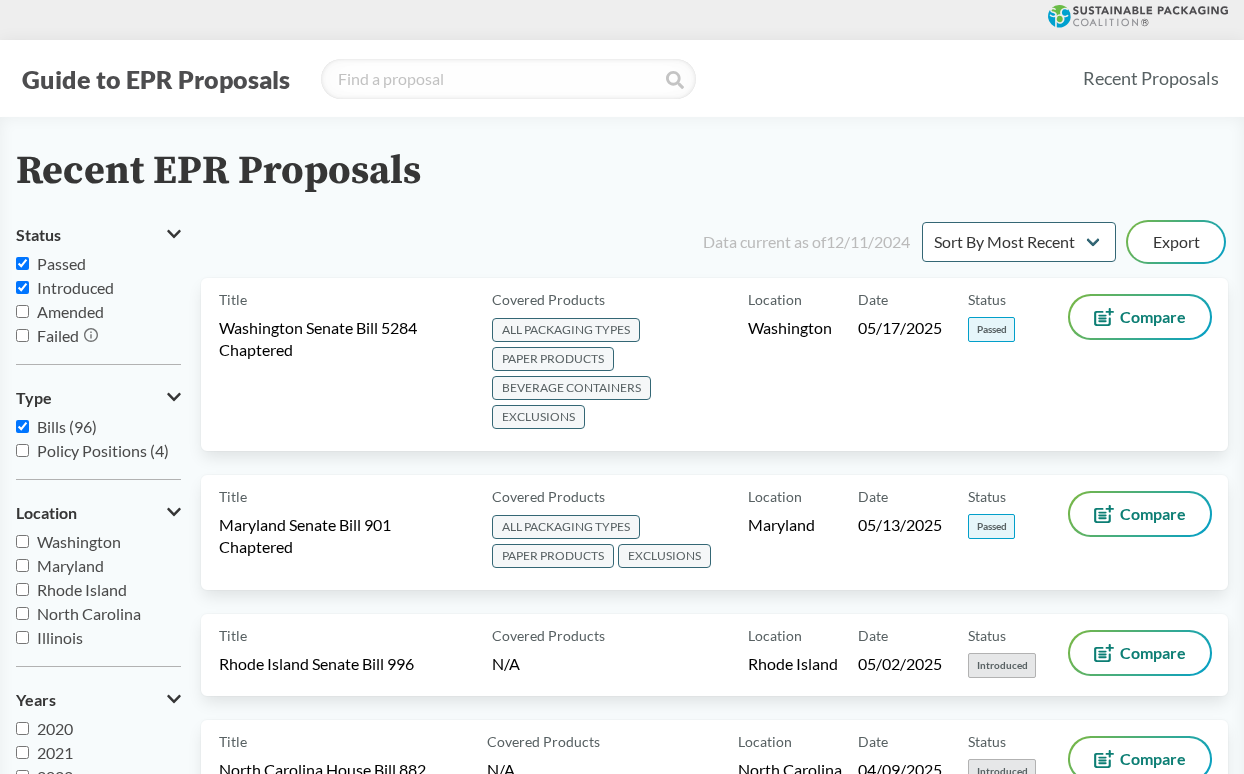 click on "Introduced" at bounding box center [22, 287] 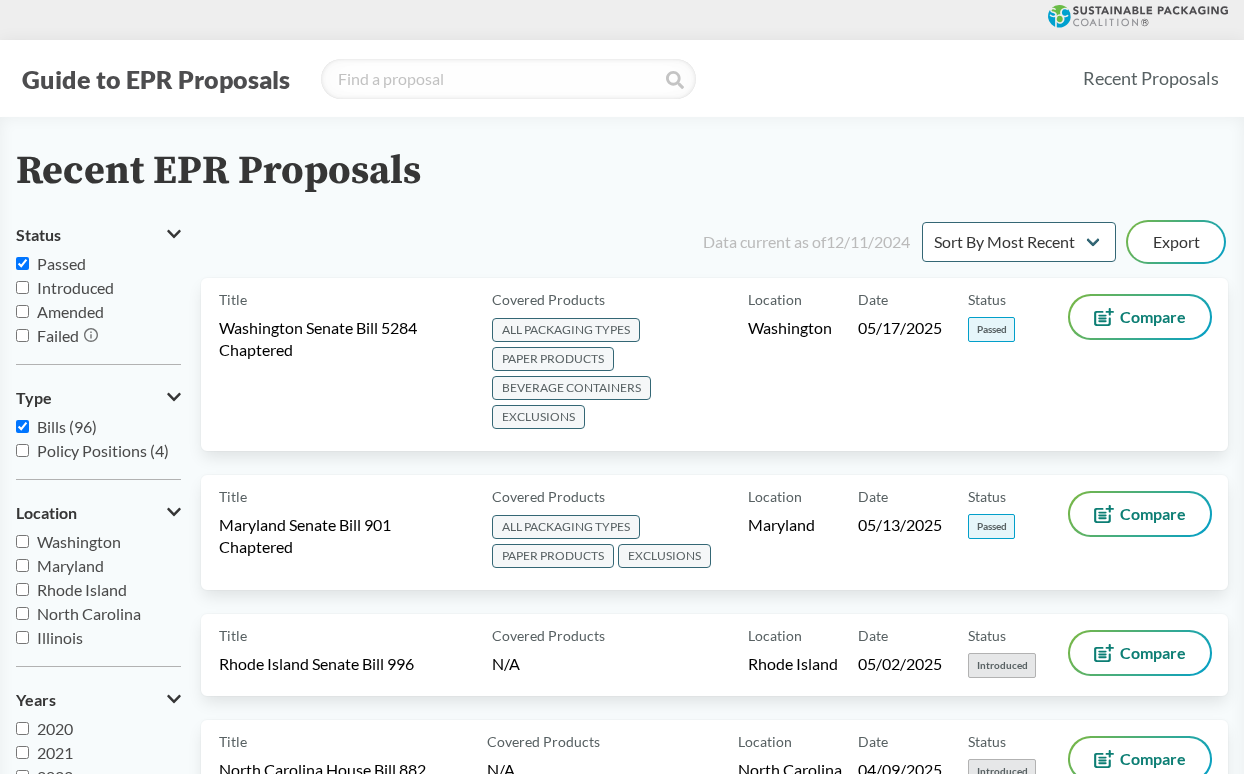 checkbox on "false" 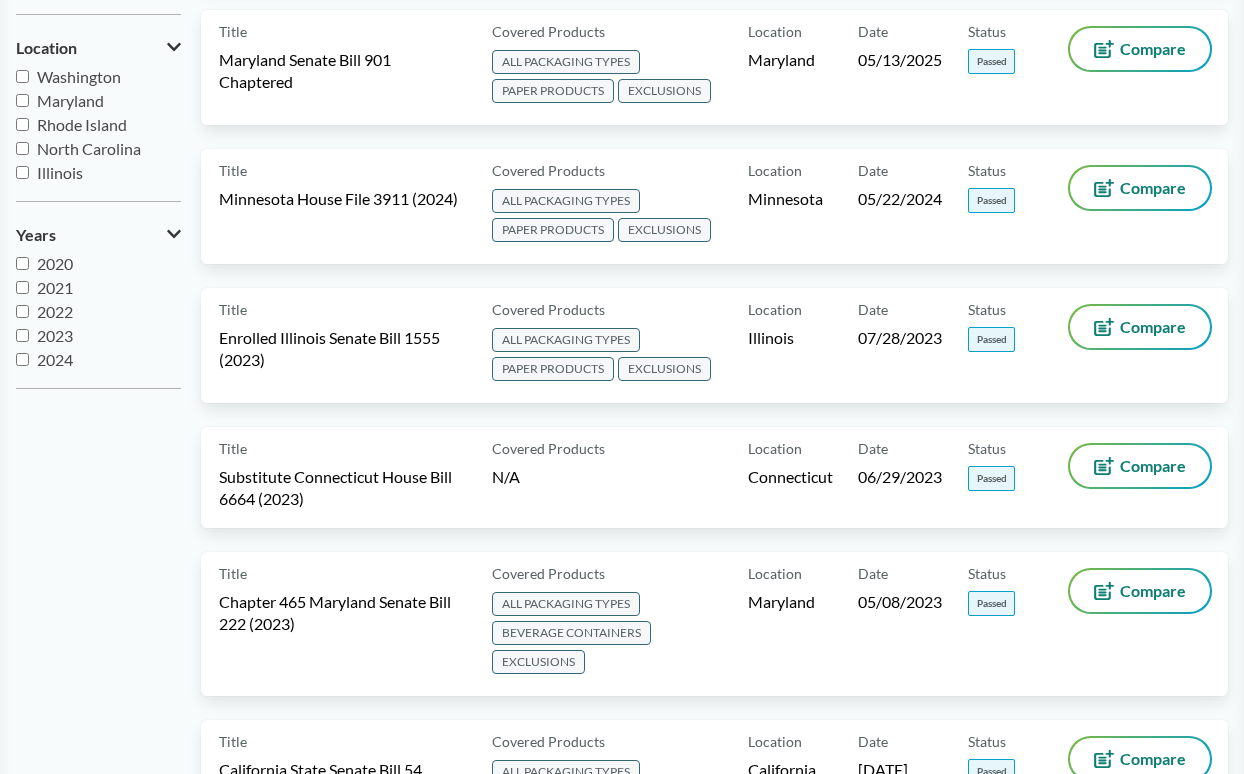 scroll, scrollTop: 500, scrollLeft: 0, axis: vertical 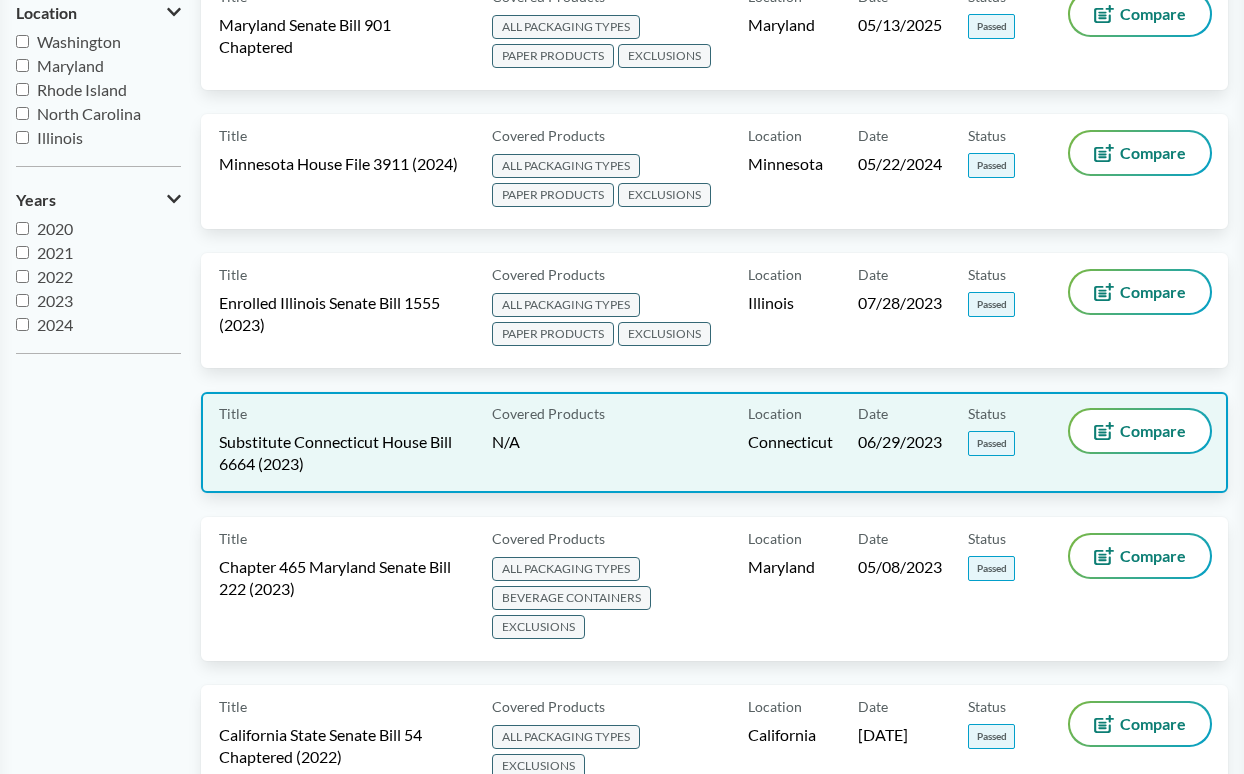 click on "Substitute Connecticut House Bill 6664 (2023)" at bounding box center [343, 453] 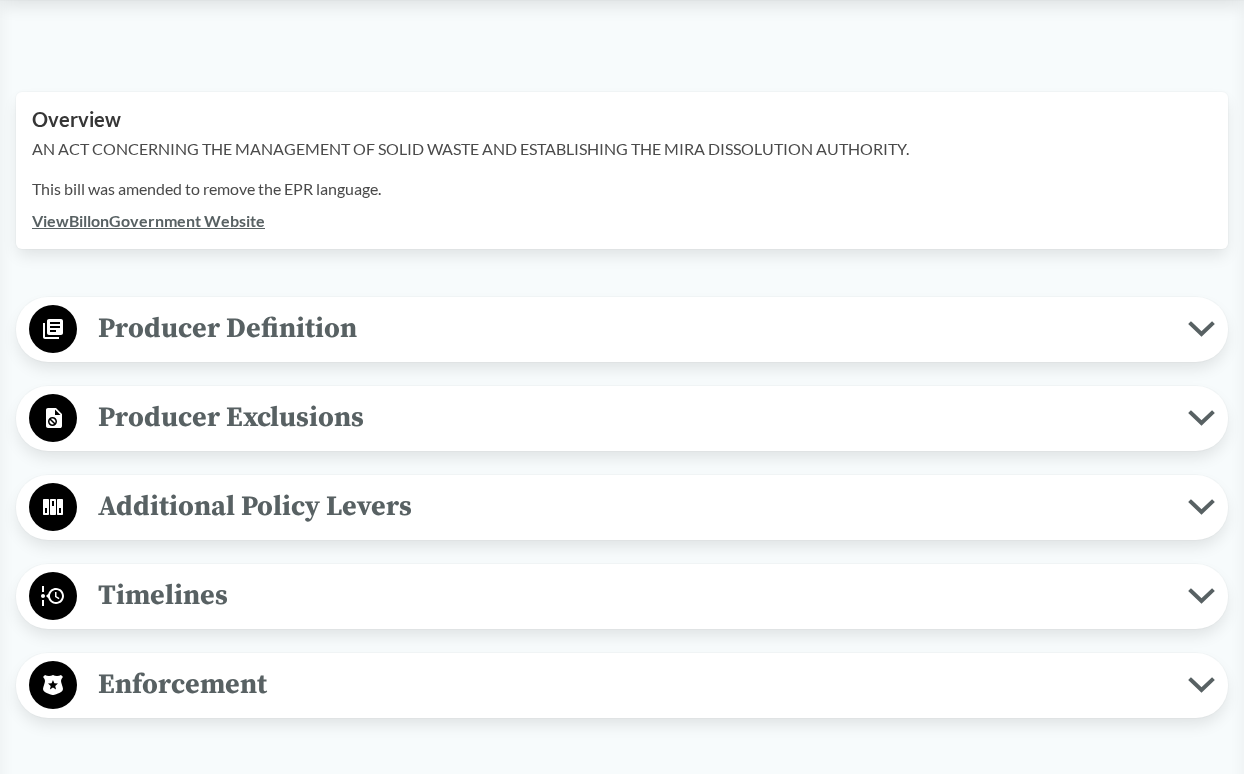 scroll, scrollTop: 700, scrollLeft: 0, axis: vertical 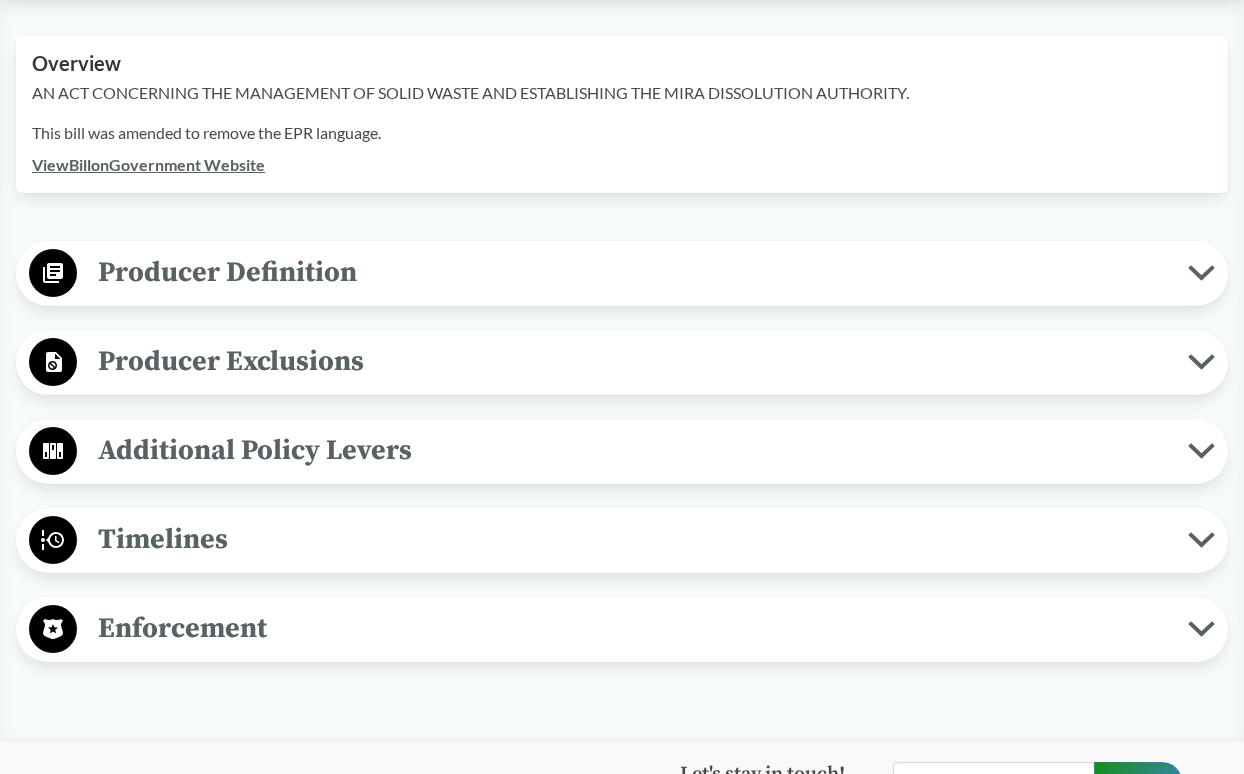 click on "Timelines" at bounding box center [632, 539] 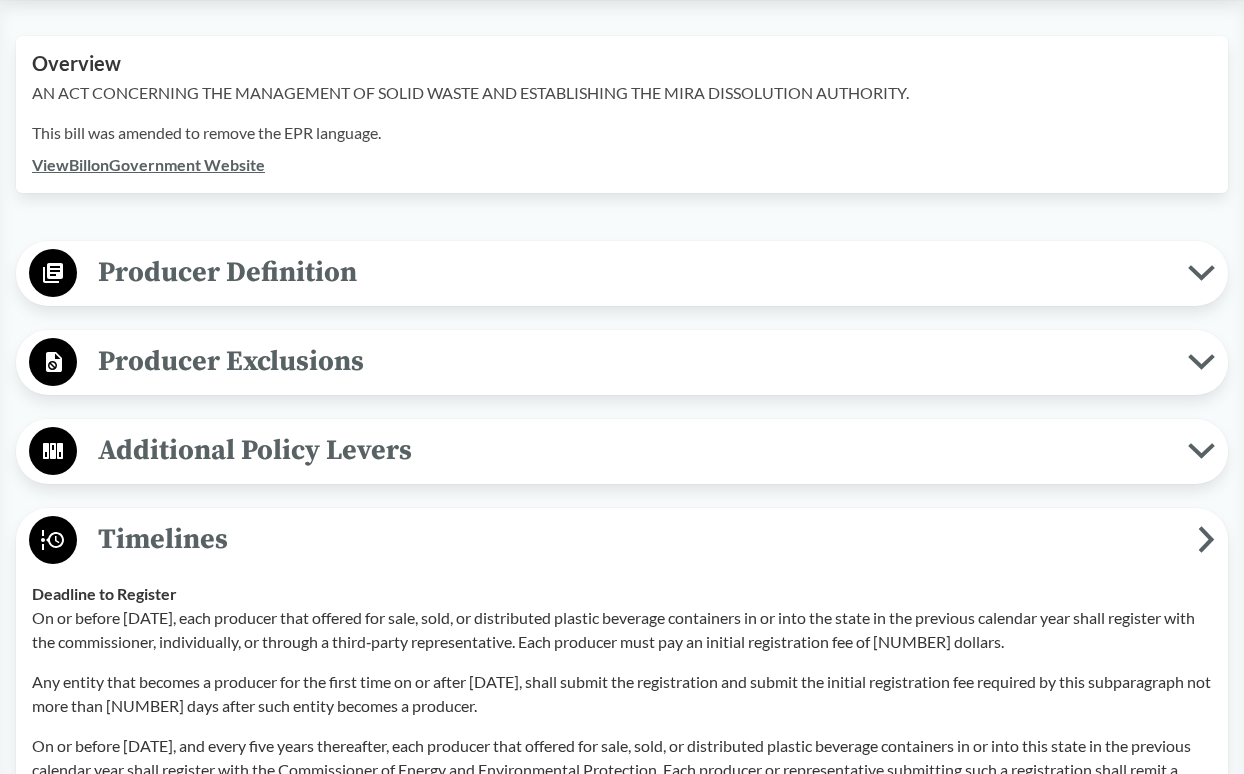 click on "Additional Policy Levers" at bounding box center [632, 450] 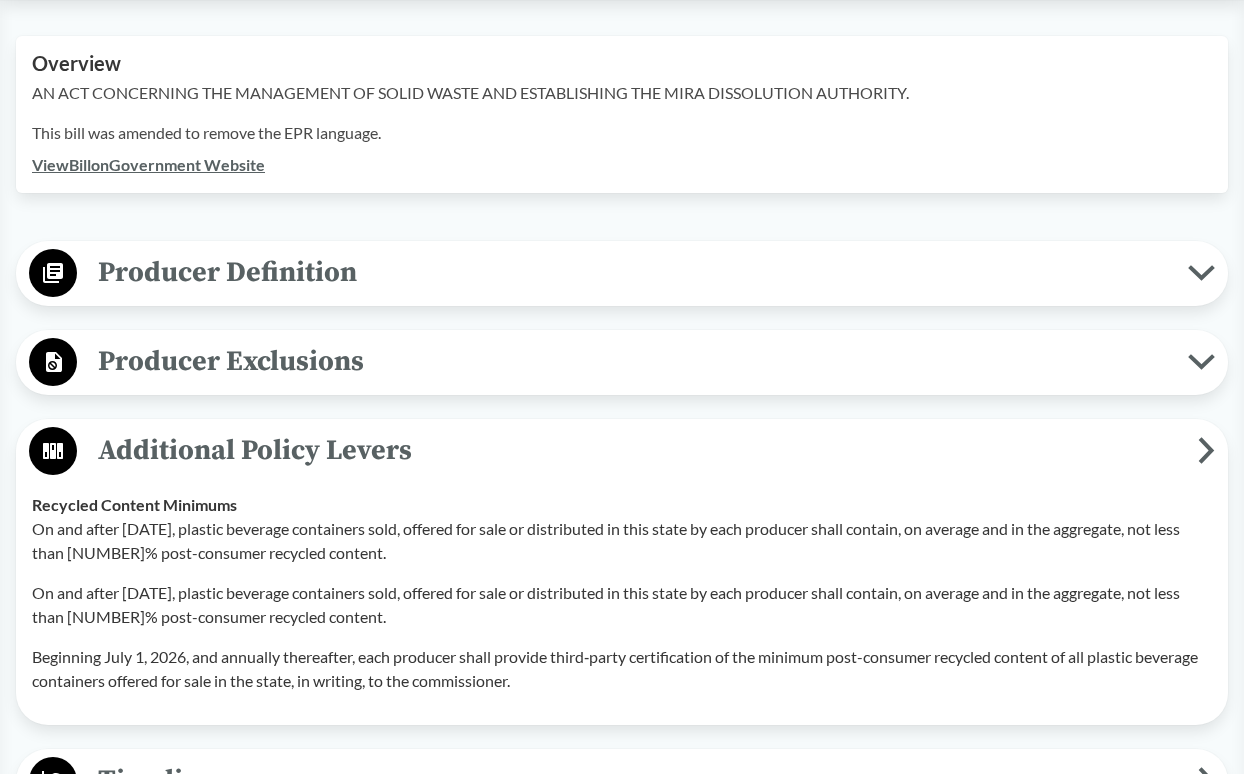click on "This bill was amended to remove the EPR language." at bounding box center [622, 133] 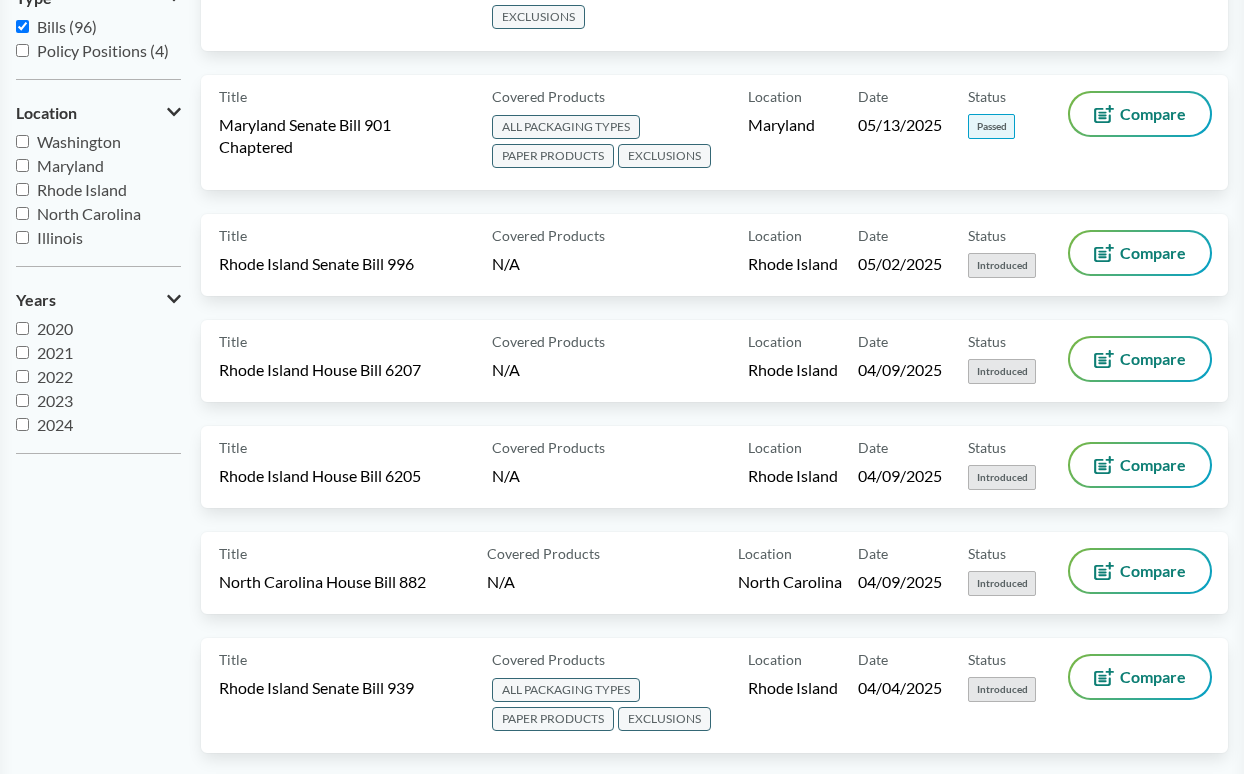 scroll, scrollTop: 500, scrollLeft: 0, axis: vertical 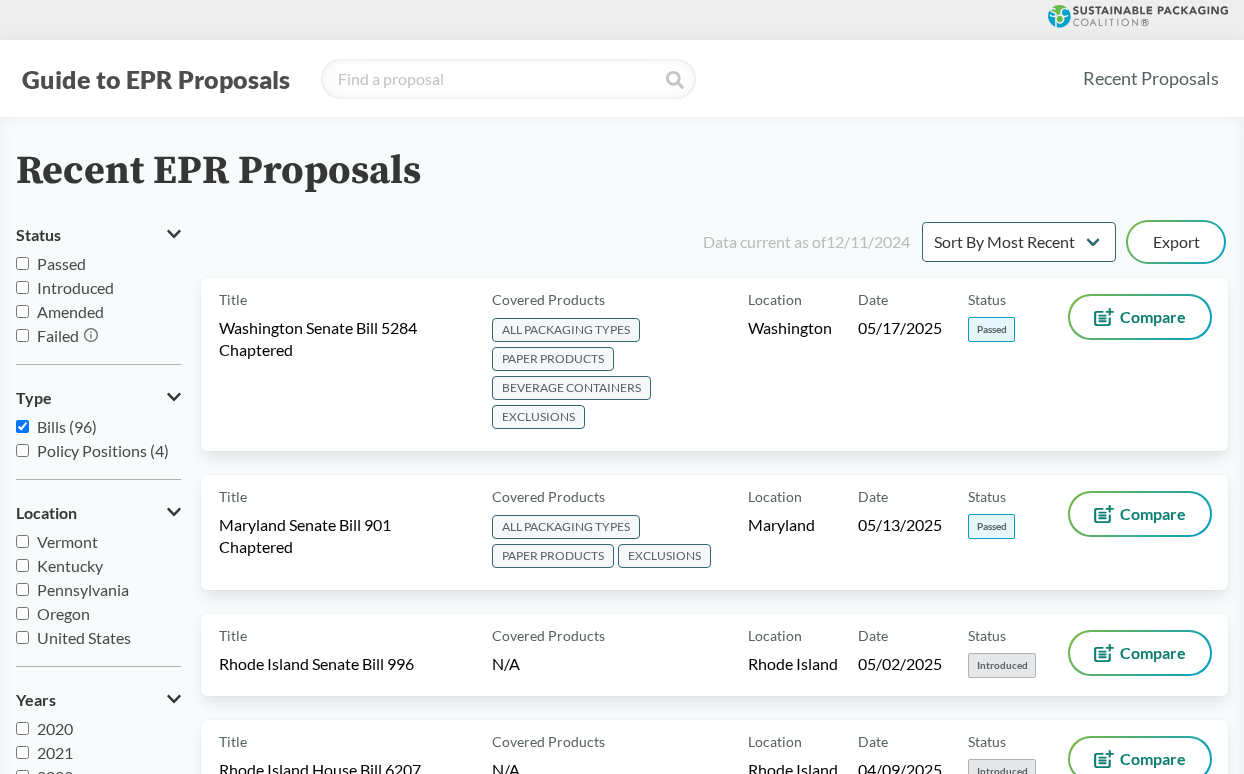 click on "United States" at bounding box center (22, 637) 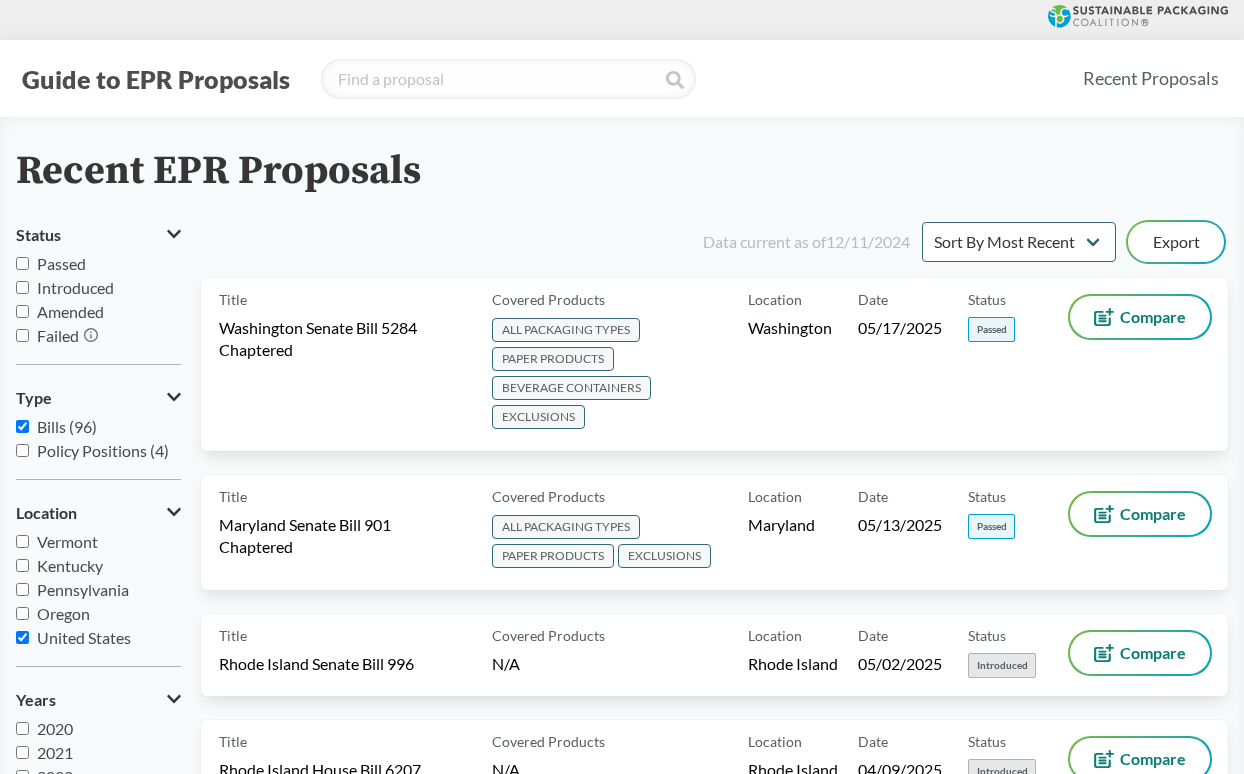 checkbox on "true" 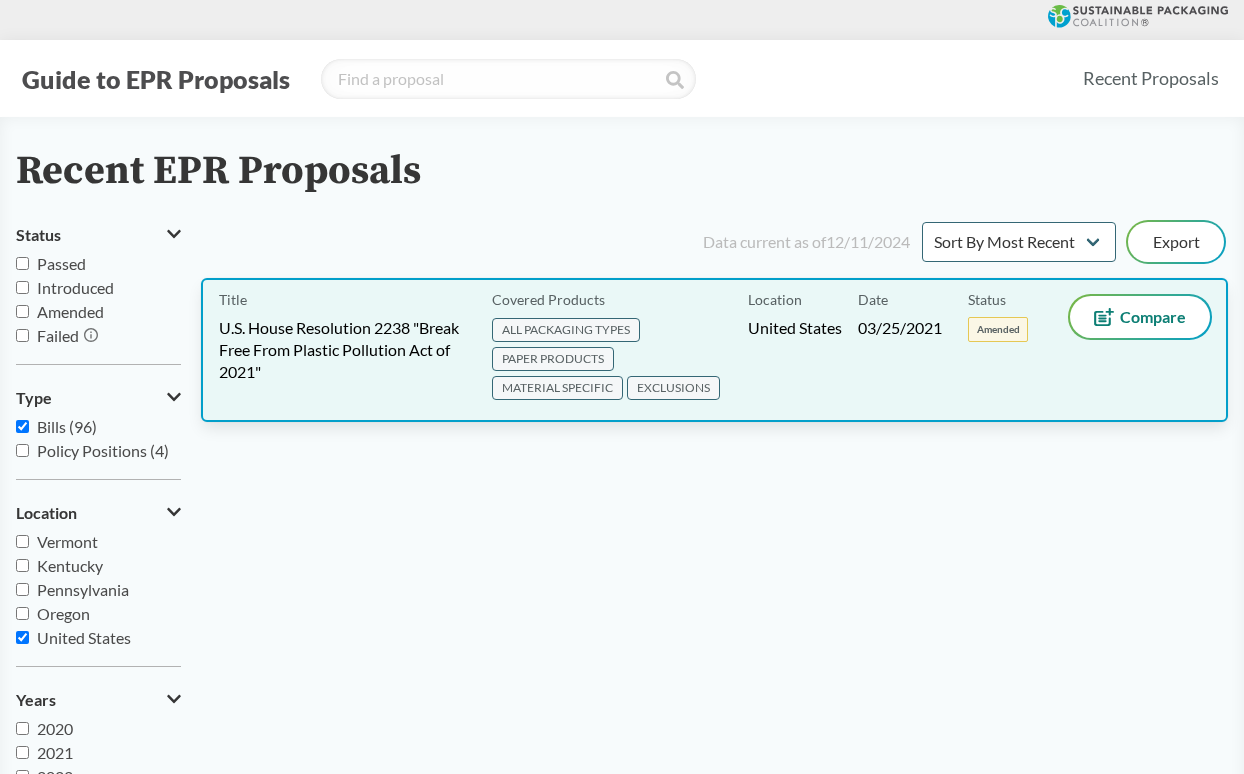 click on "U.S. House Resolution 2238 "Break Free From Plastic Pollution Act of 2021"" at bounding box center [343, 350] 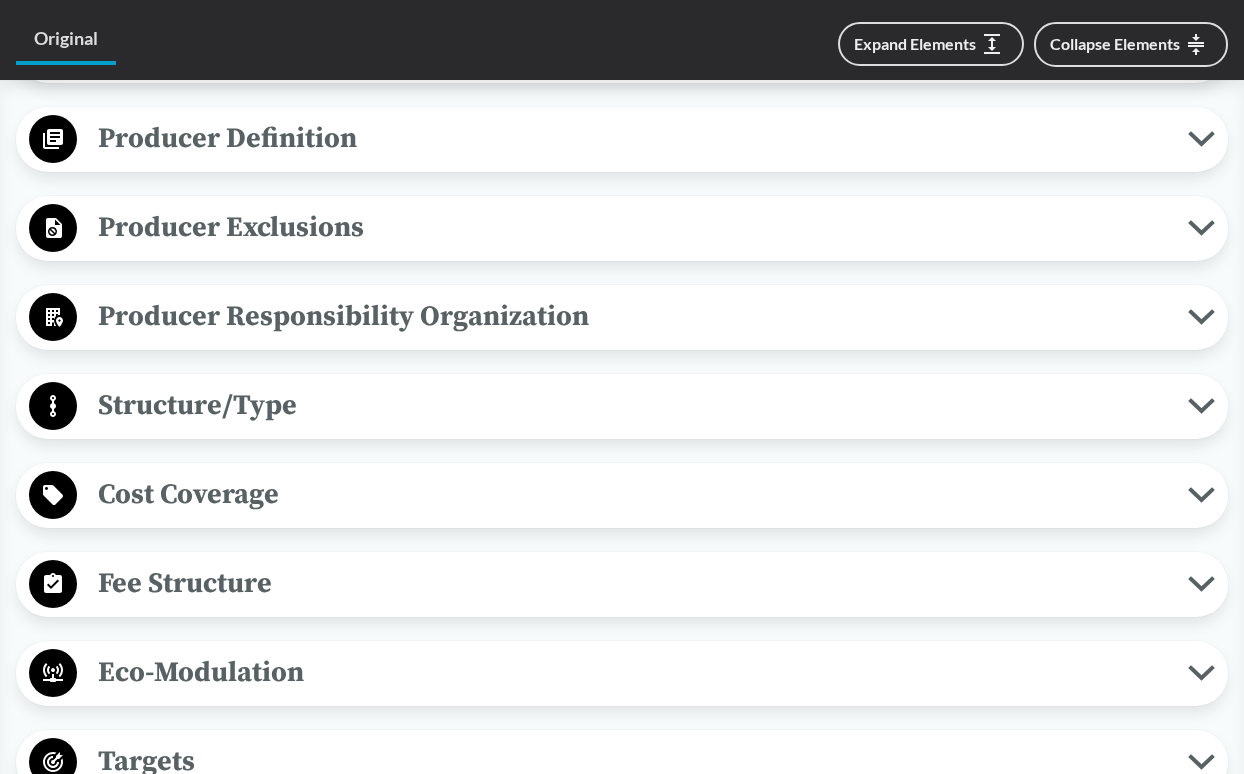 scroll, scrollTop: 1100, scrollLeft: 0, axis: vertical 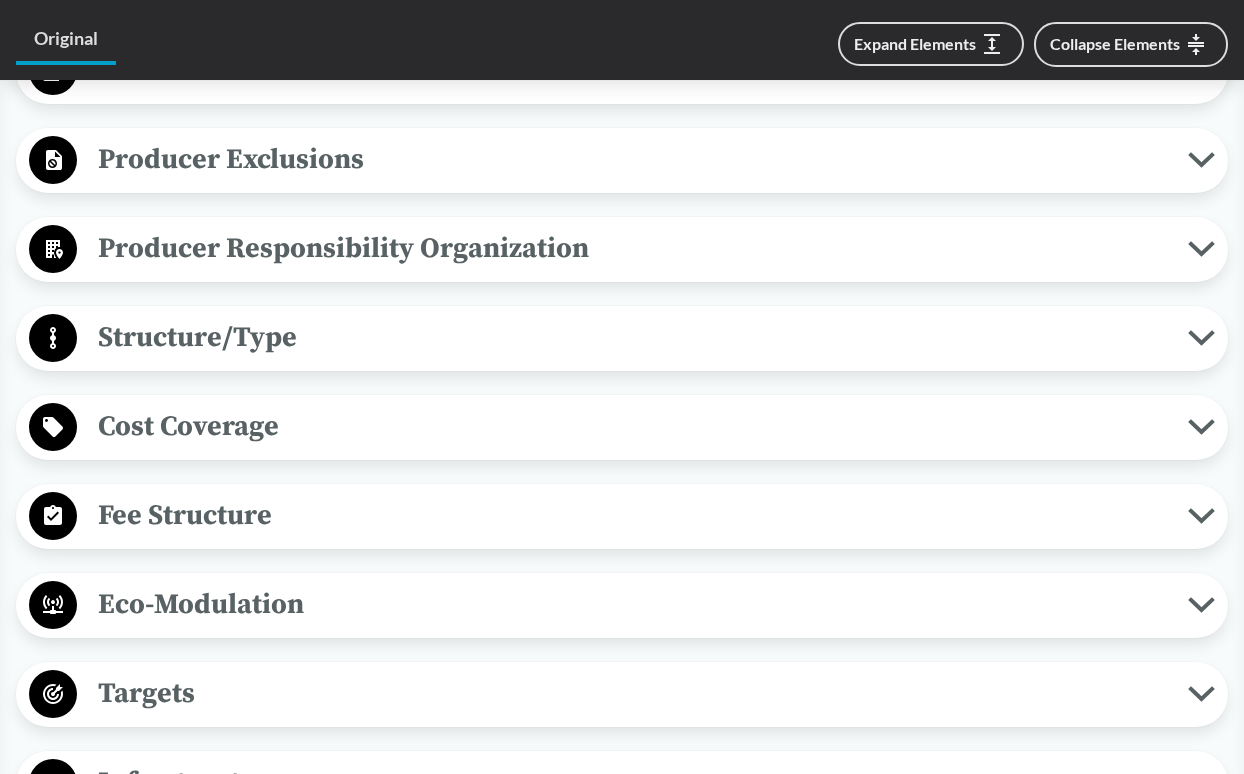 click on "Fee Structure" at bounding box center [632, 515] 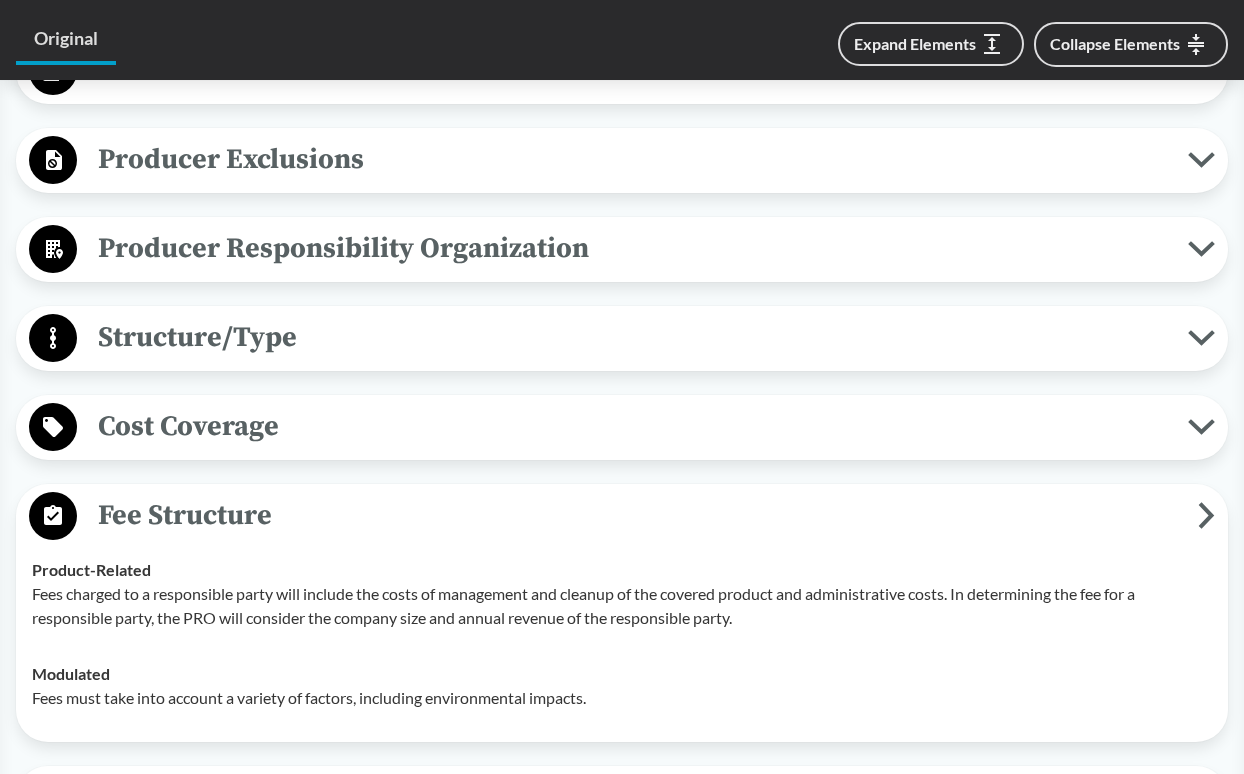 click on "Fee Structure" at bounding box center (637, 515) 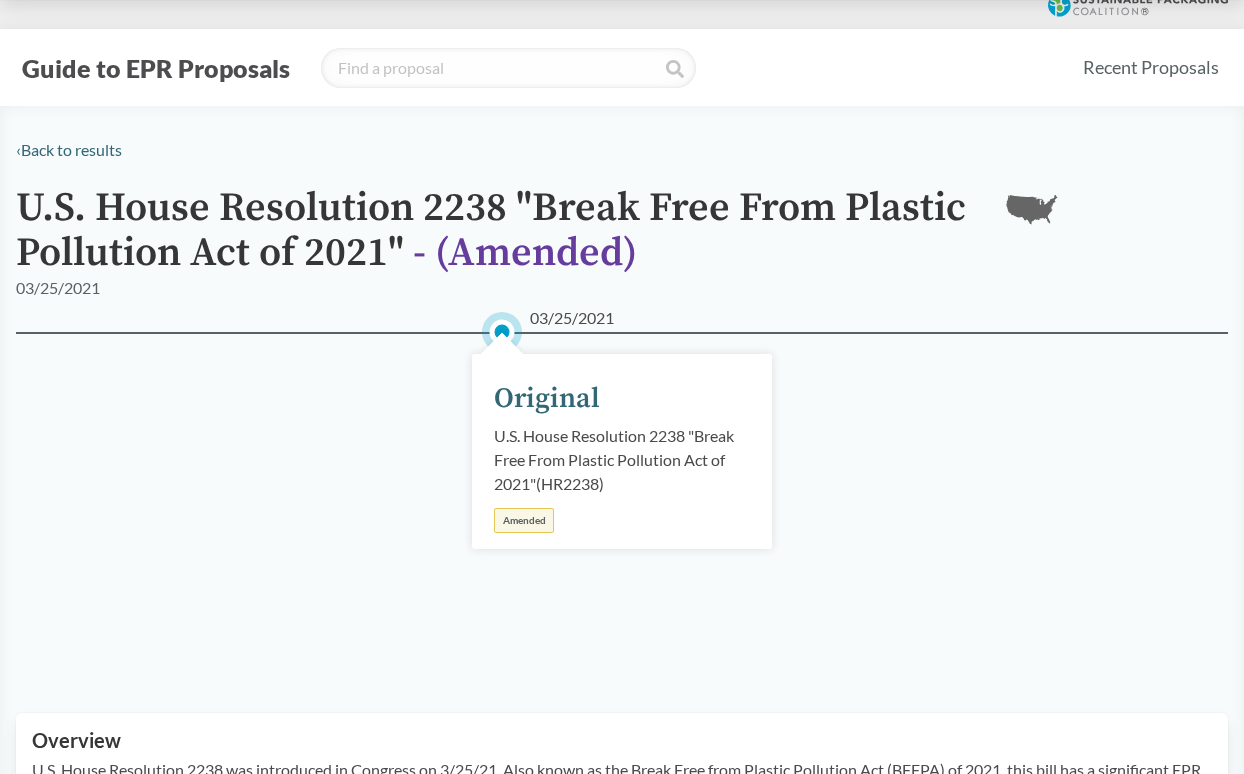 scroll, scrollTop: 0, scrollLeft: 0, axis: both 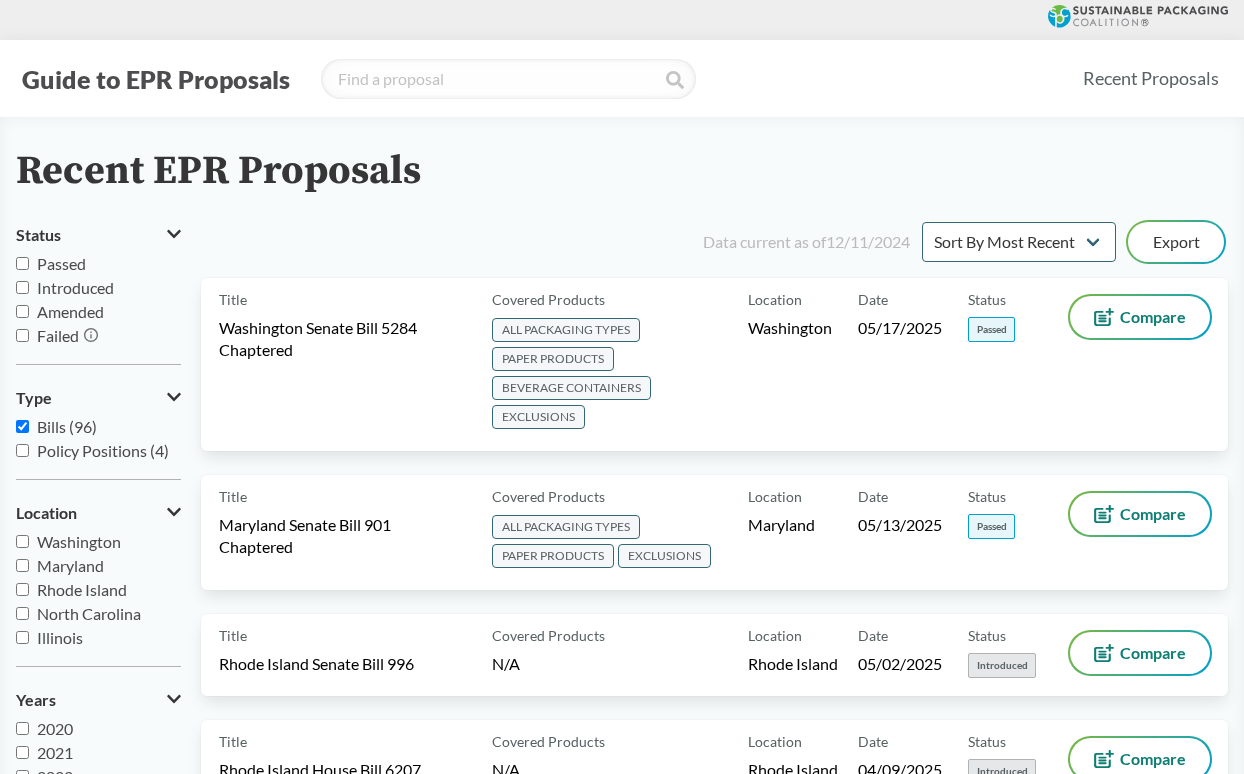 click on "Guide to EPR Proposals" at bounding box center [156, 79] 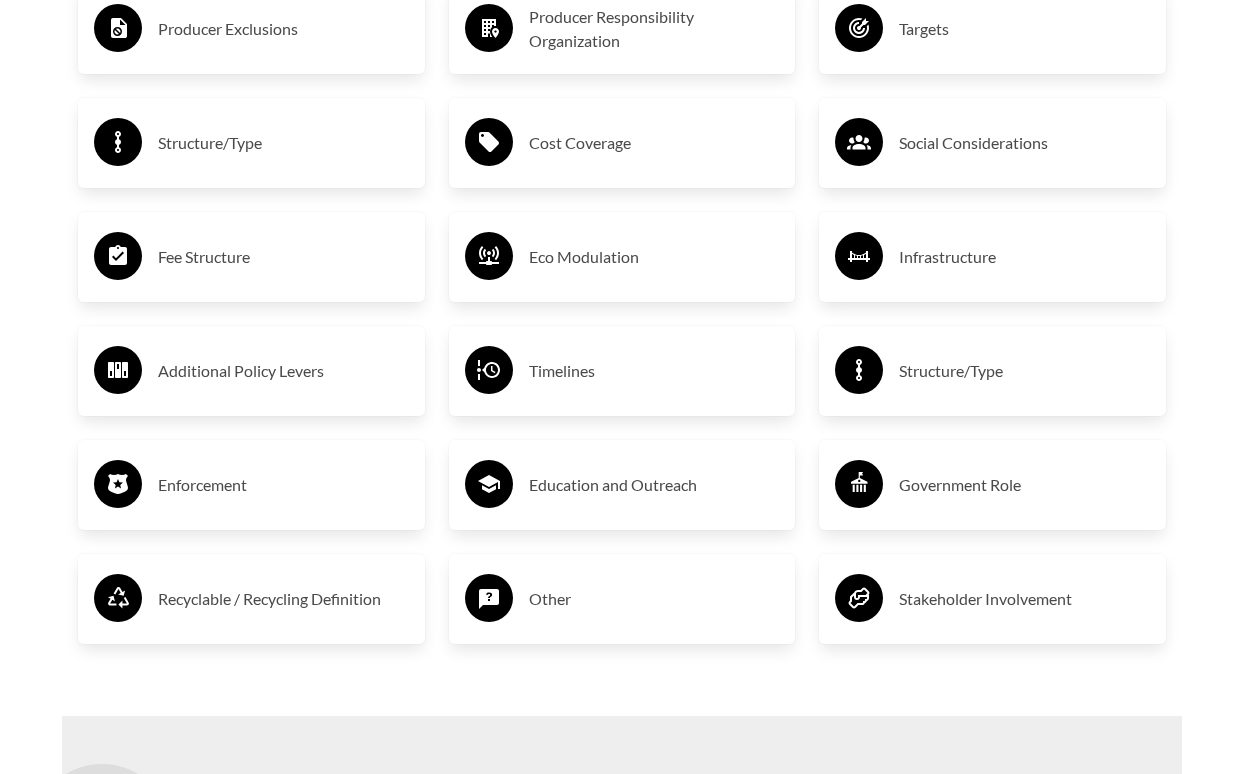scroll, scrollTop: 3600, scrollLeft: 0, axis: vertical 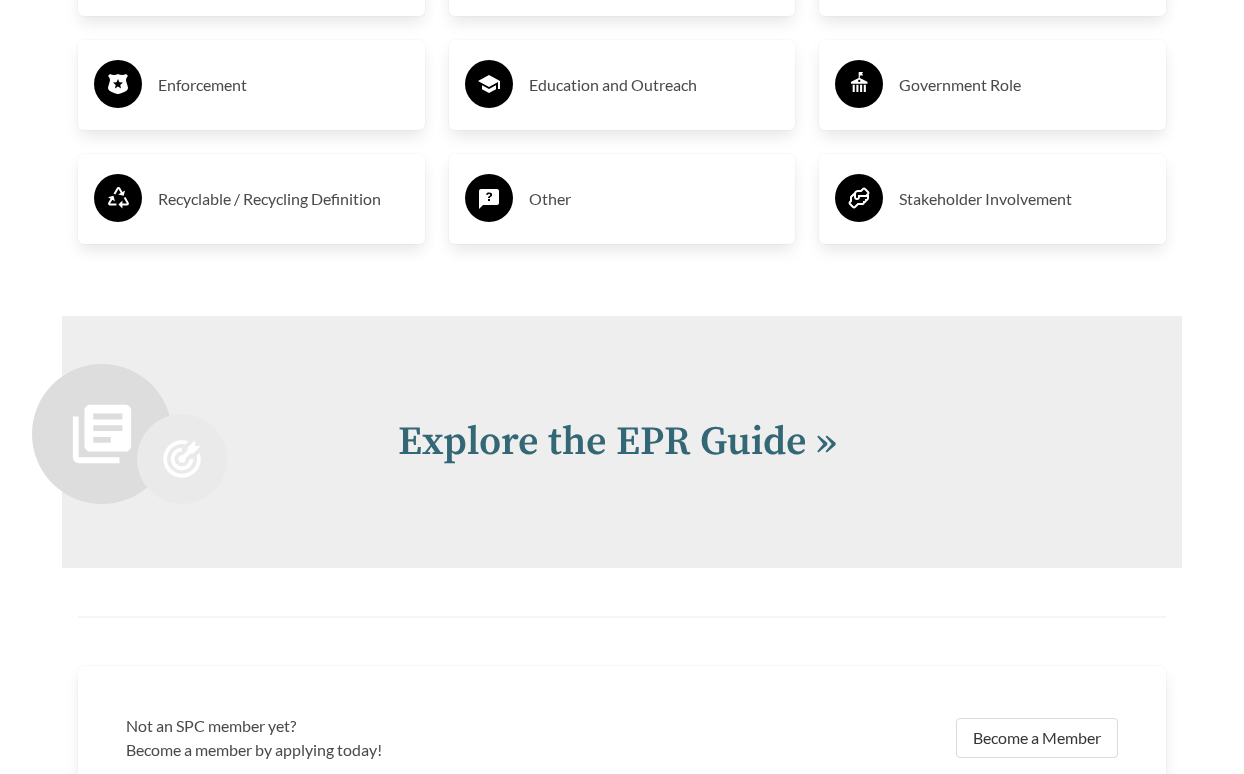 click on "Timelines" at bounding box center [622, -29] 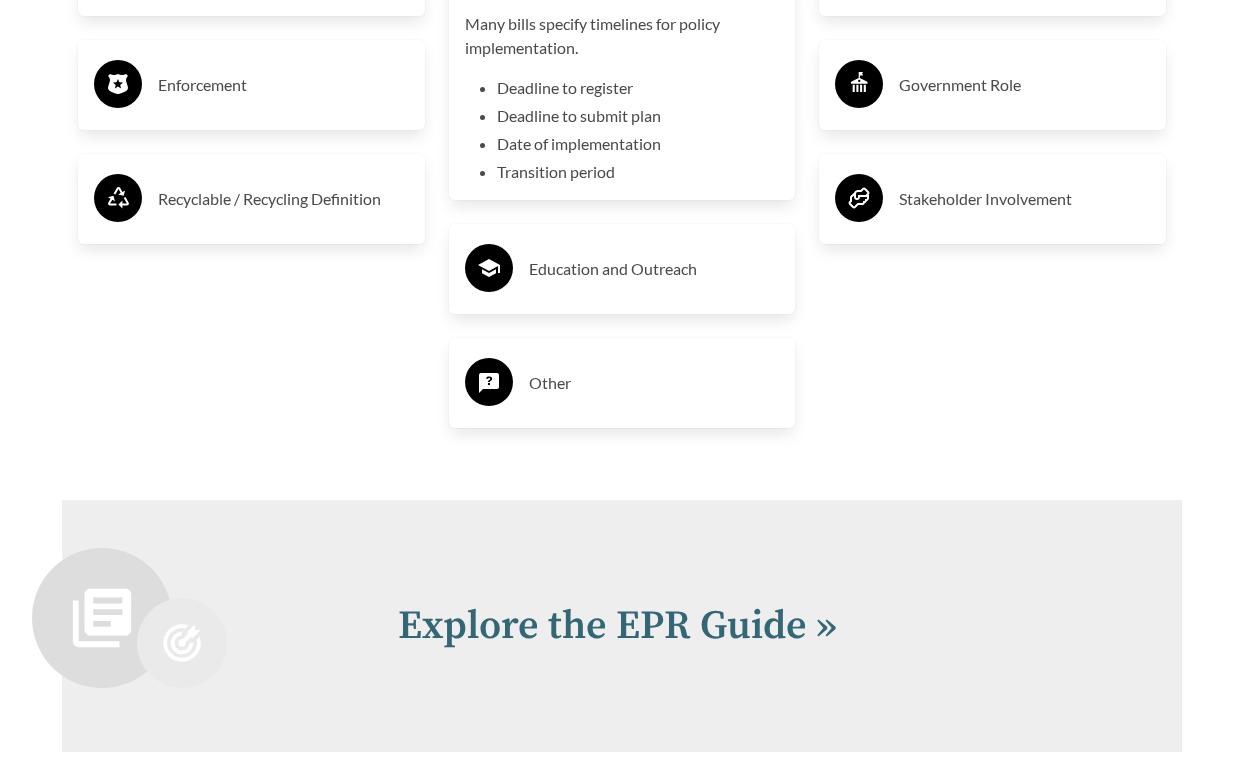 click on "Timelines" at bounding box center (654, -29) 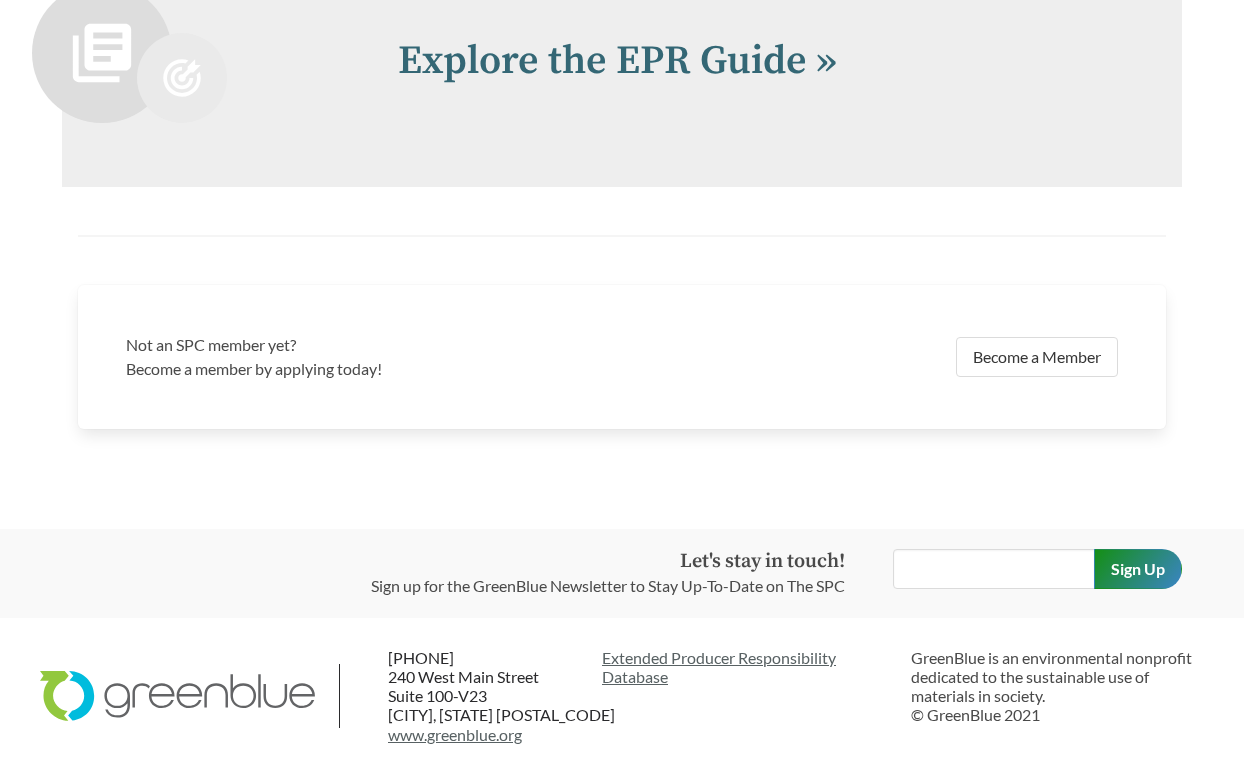 scroll, scrollTop: 4200, scrollLeft: 0, axis: vertical 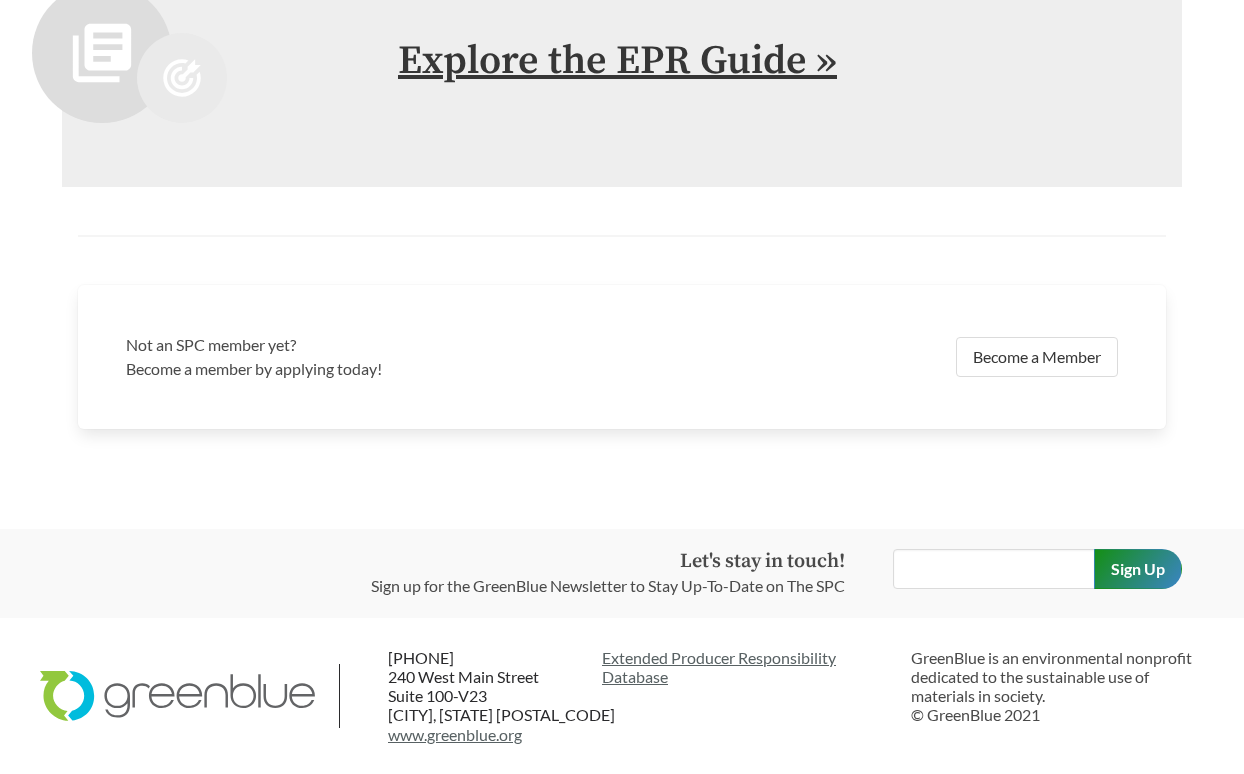 click on "Explore the EPR Guide »" at bounding box center (617, 61) 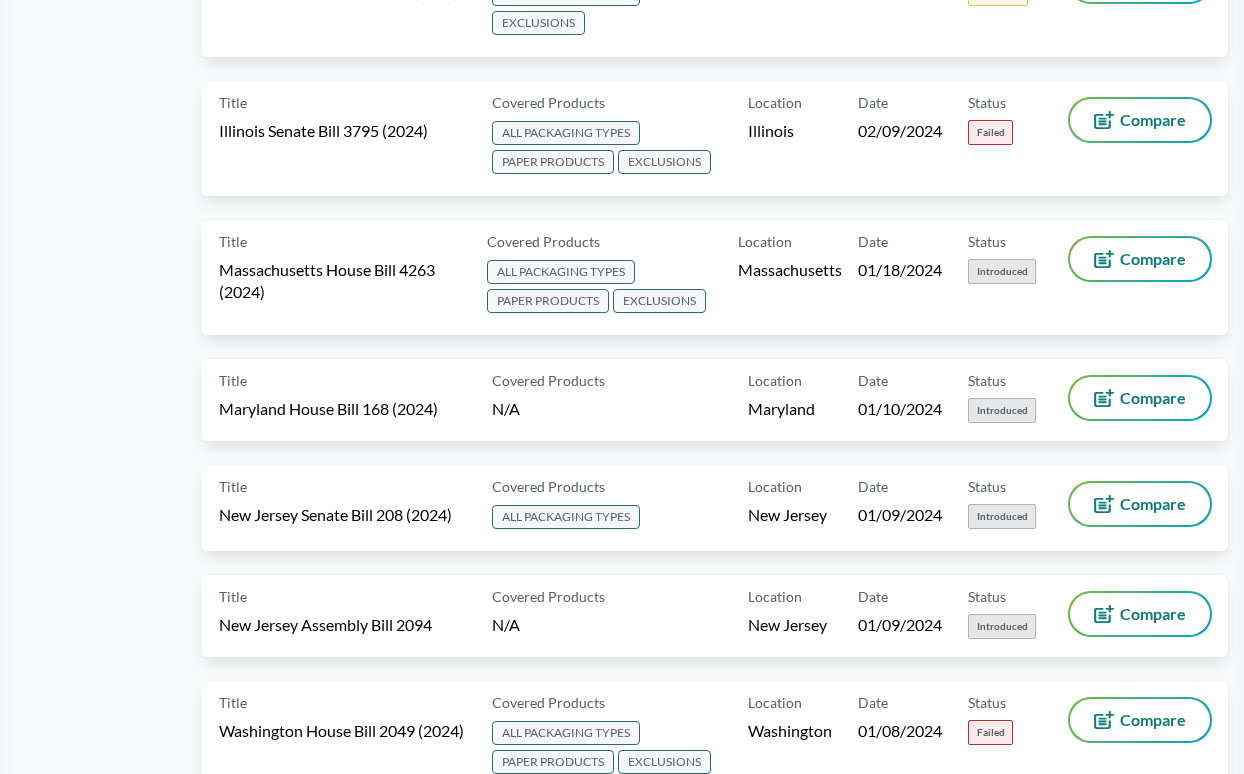 scroll, scrollTop: 0, scrollLeft: 0, axis: both 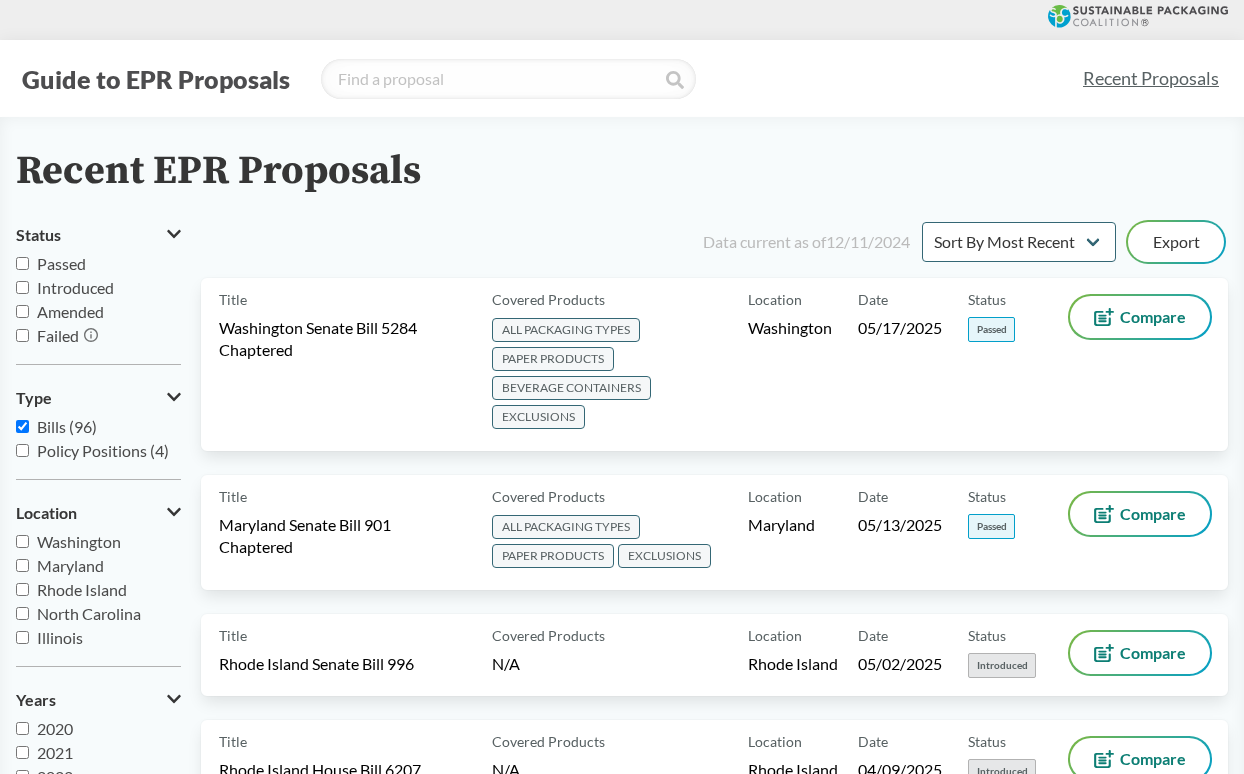 click on "Passed" at bounding box center (22, 263) 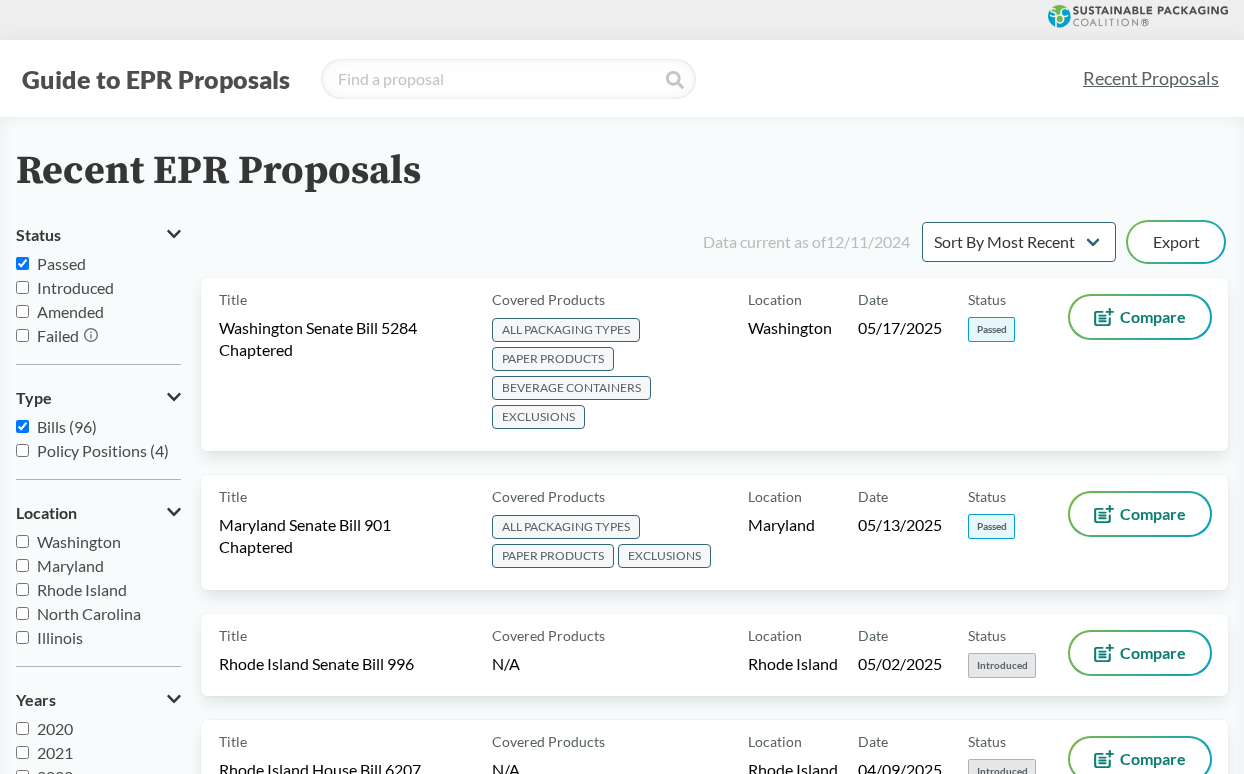checkbox on "true" 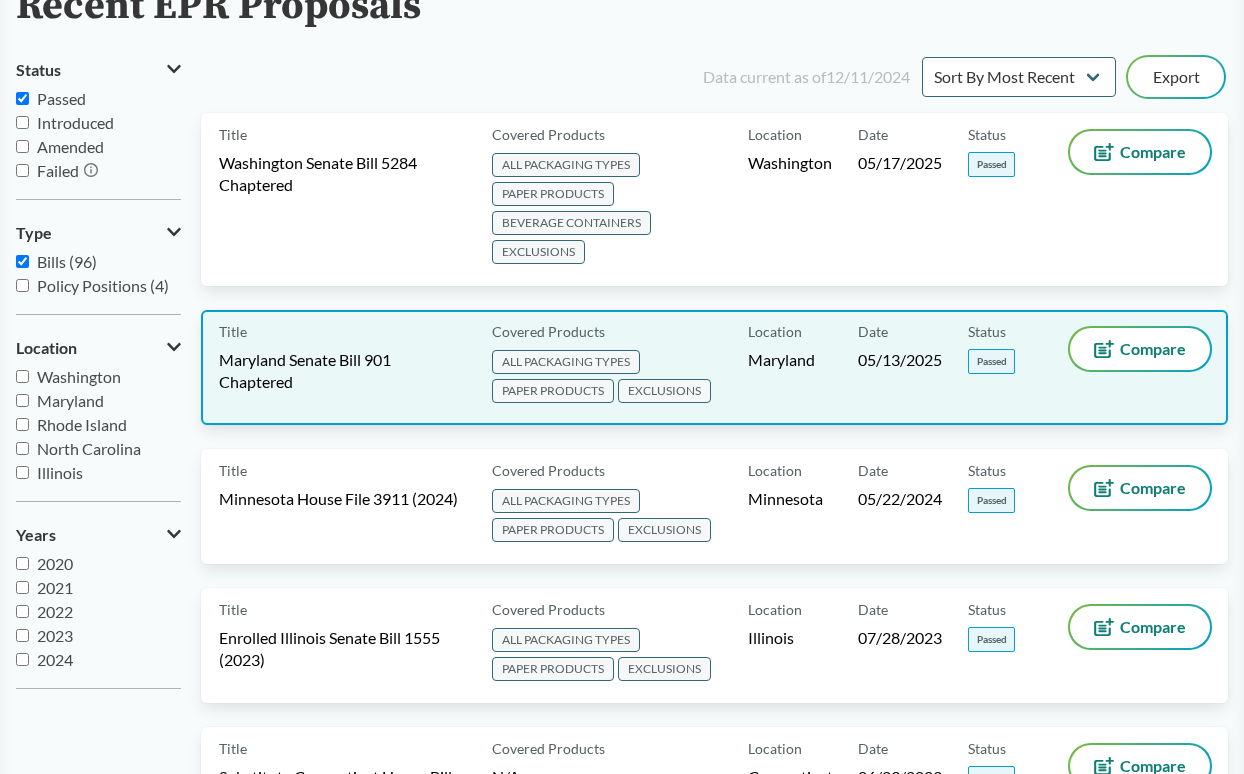 scroll, scrollTop: 200, scrollLeft: 0, axis: vertical 